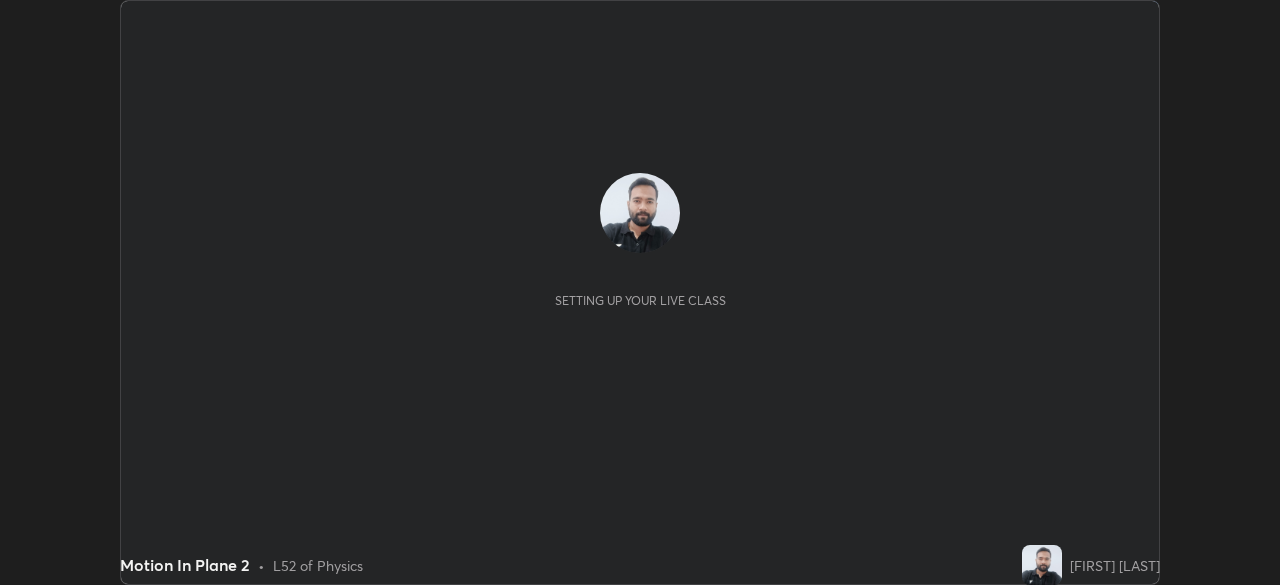 scroll, scrollTop: 0, scrollLeft: 0, axis: both 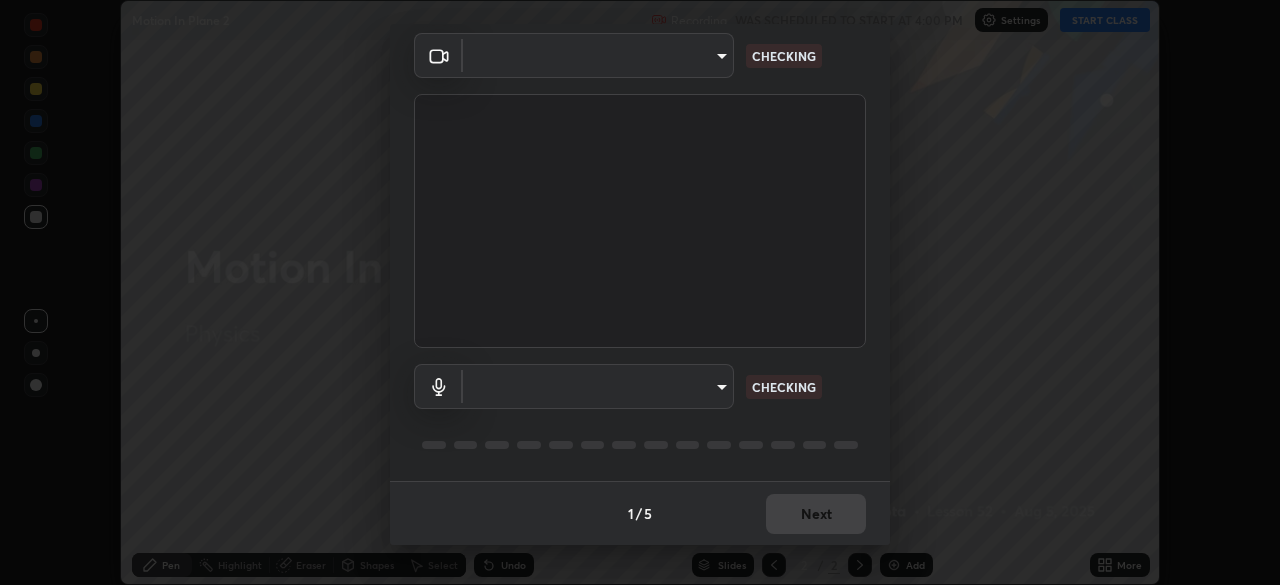 type on "1155cc2d7dabe307700984d5600aff9a86bdb4545dc4bc7441ef77515dec06d2" 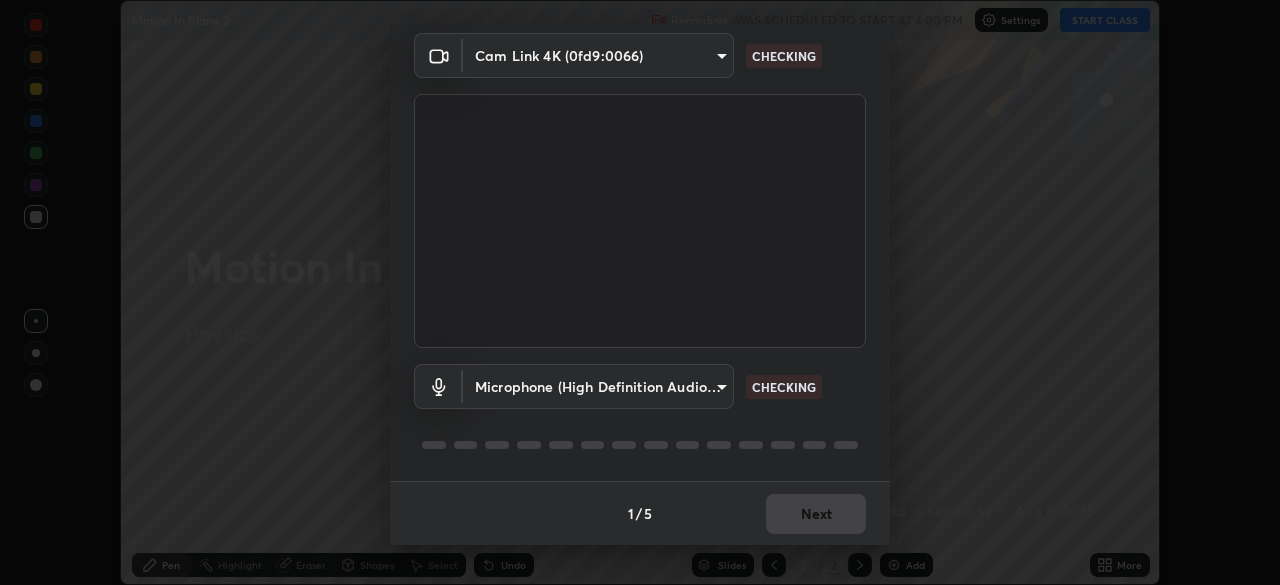 click on "Erase all Motion In Plane 2 Recording WAS SCHEDULED TO START AT  4:00 PM Settings START CLASS Setting up your live class Motion In Plane 2 • L52 of Physics [FIRST] [LAST] Pen Highlight Eraser Shapes Select Undo Slides 2 / 2 Add More No doubts shared Encourage your learners to ask a doubt for better clarity Report an issue Reason for reporting Buffering Chat not working Audio - Video sync issue Educator video quality low ​ Attach an image Report Media settings Cam Link 4K (0fd9:0066) [HASH] CHECKING Microphone (High Definition Audio Device) [HASH] CHECKING 1 / 5 Next" at bounding box center [640, 292] 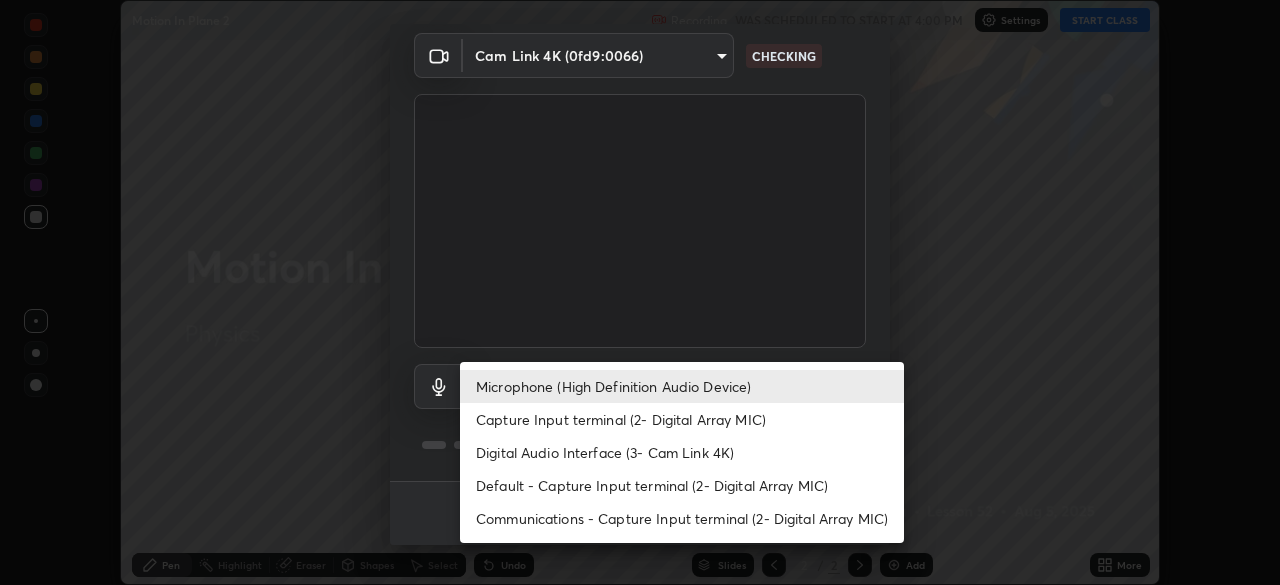 click on "Capture Input terminal (2- Digital Array MIC)" at bounding box center [682, 419] 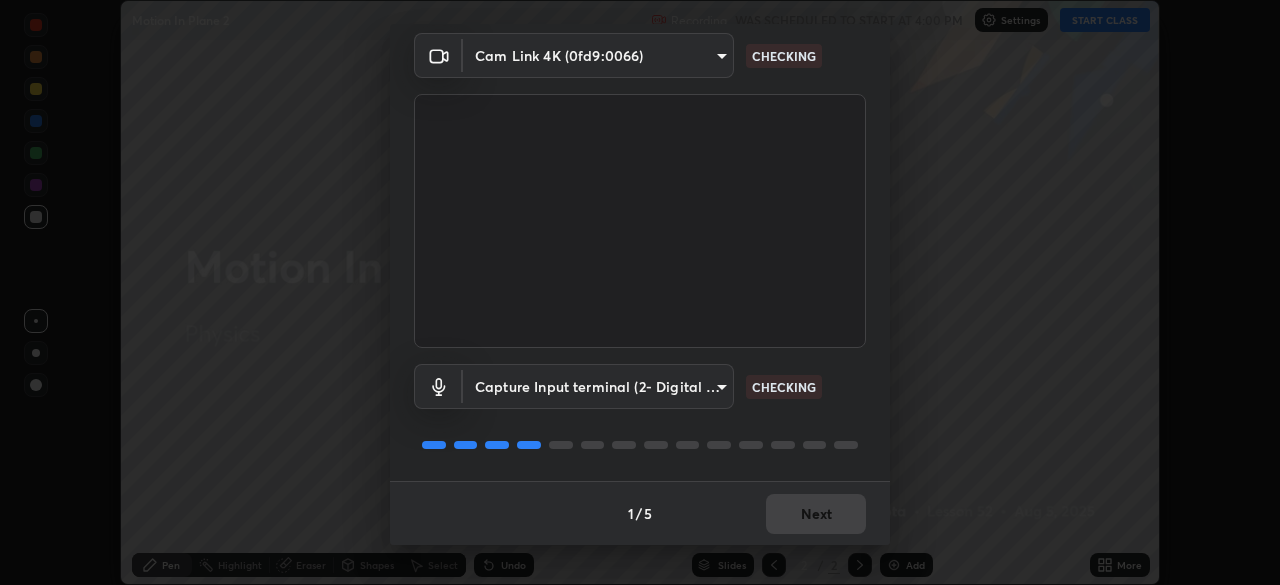 click on "Erase all Motion In Plane 2 Recording WAS SCHEDULED TO START AT  4:00 PM Settings START CLASS Setting up your live class Motion In Plane 2 • L52 of Physics [FIRST] [LAST] Pen Highlight Eraser Shapes Select Undo Slides 2 / 2 Add More No doubts shared Encourage your learners to ask a doubt for better clarity Report an issue Reason for reporting Buffering Chat not working Audio - Video sync issue Educator video quality low ​ Attach an image Report Media settings Cam Link 4K (0fd9:0066) [HASH] CHECKING Capture Input terminal (2- Digital Array MIC) [HASH] CHECKING 1 / 5 Next" at bounding box center (640, 292) 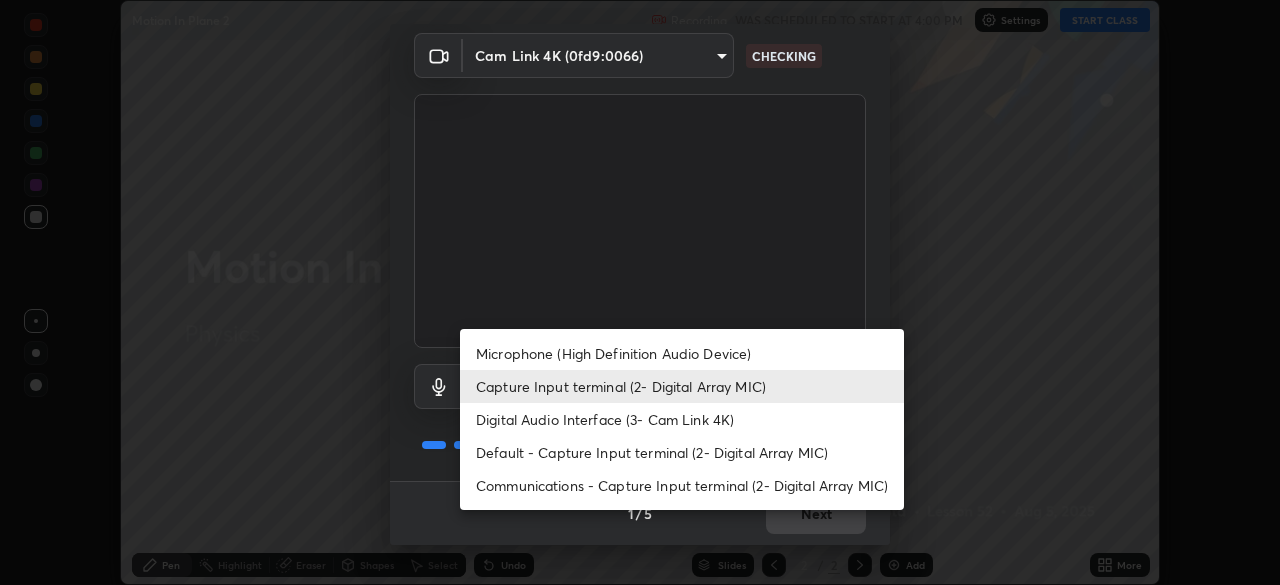 click on "Microphone (High Definition Audio Device)" at bounding box center (682, 353) 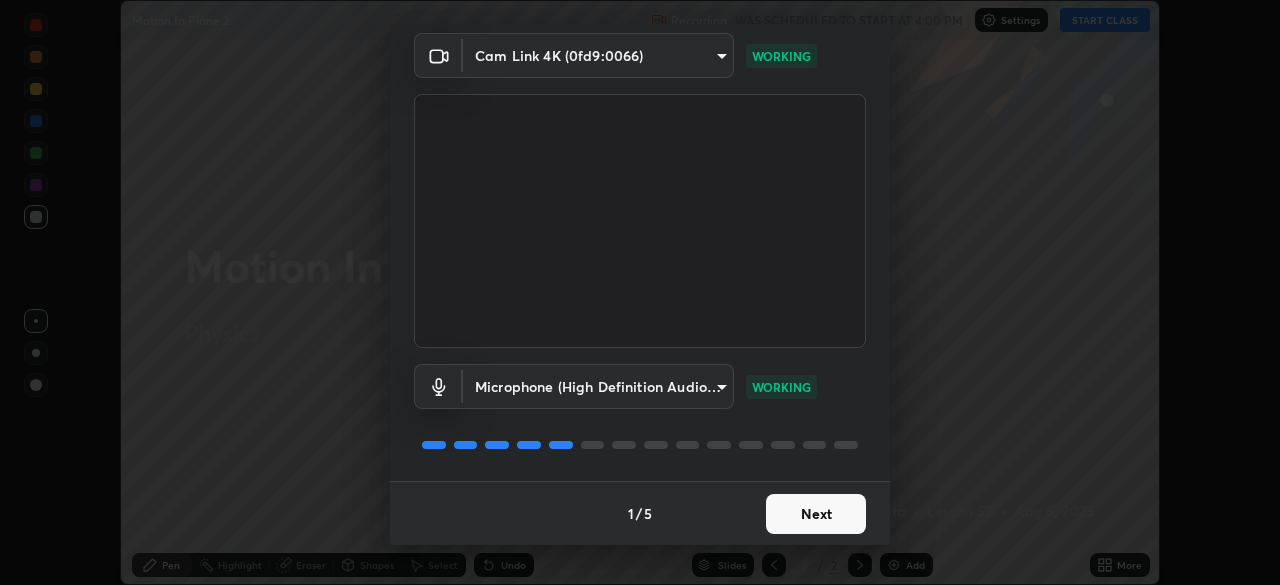 click on "Next" at bounding box center (816, 514) 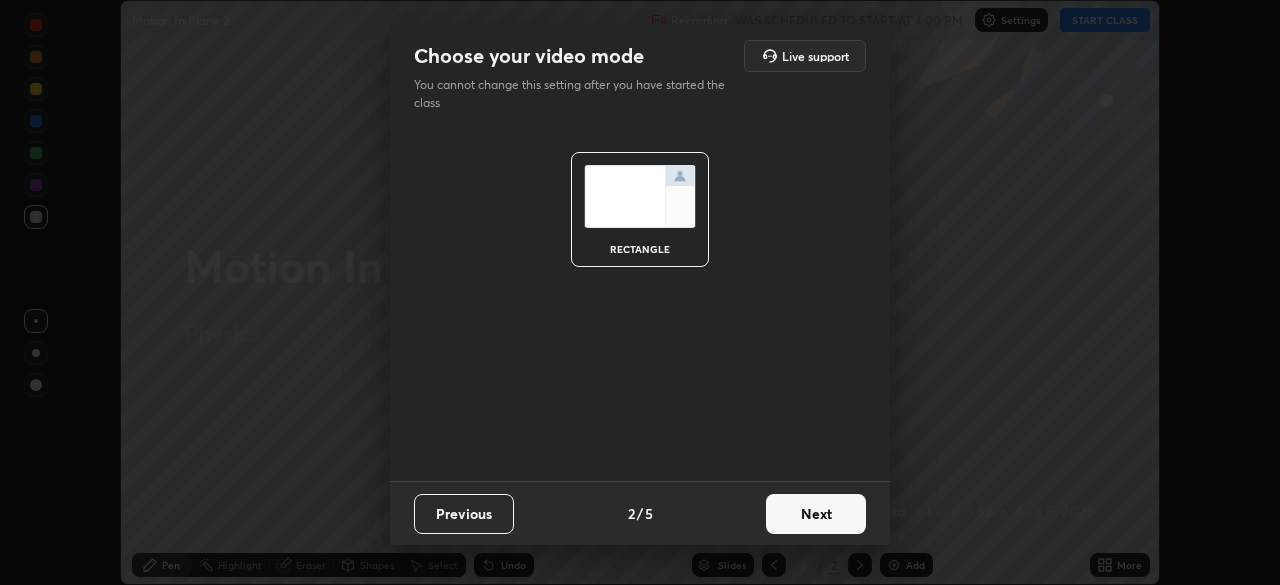 scroll, scrollTop: 0, scrollLeft: 0, axis: both 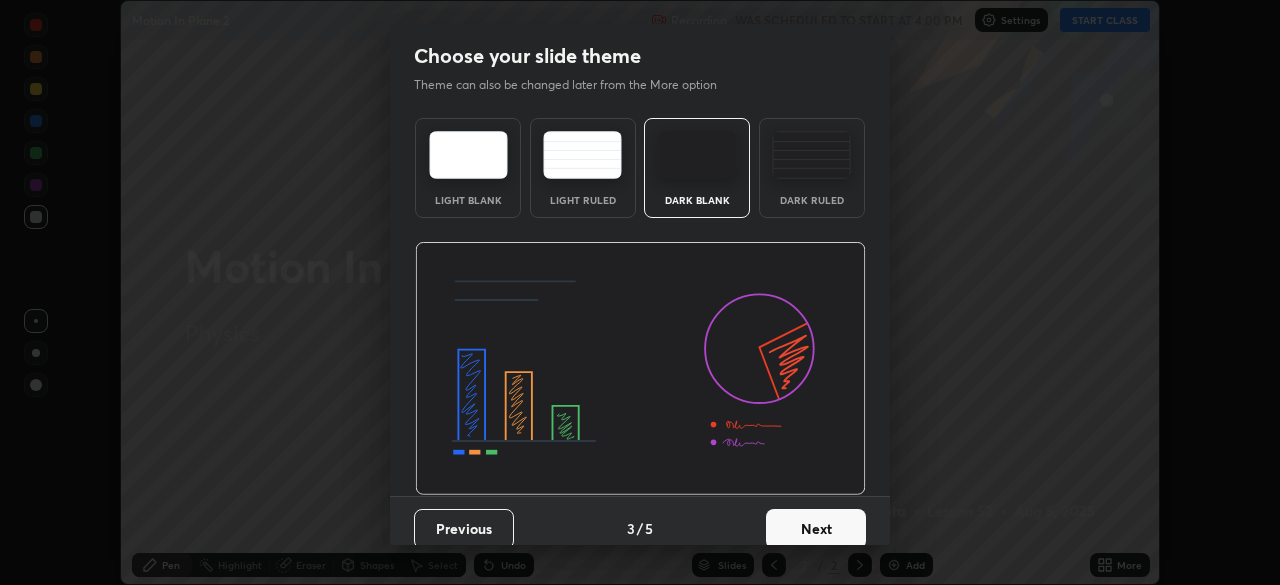 click on "Next" at bounding box center [816, 529] 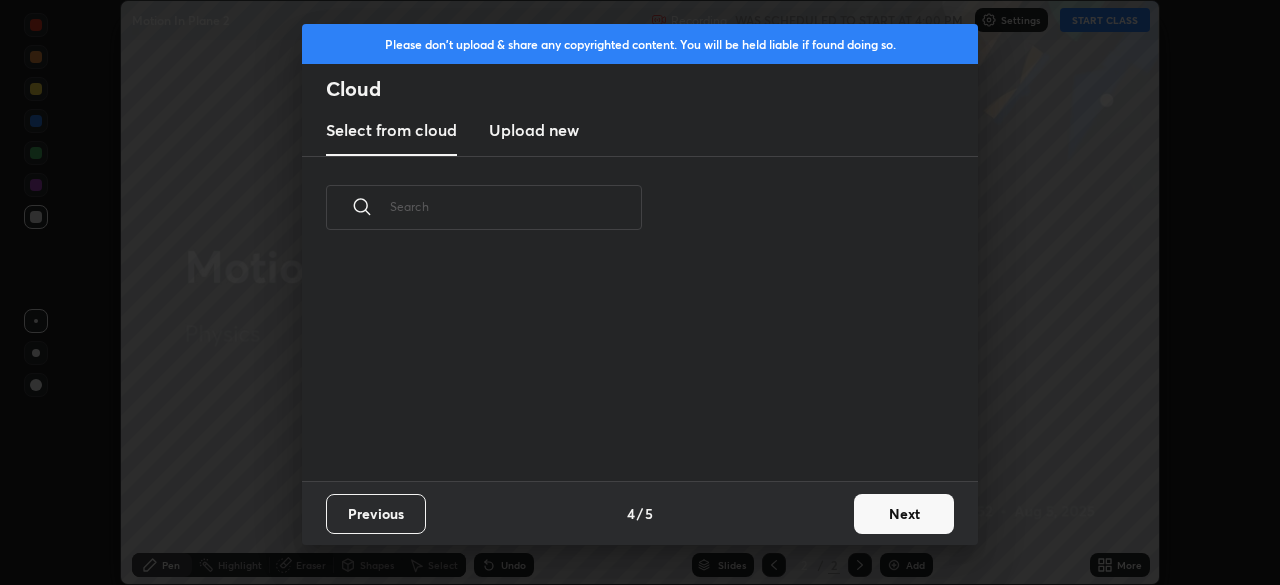 click on "Next" at bounding box center (904, 514) 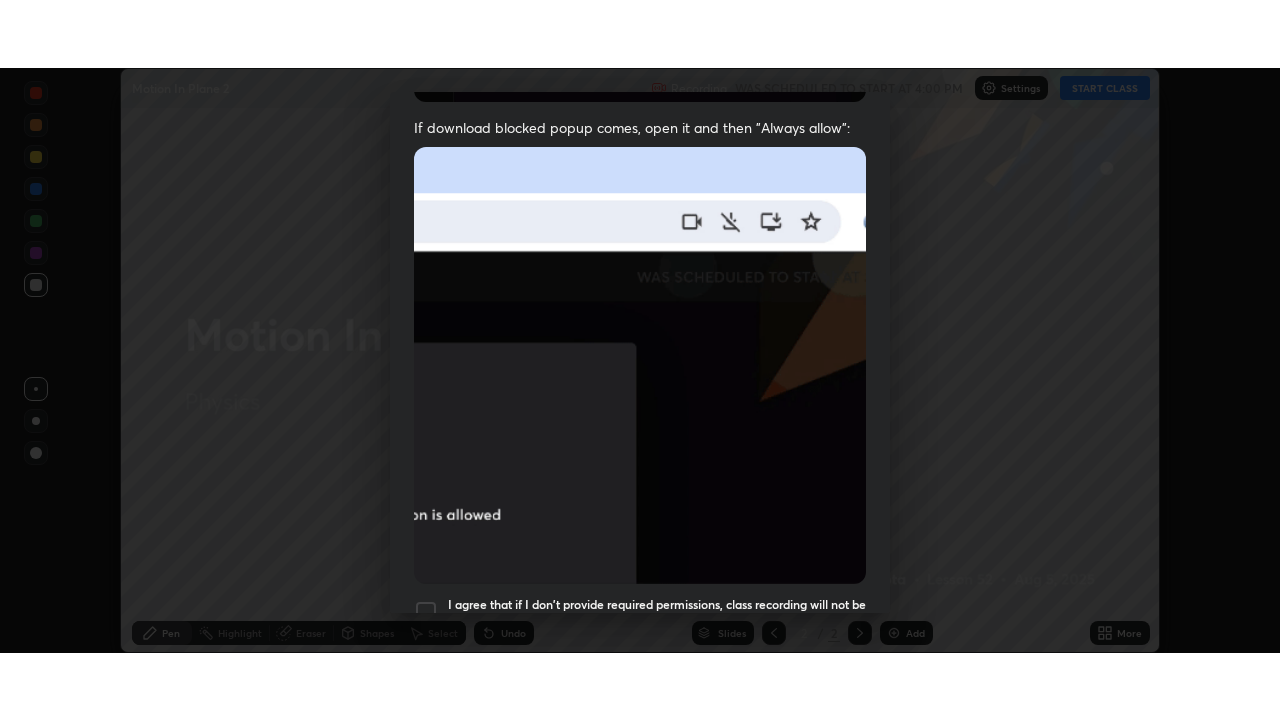 scroll, scrollTop: 479, scrollLeft: 0, axis: vertical 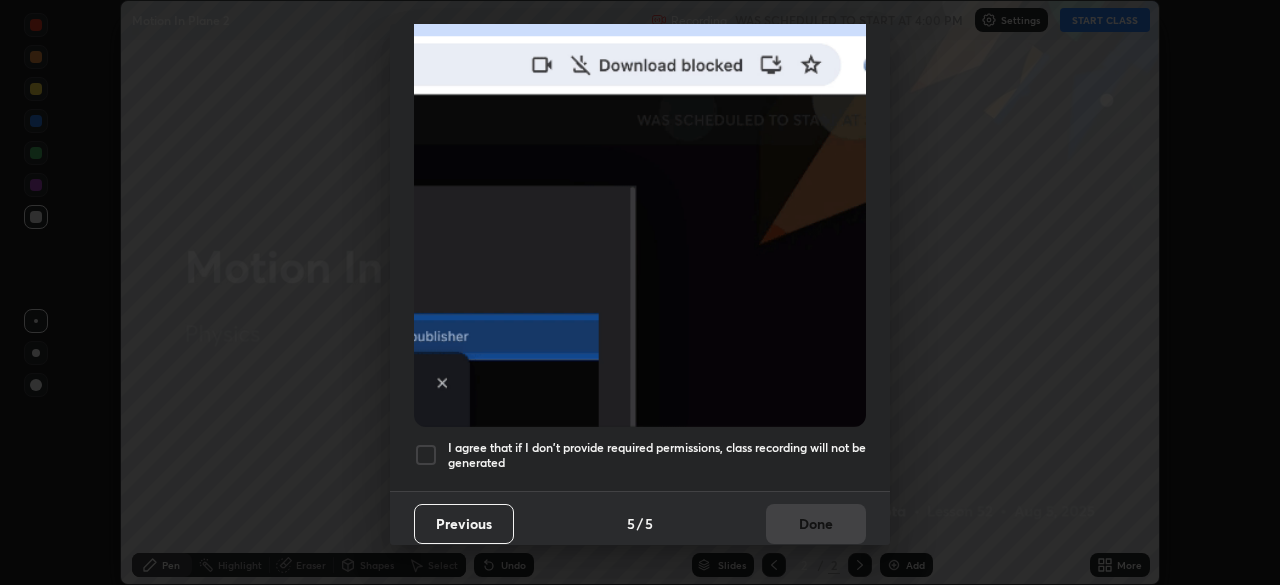 click on "I agree that if I don't provide required permissions, class recording will not be generated" at bounding box center (657, 455) 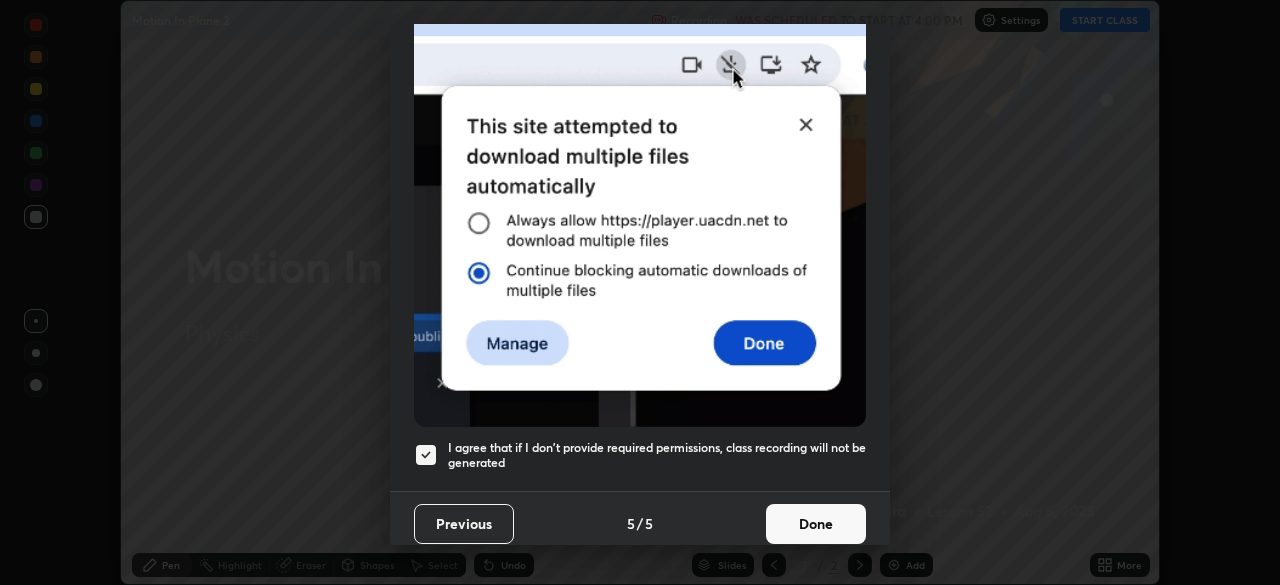 click on "Done" at bounding box center [816, 524] 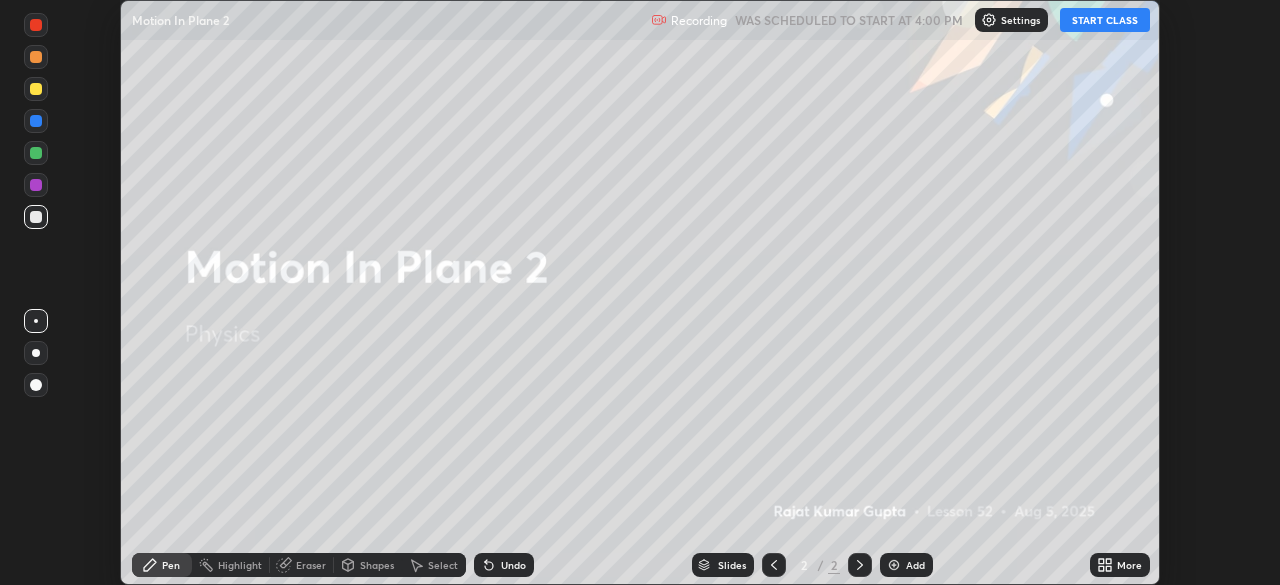 click on "START CLASS" at bounding box center (1105, 20) 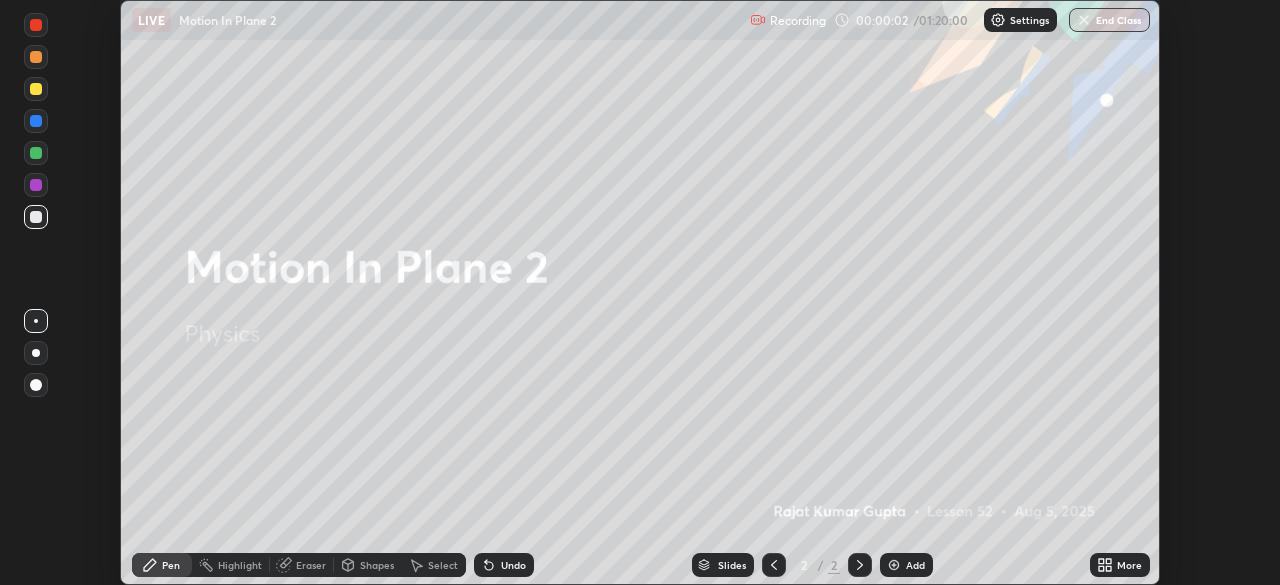 click on "More" at bounding box center (1120, 565) 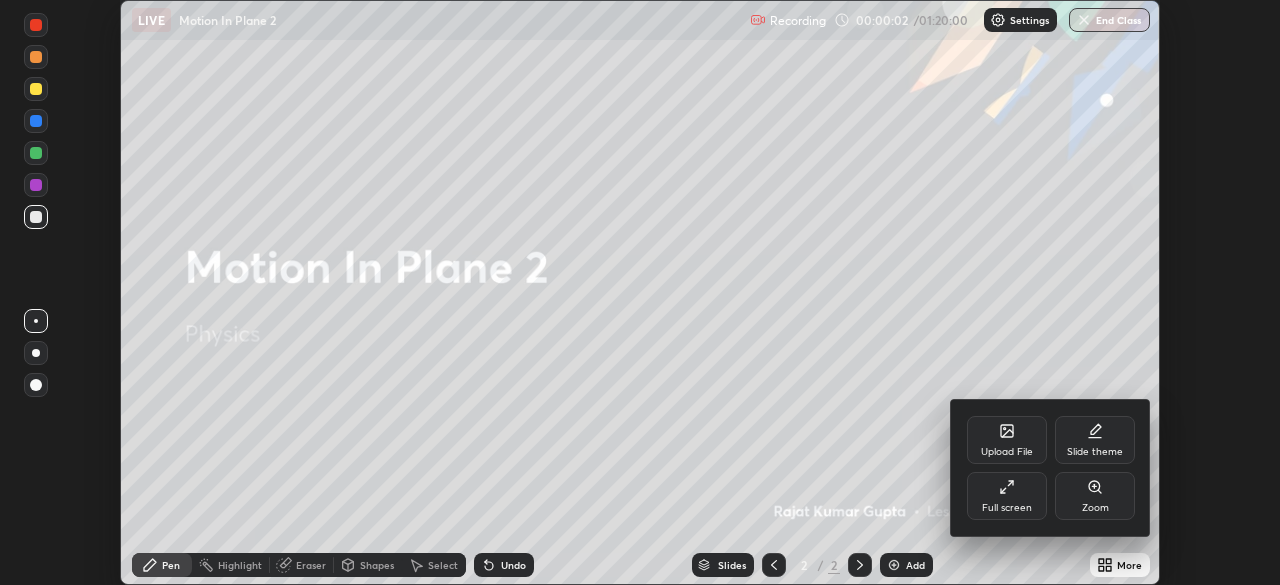 click on "Full screen" at bounding box center (1007, 508) 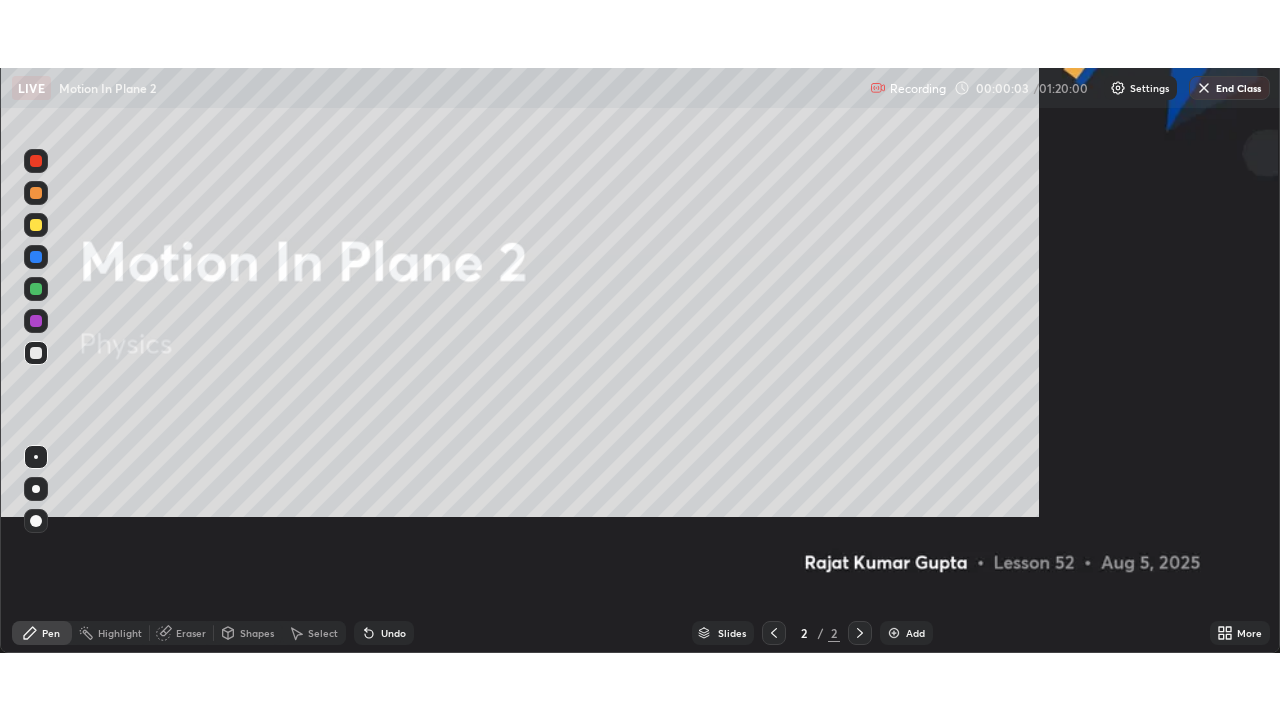 scroll, scrollTop: 99280, scrollLeft: 98720, axis: both 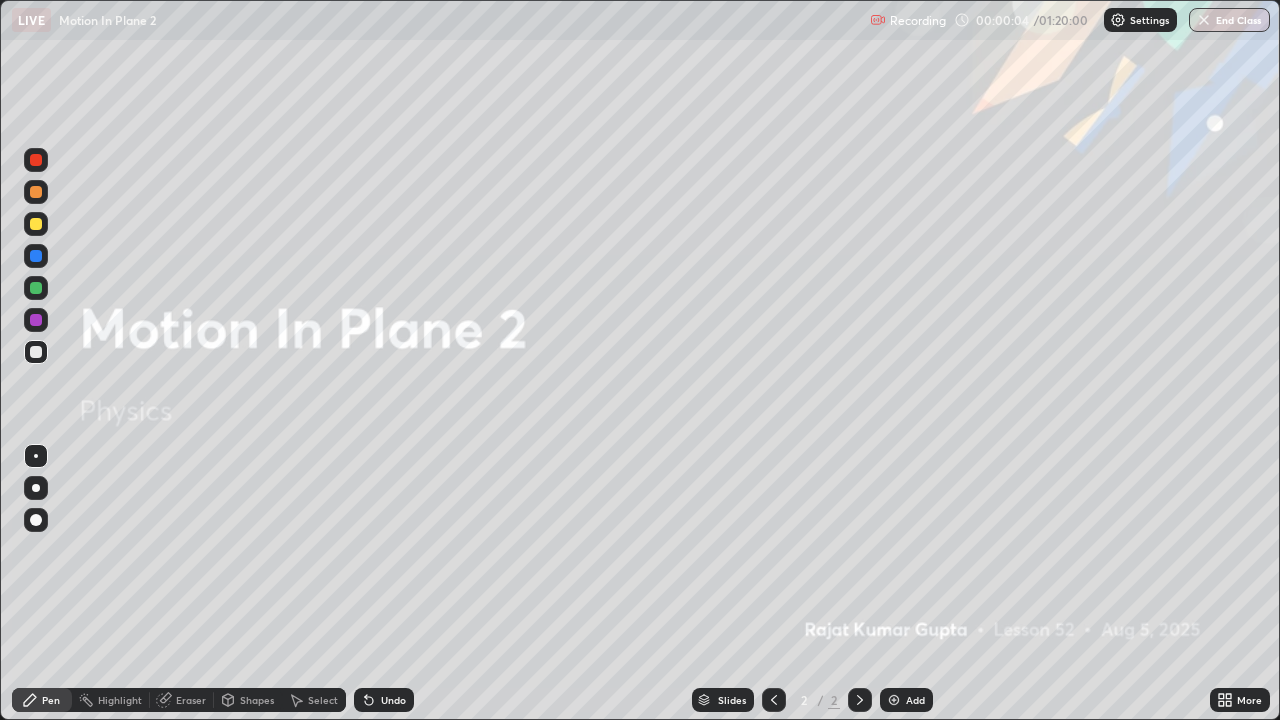 click on "Add" at bounding box center [906, 700] 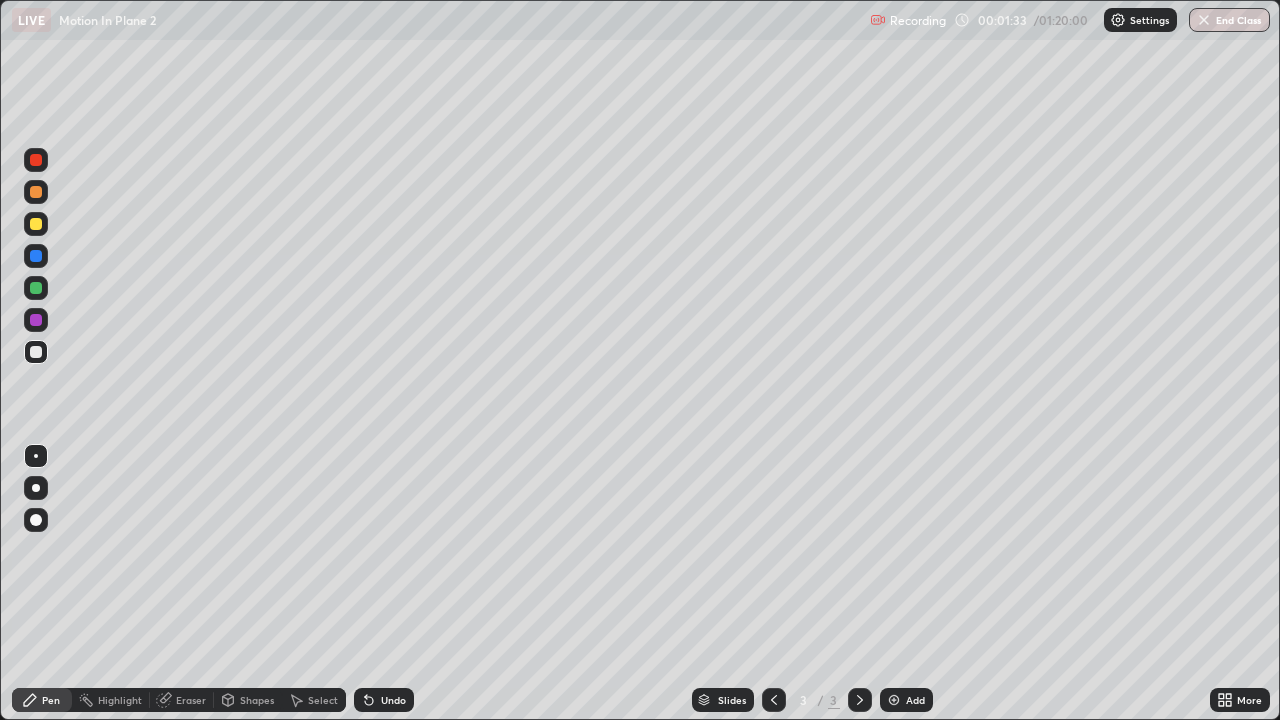 click on "Pen" at bounding box center (42, 700) 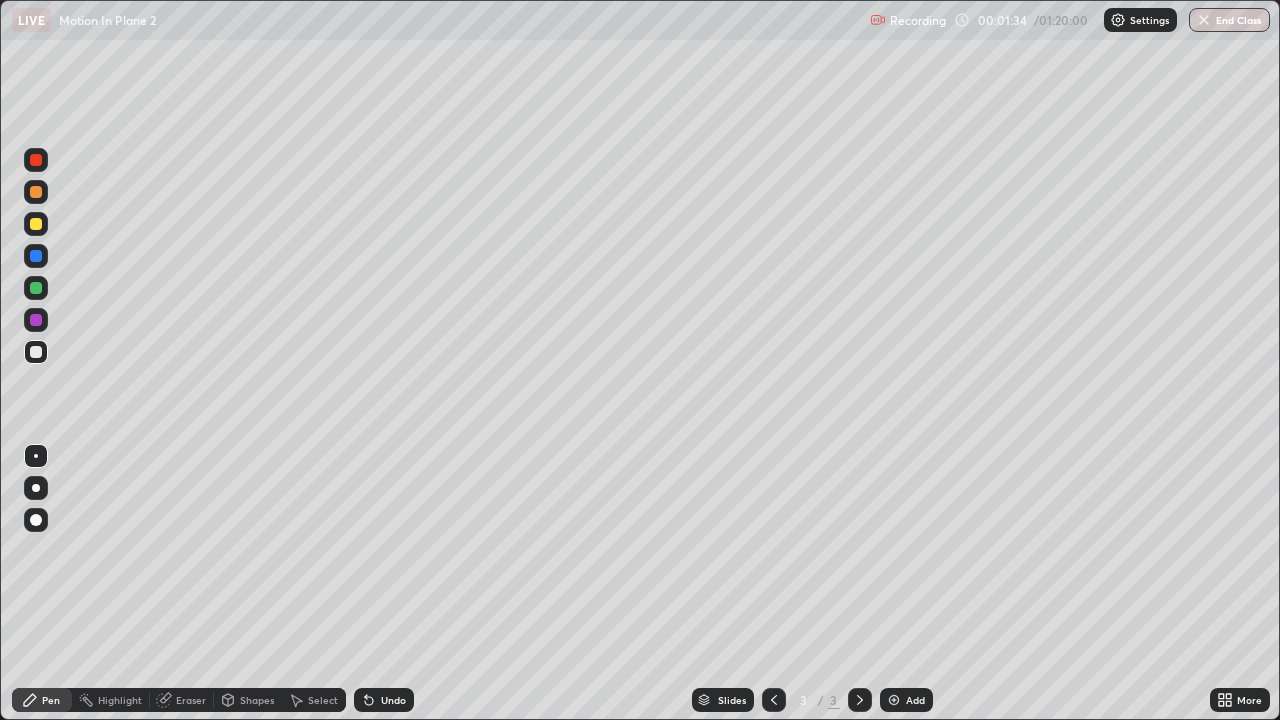 click at bounding box center (36, 352) 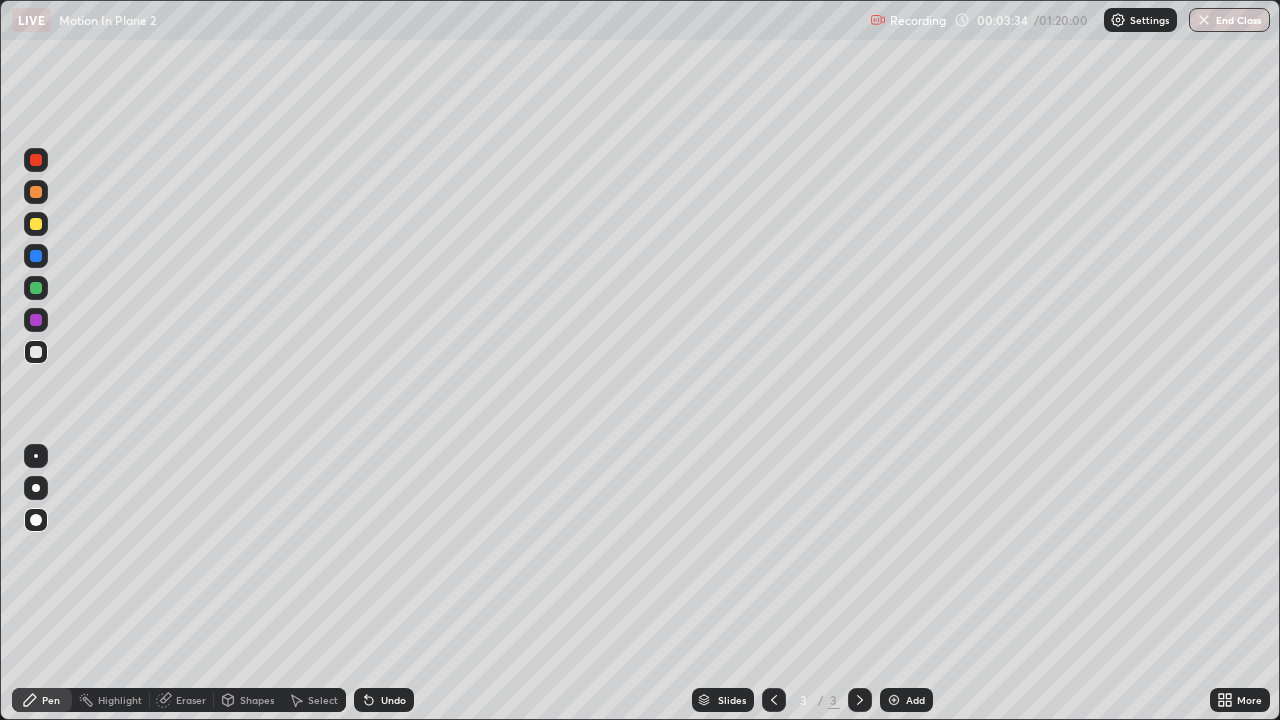 click on "Undo" at bounding box center (384, 700) 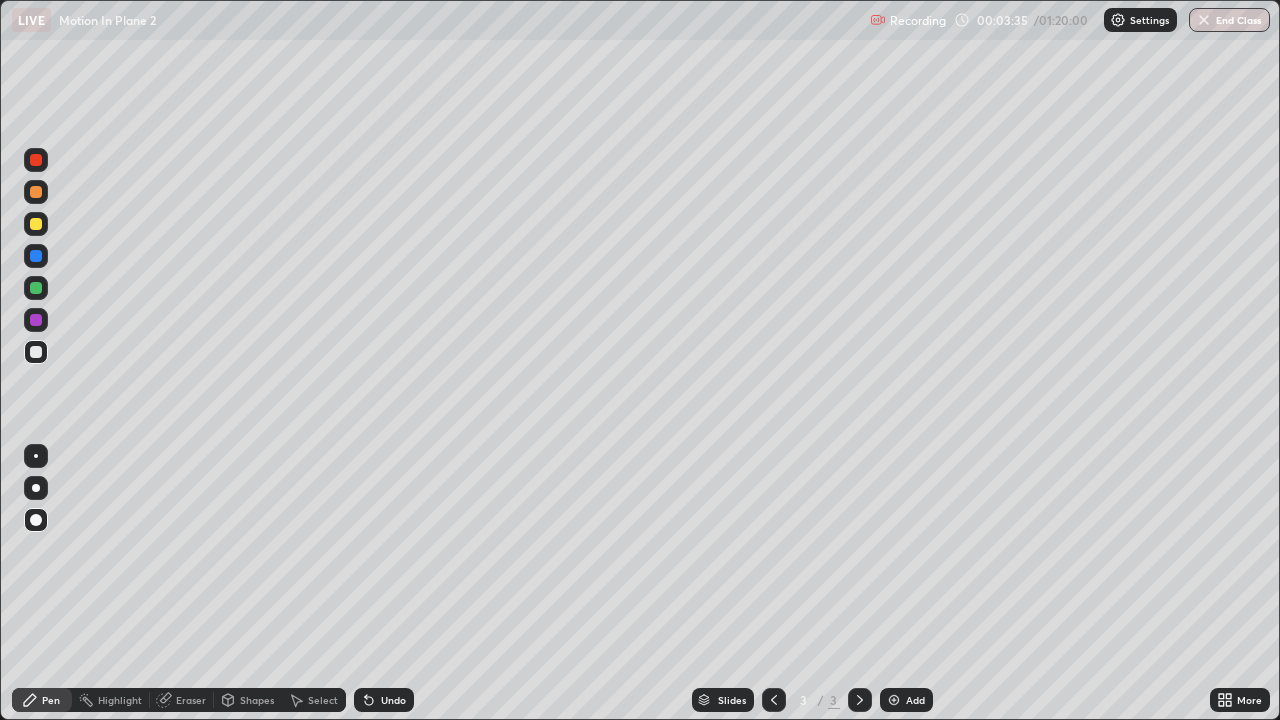 click on "Undo" at bounding box center [393, 700] 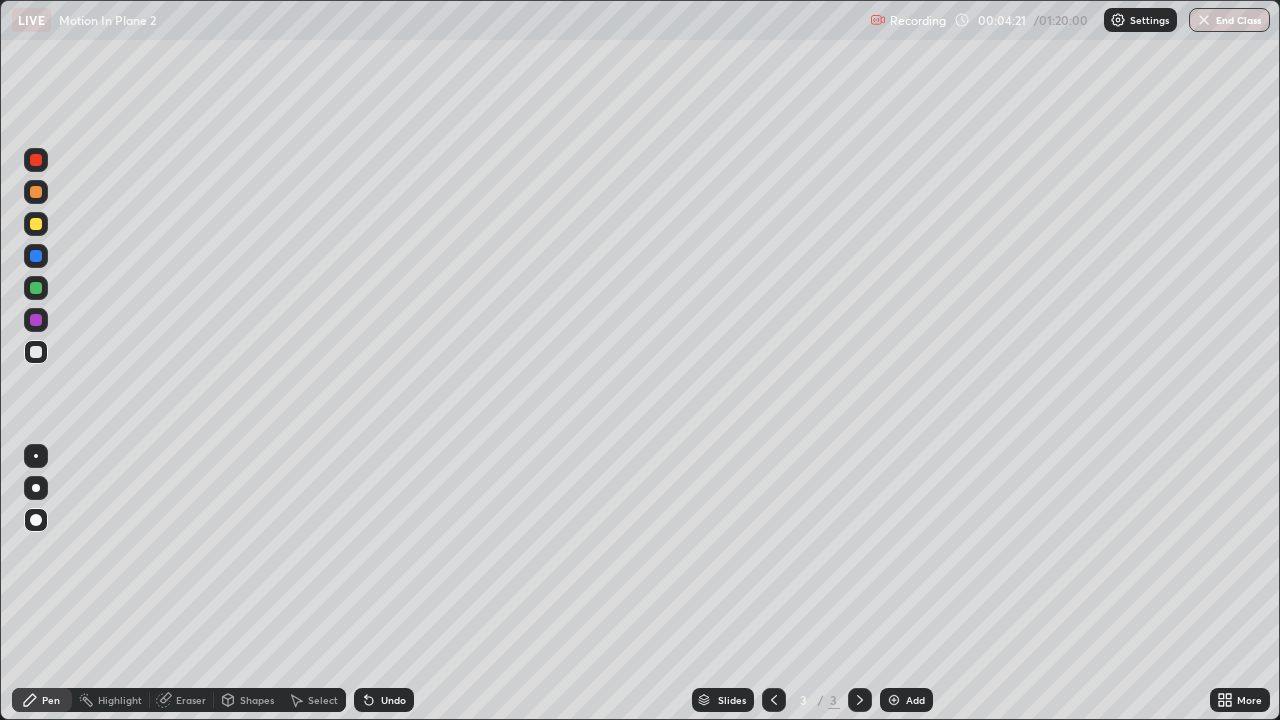 click on "Shapes" at bounding box center (257, 700) 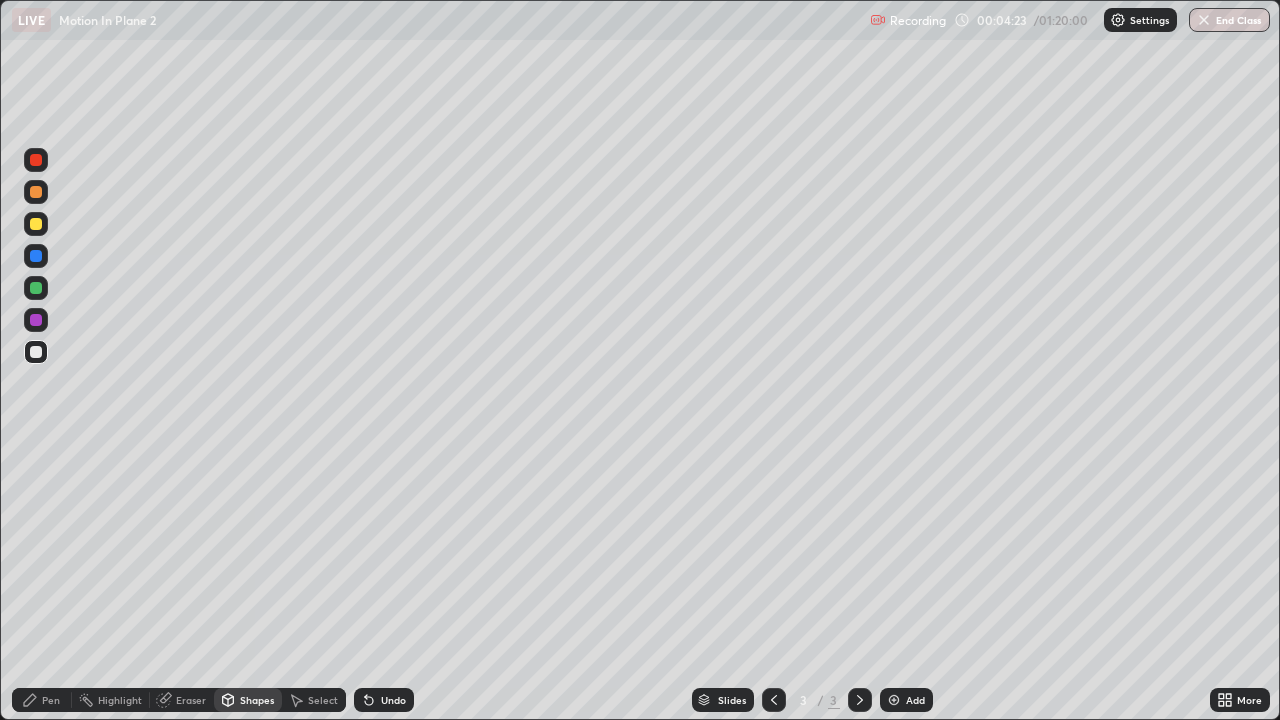 click on "Eraser" at bounding box center [191, 700] 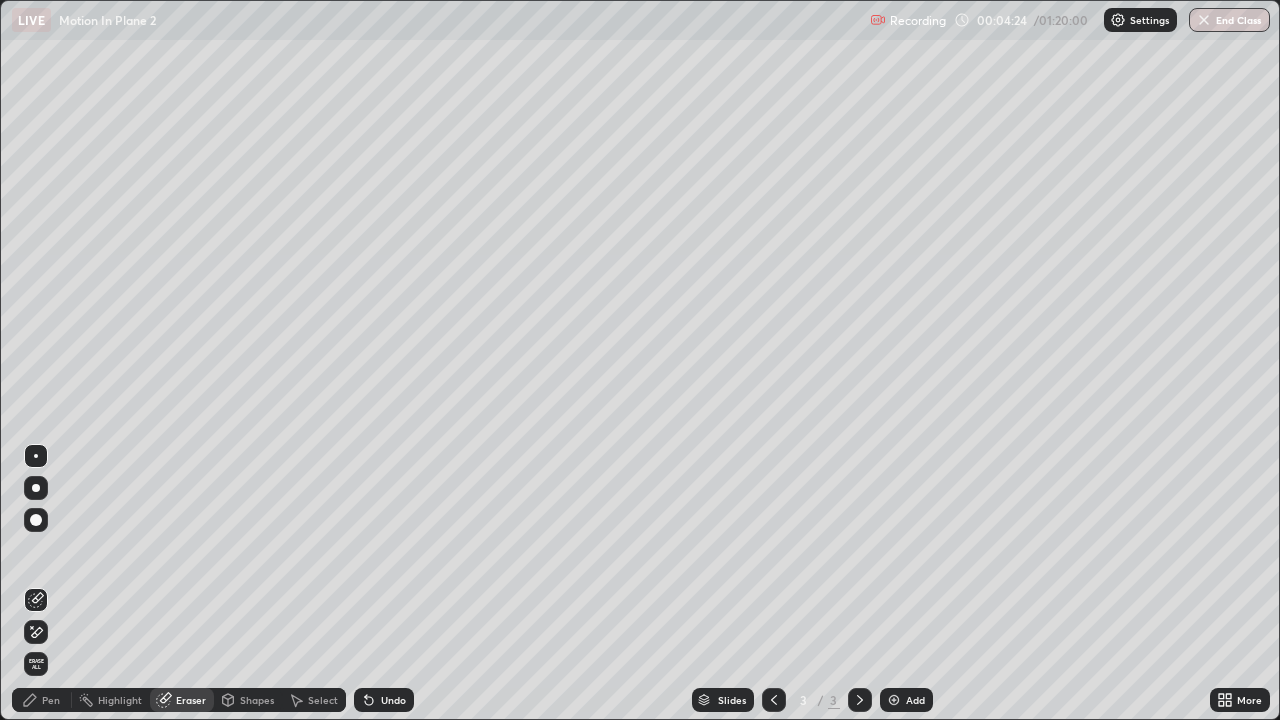 click on "Select" at bounding box center (323, 700) 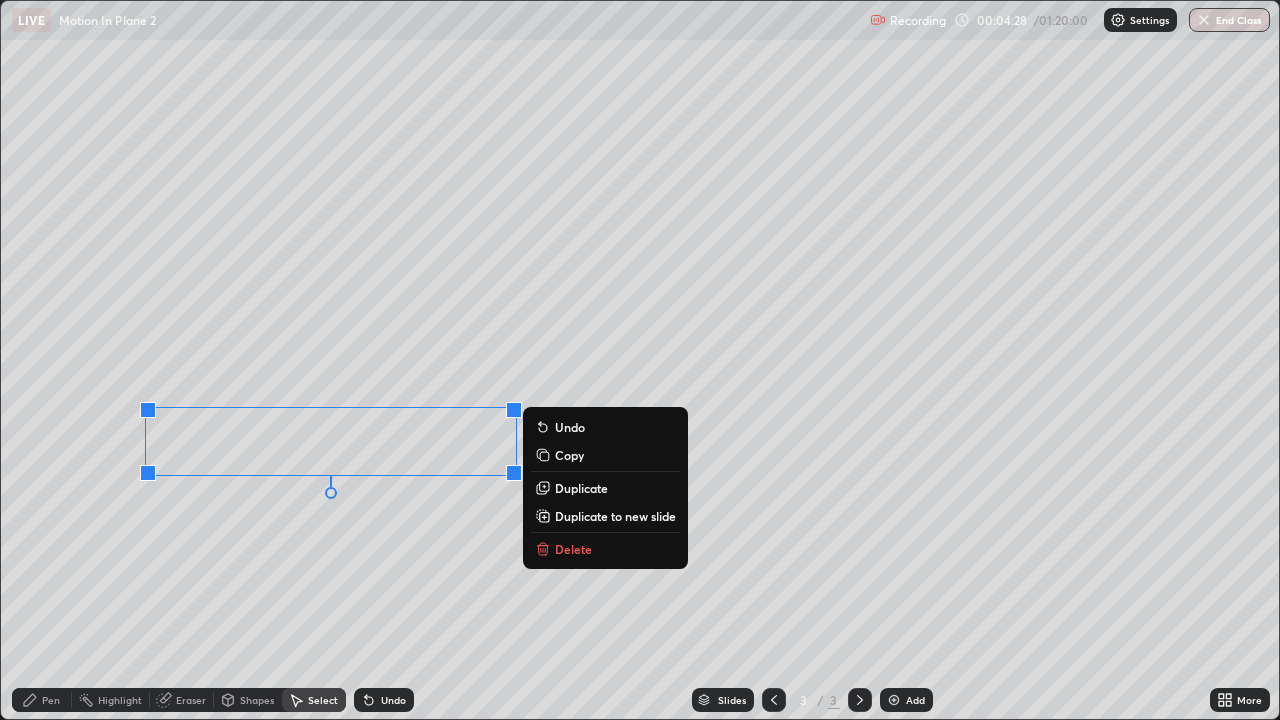 click on "Pen" at bounding box center (51, 700) 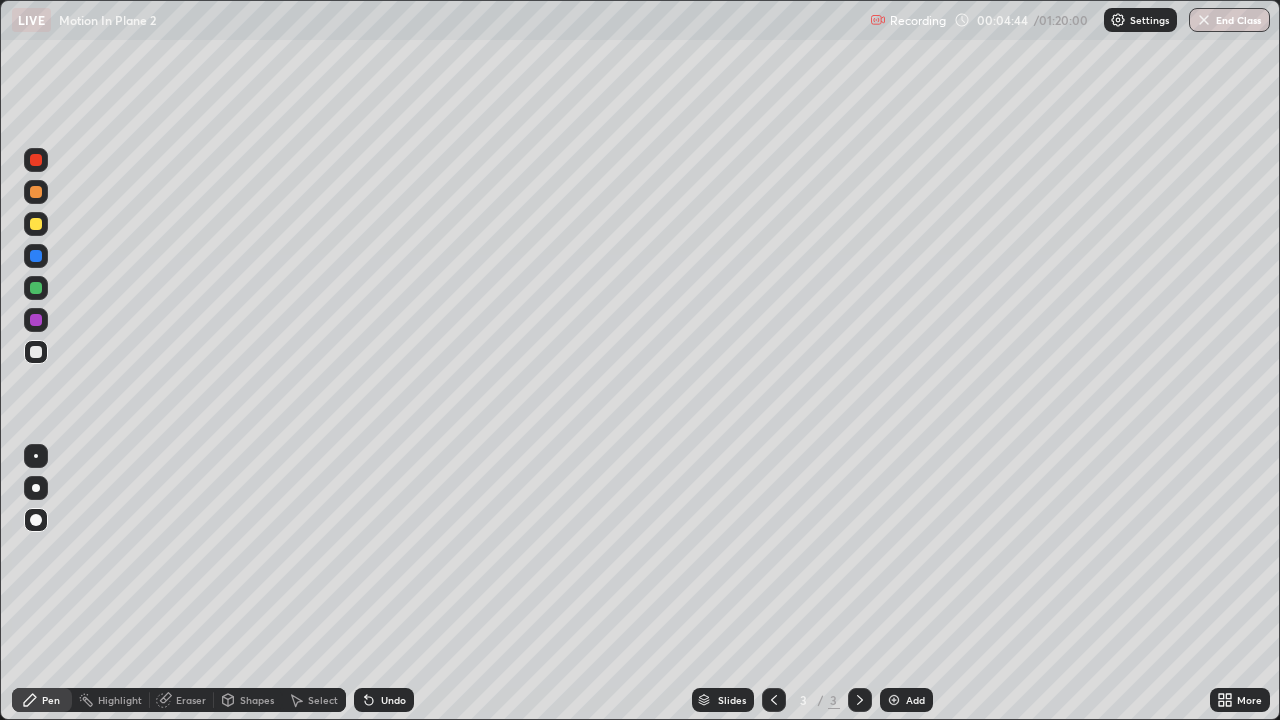 click on "Select" at bounding box center [323, 700] 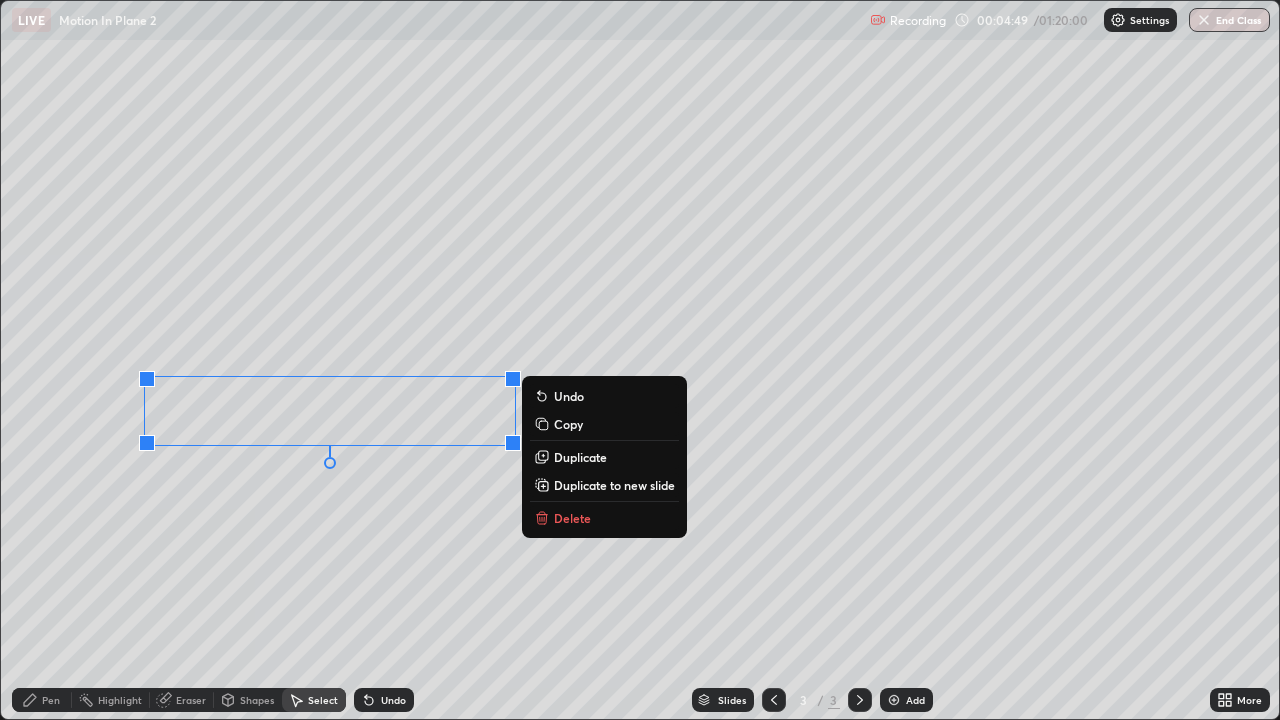 click on "0 ° Undo Copy Duplicate Duplicate to new slide Delete" at bounding box center (640, 360) 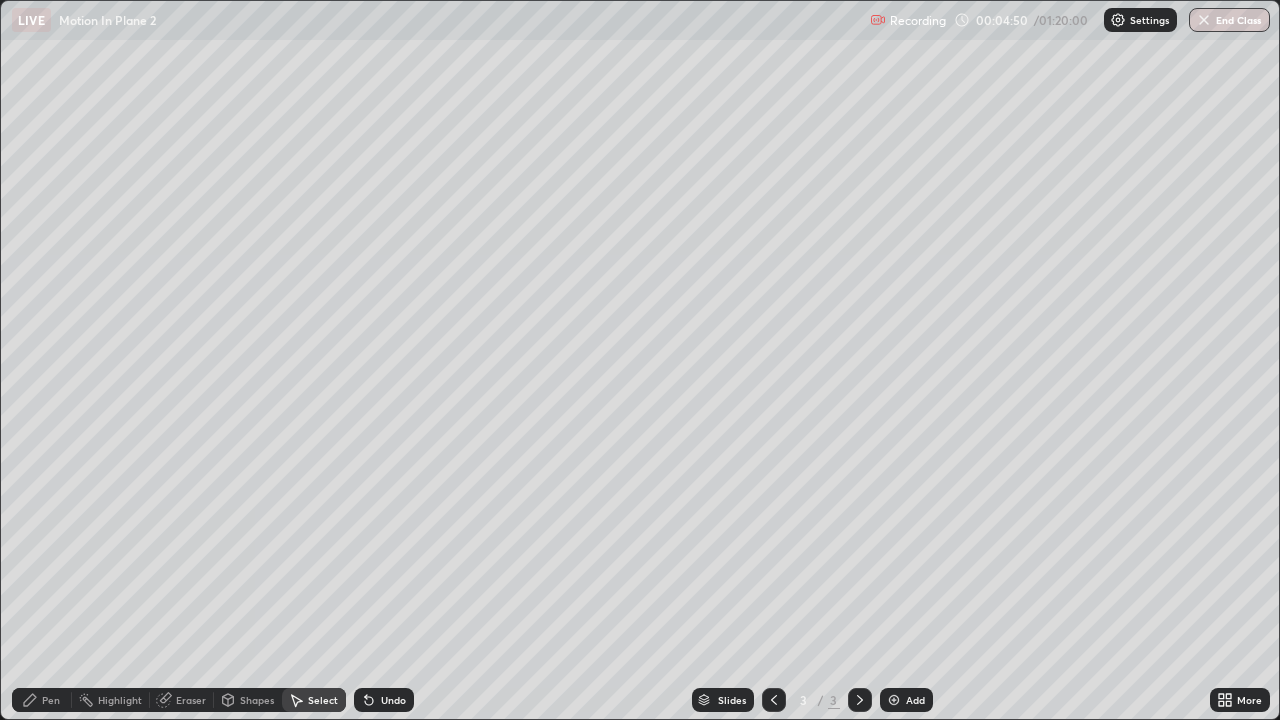 click on "Pen" at bounding box center (51, 700) 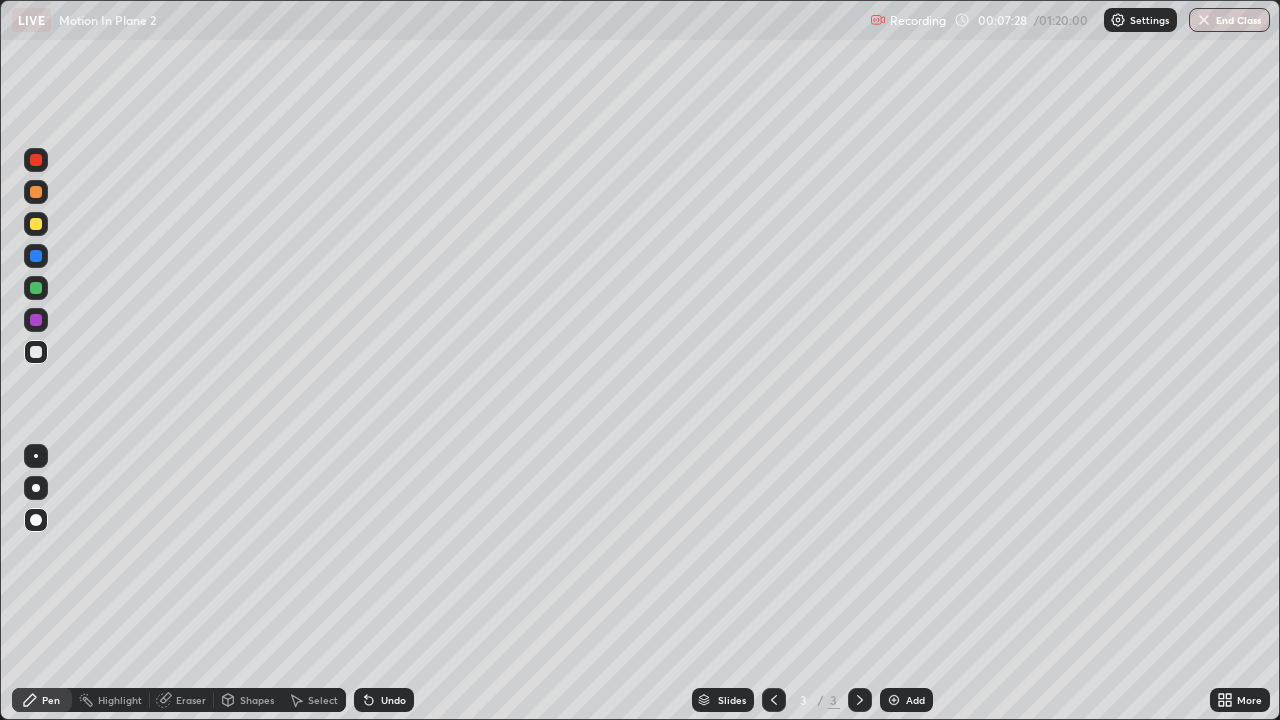 click on "Undo" at bounding box center [393, 700] 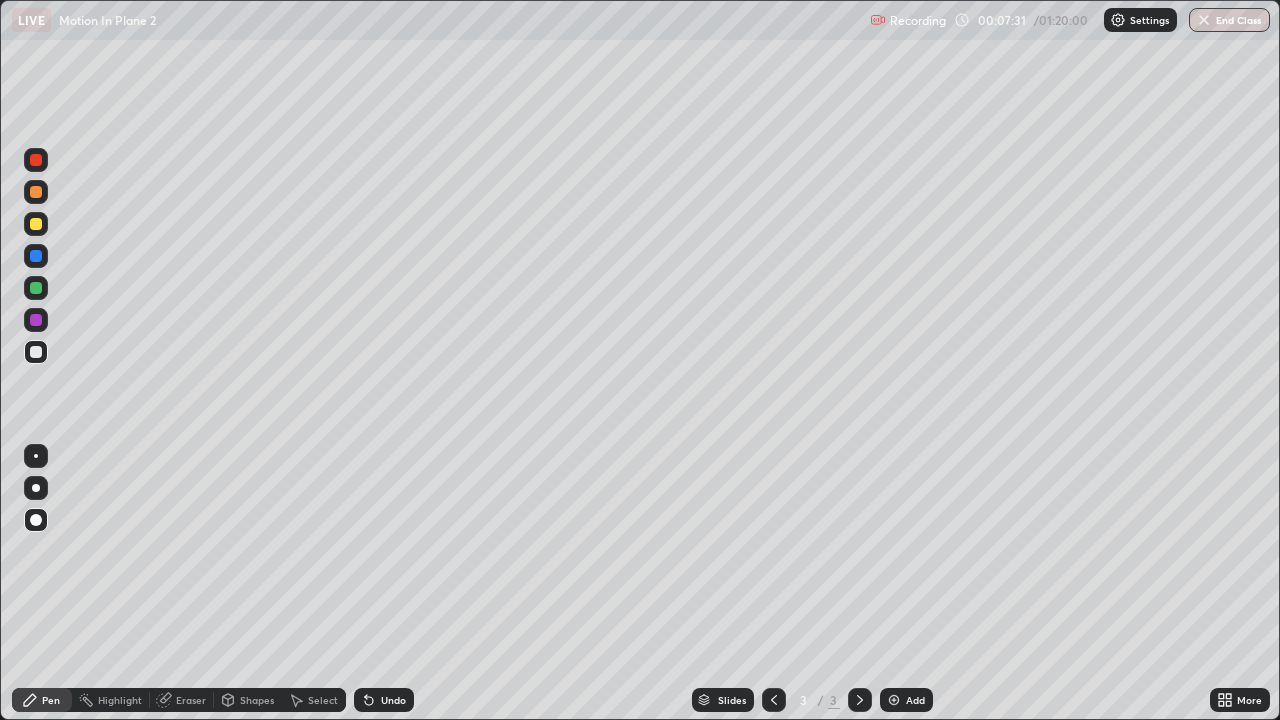 click on "Shapes" at bounding box center [257, 700] 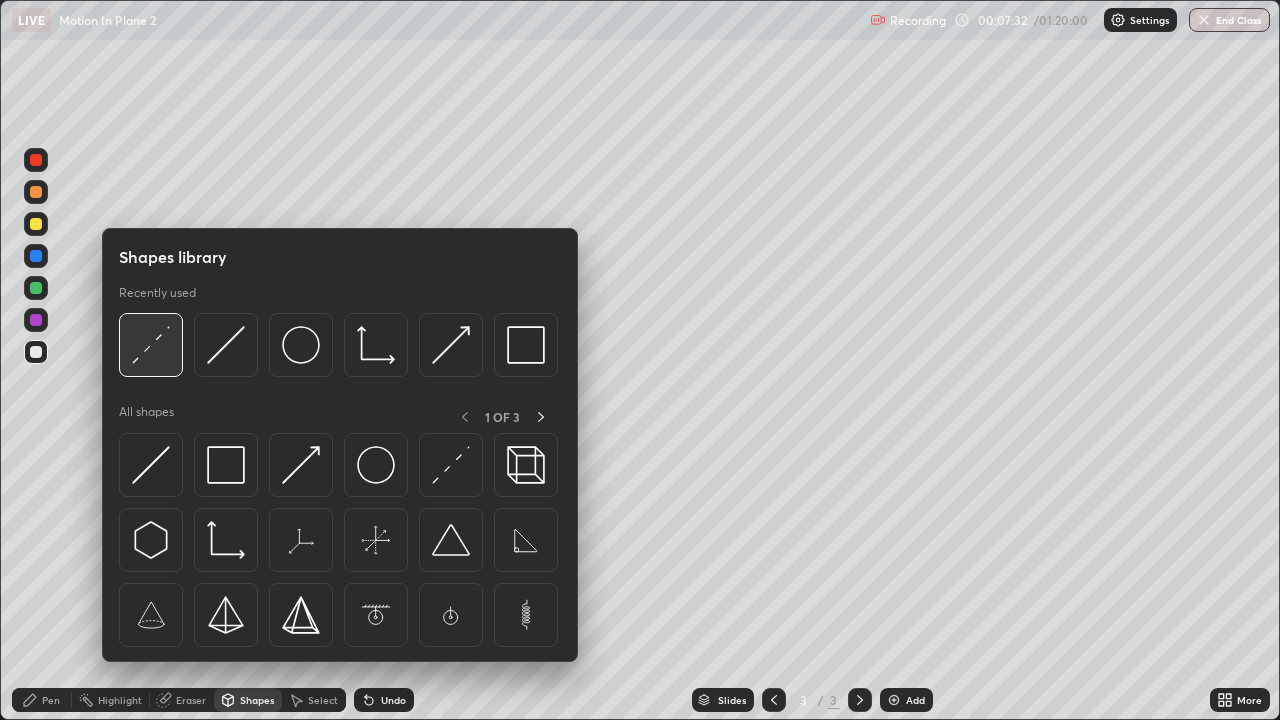 click at bounding box center (151, 345) 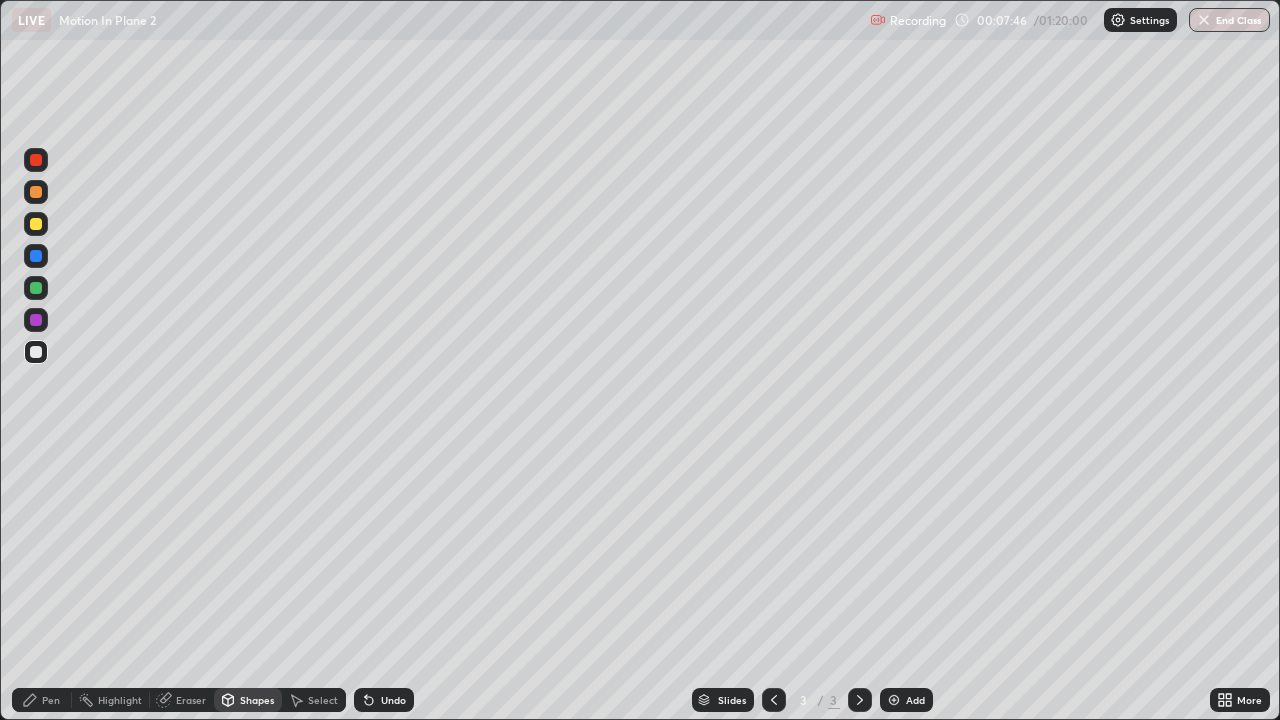 click on "Pen" at bounding box center (51, 700) 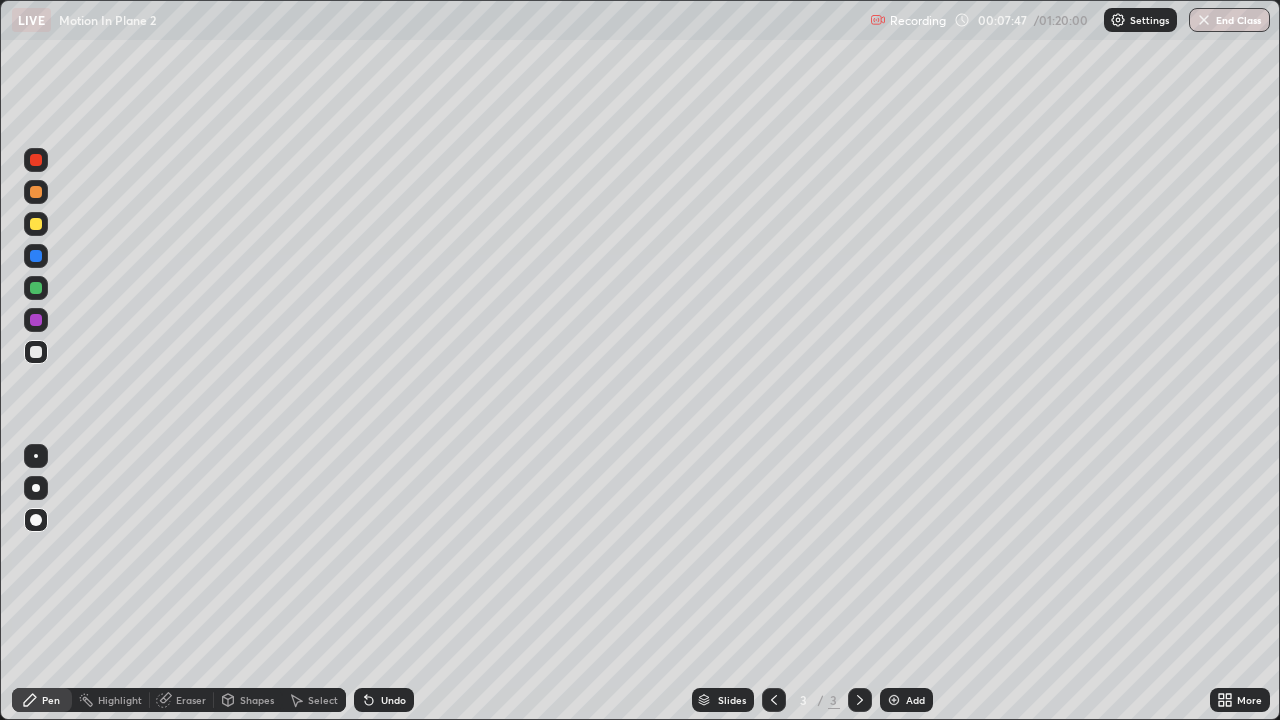 click at bounding box center (36, 352) 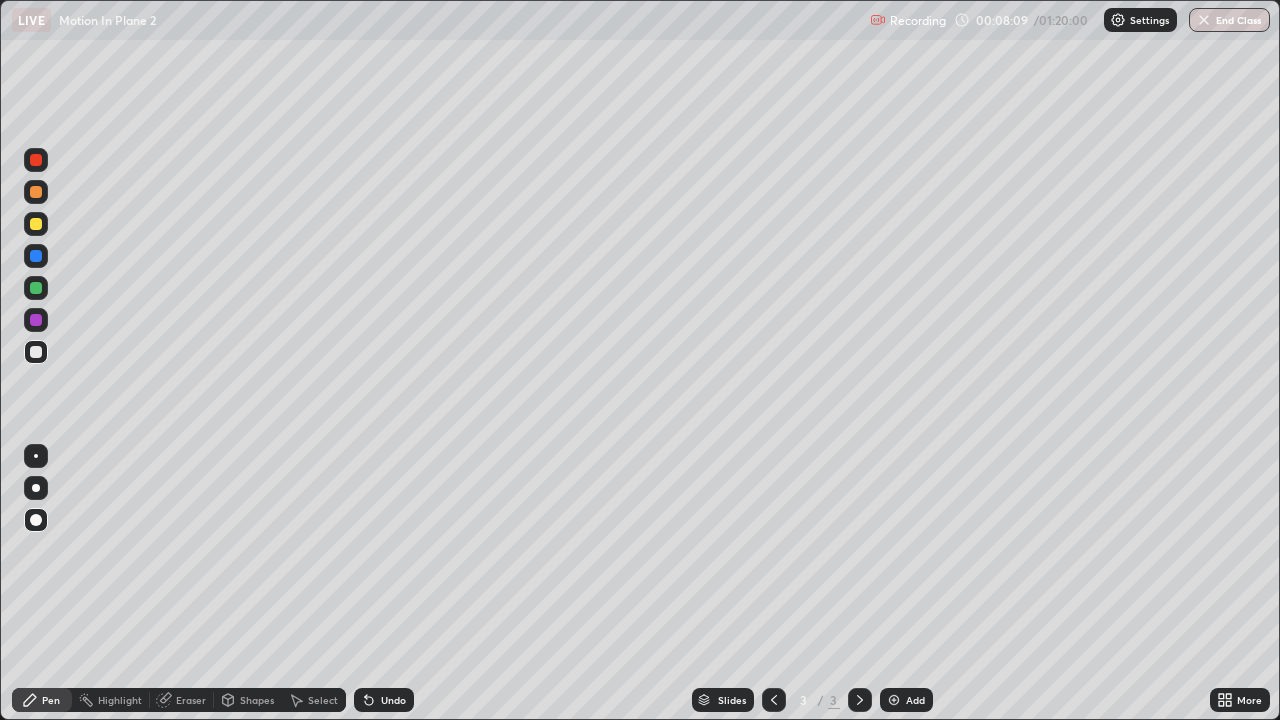 click at bounding box center (36, 288) 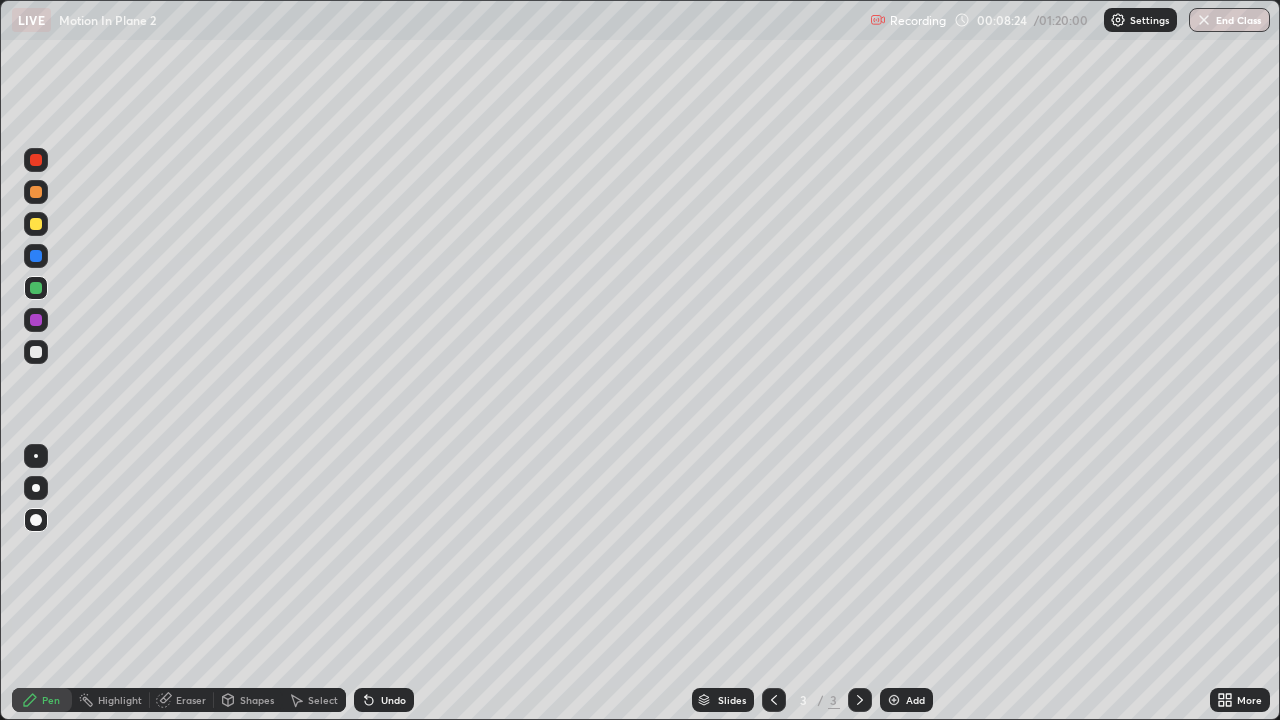 click at bounding box center [36, 320] 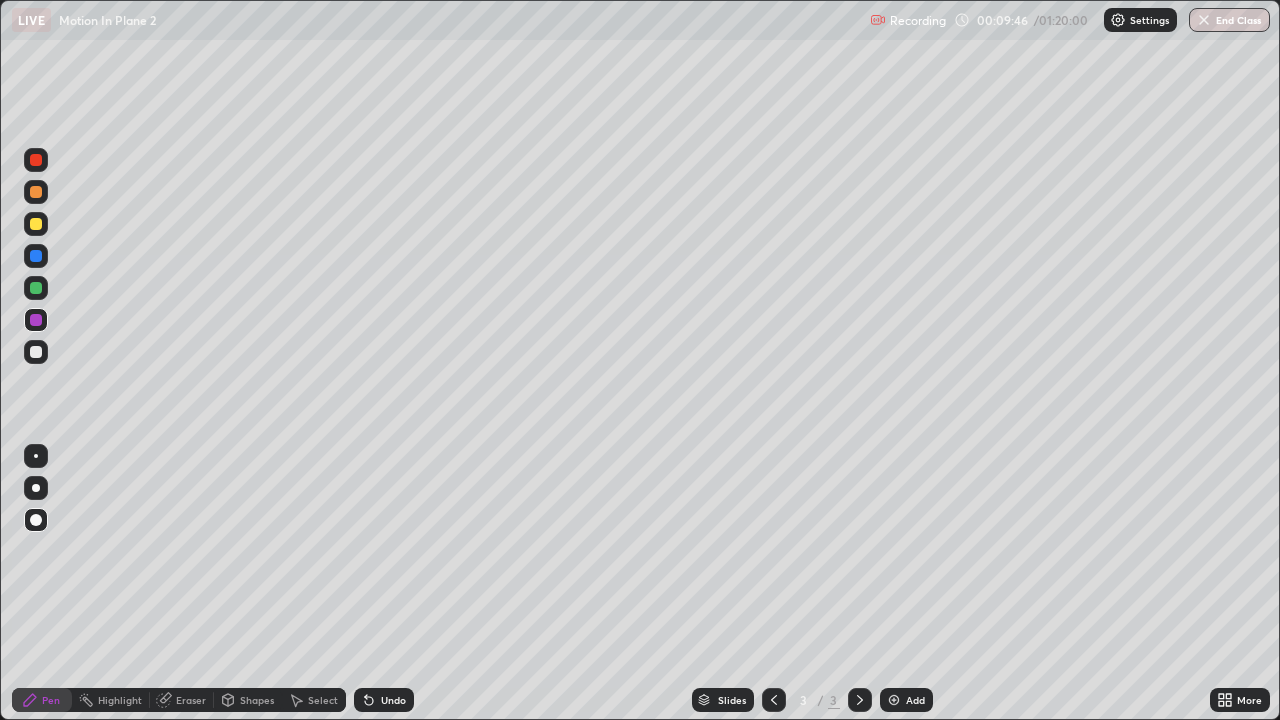 click at bounding box center (36, 224) 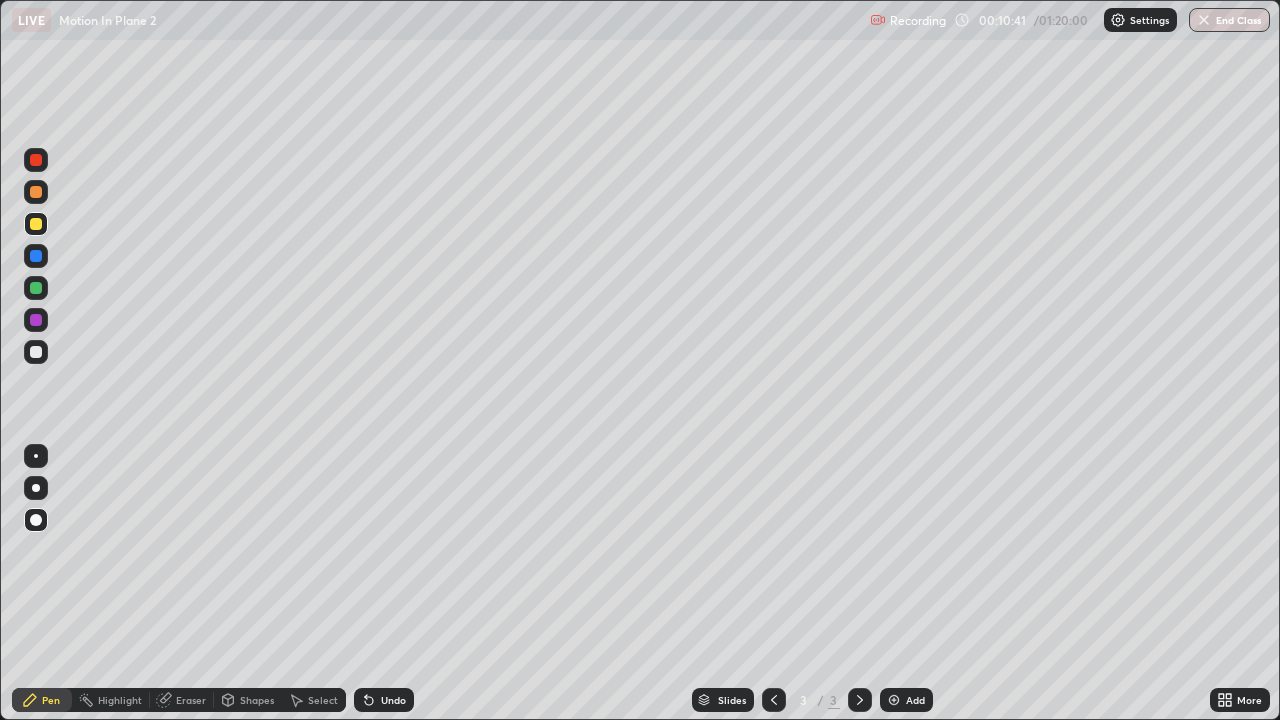 click at bounding box center (36, 256) 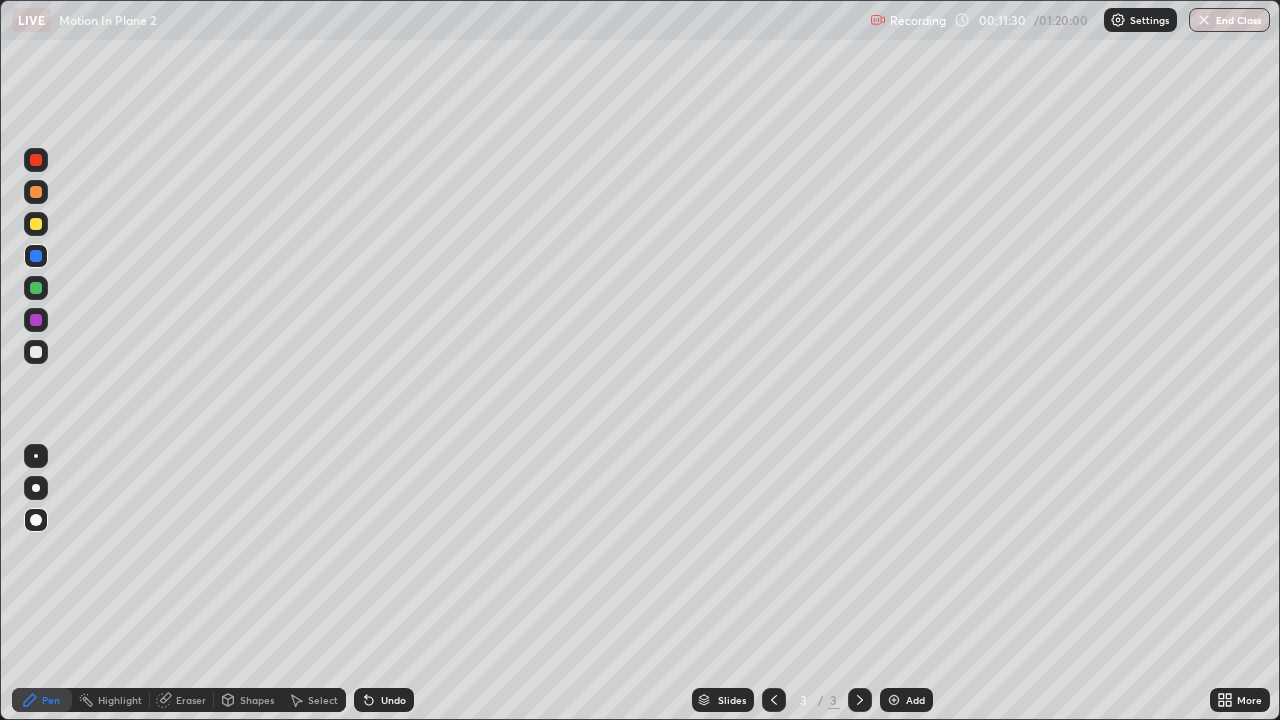 click on "Undo" at bounding box center [393, 700] 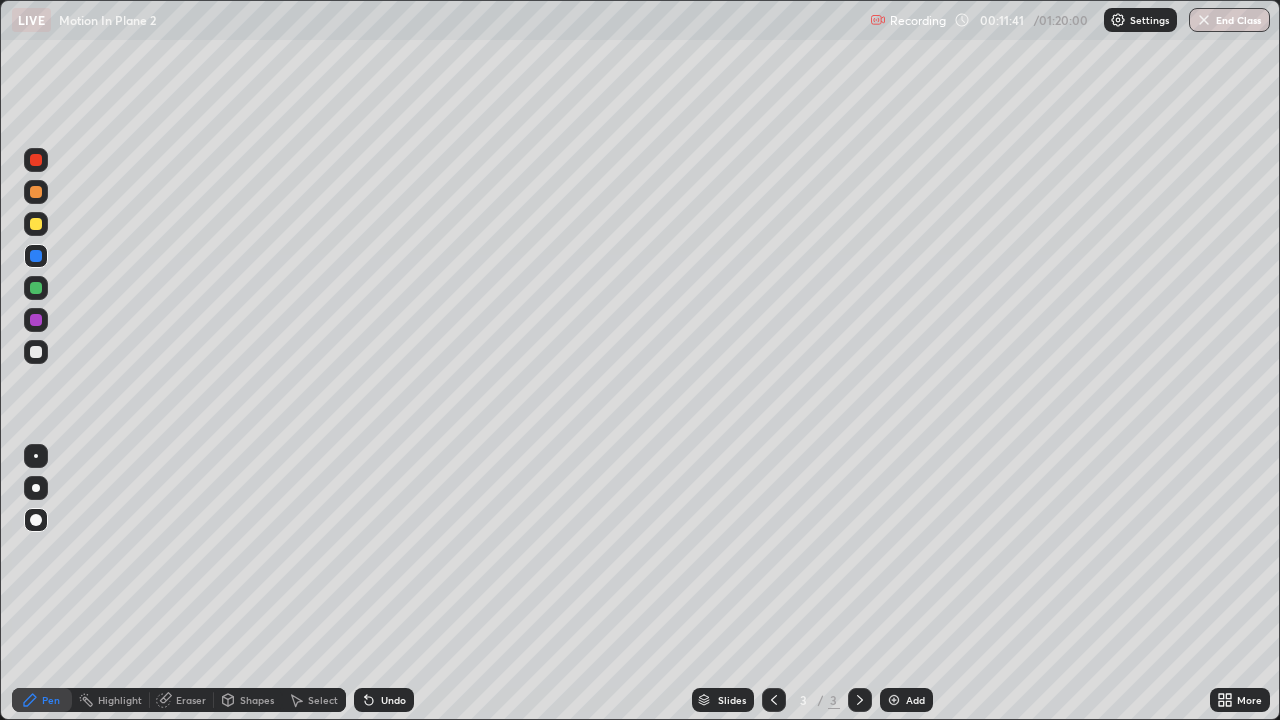 click 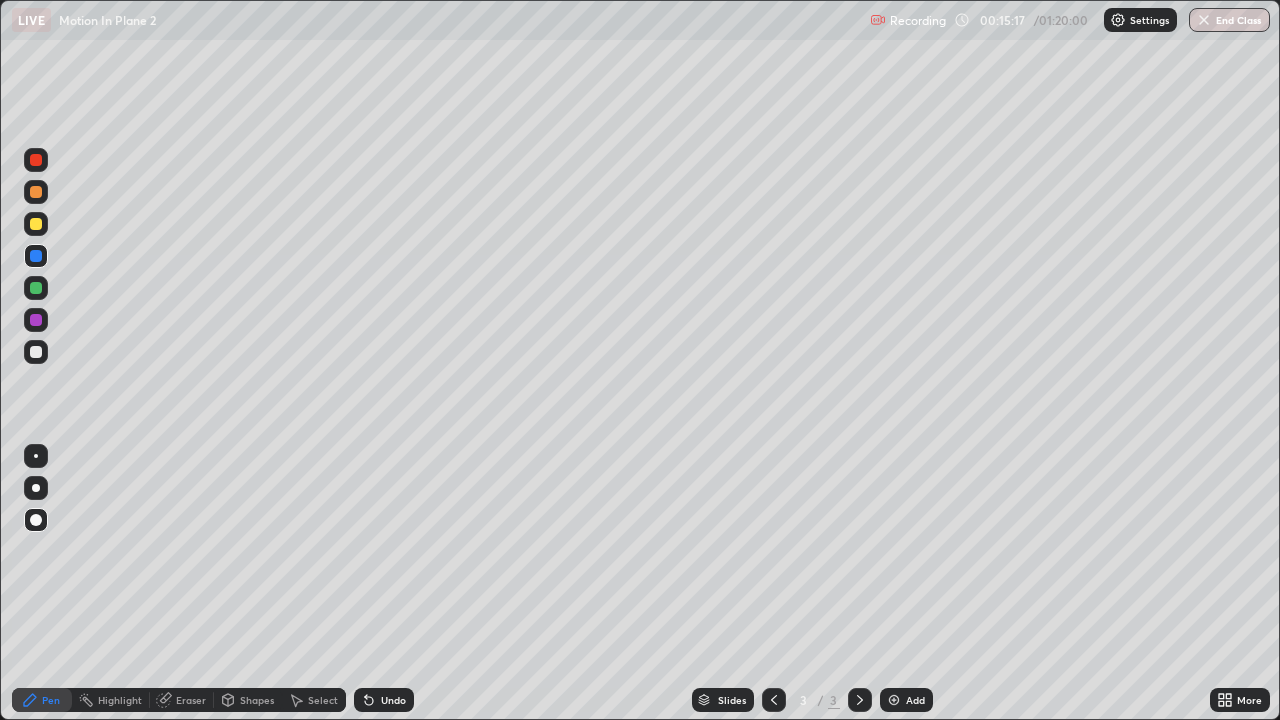click on "Select" at bounding box center [323, 700] 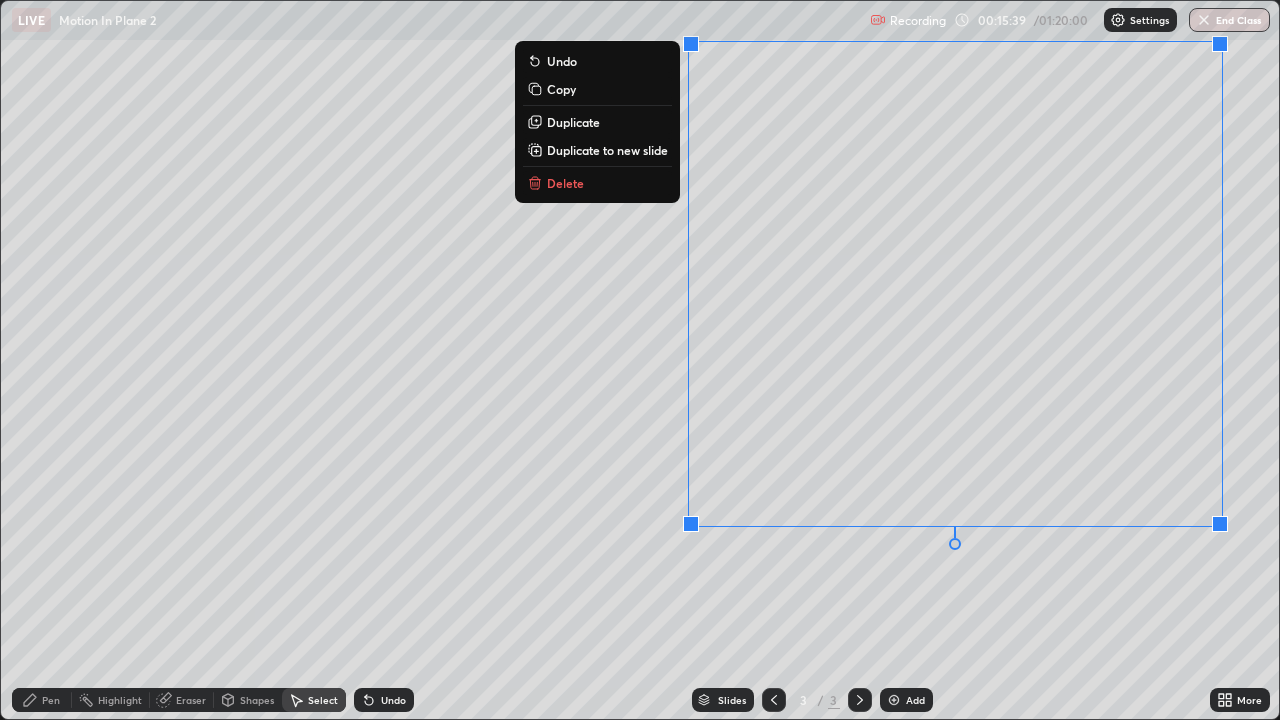 click on "0 ° Undo Copy Duplicate Duplicate to new slide Delete" at bounding box center [640, 360] 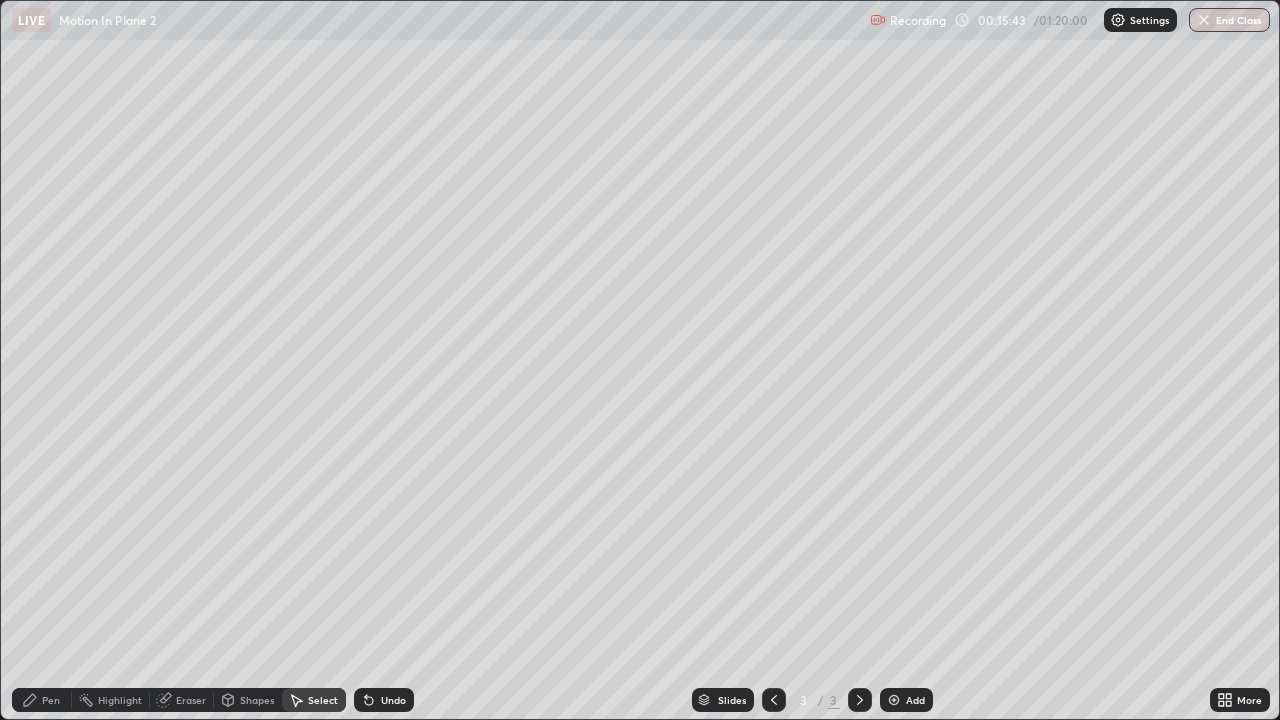 click 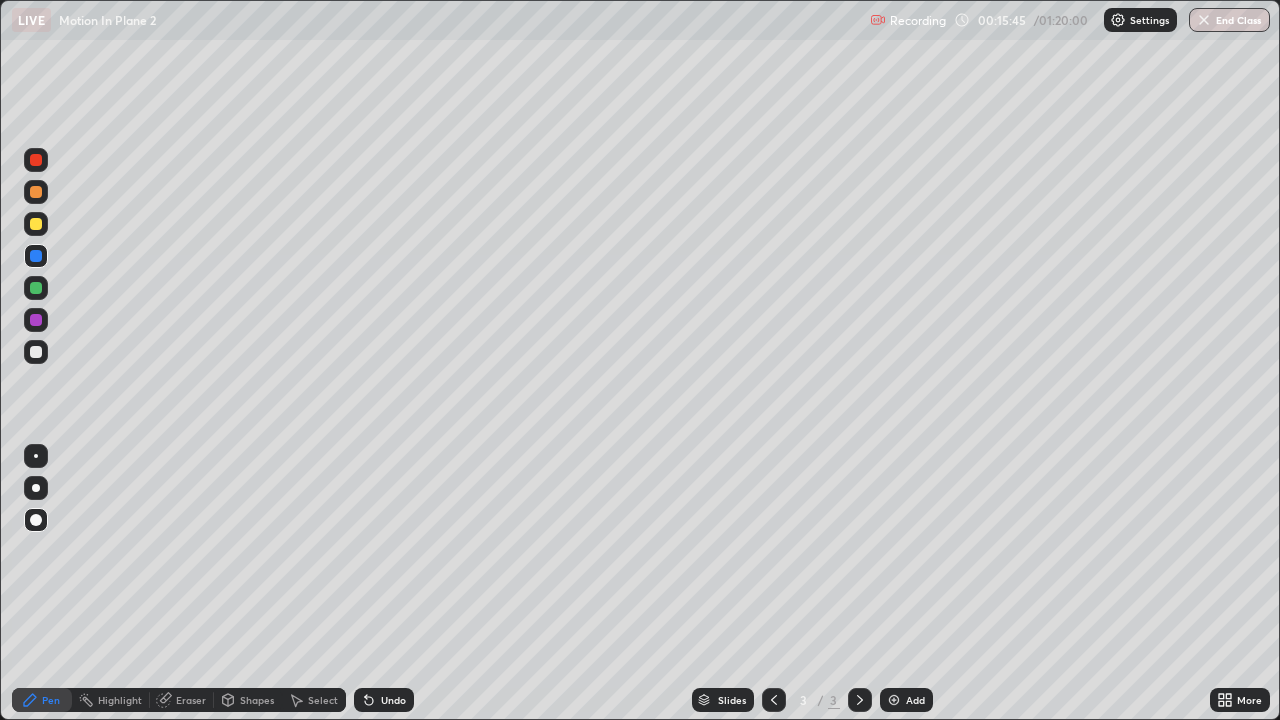 click at bounding box center [36, 224] 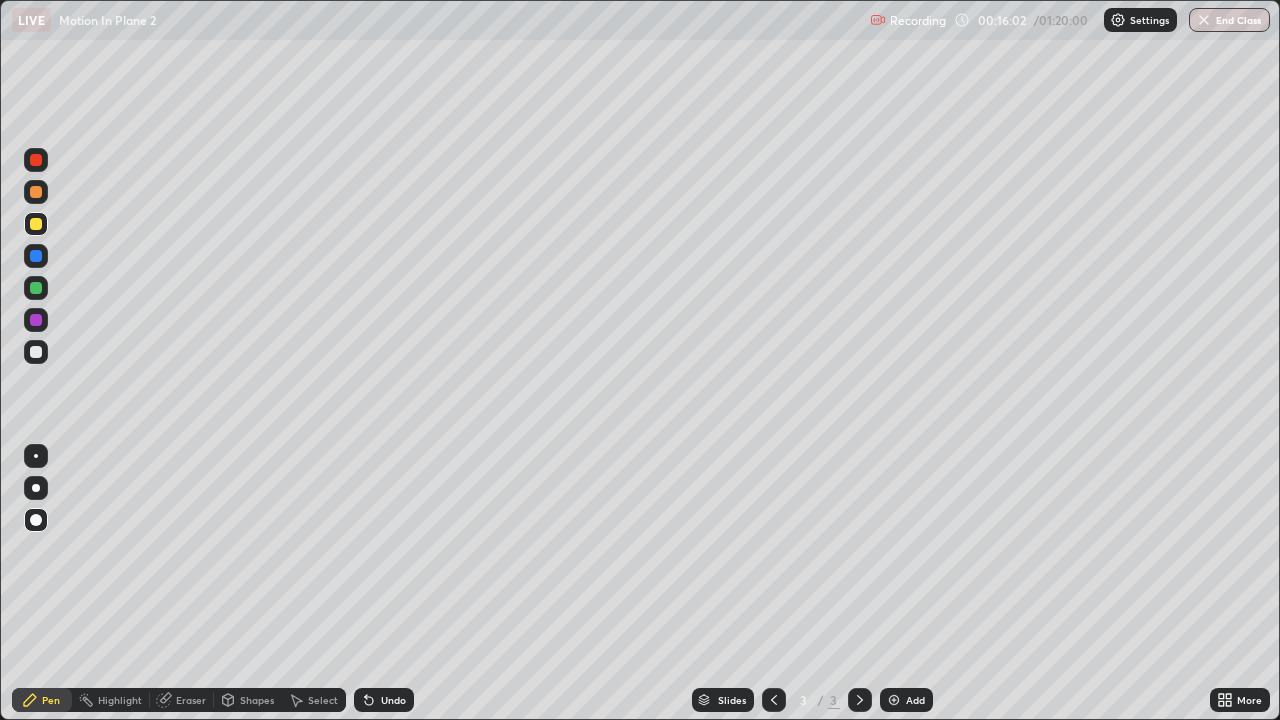 click at bounding box center [36, 256] 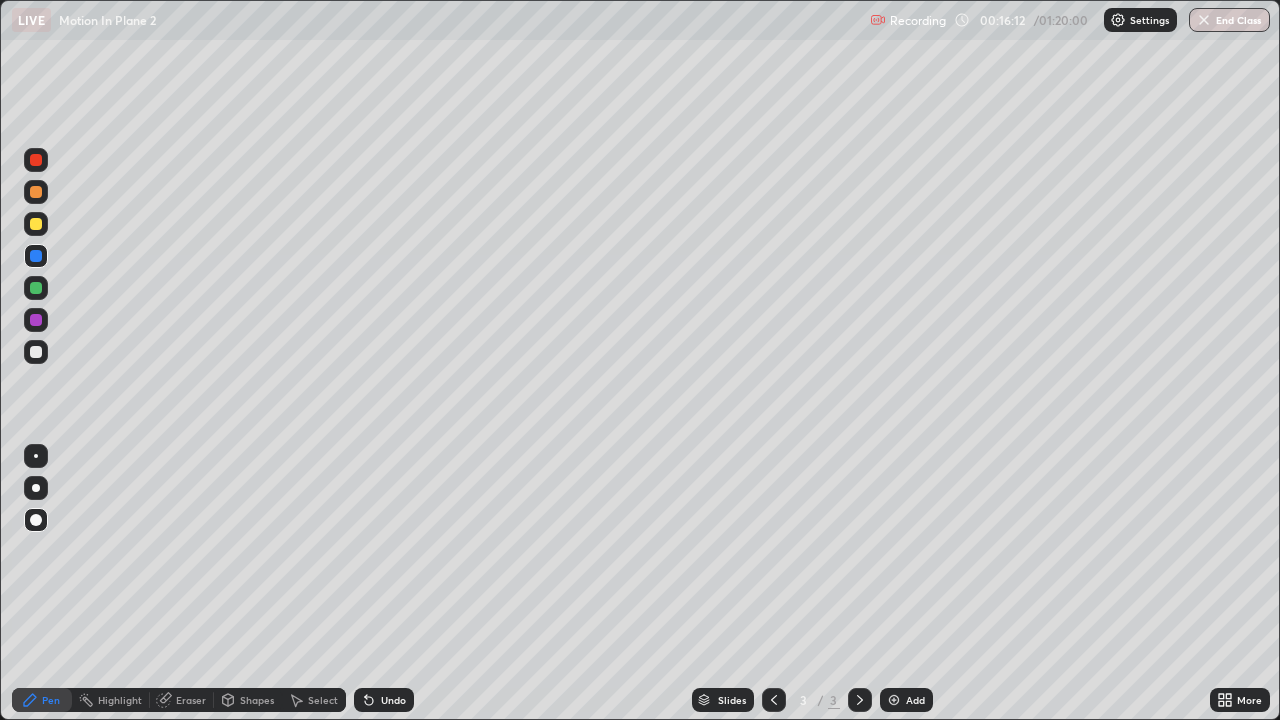 click at bounding box center [36, 224] 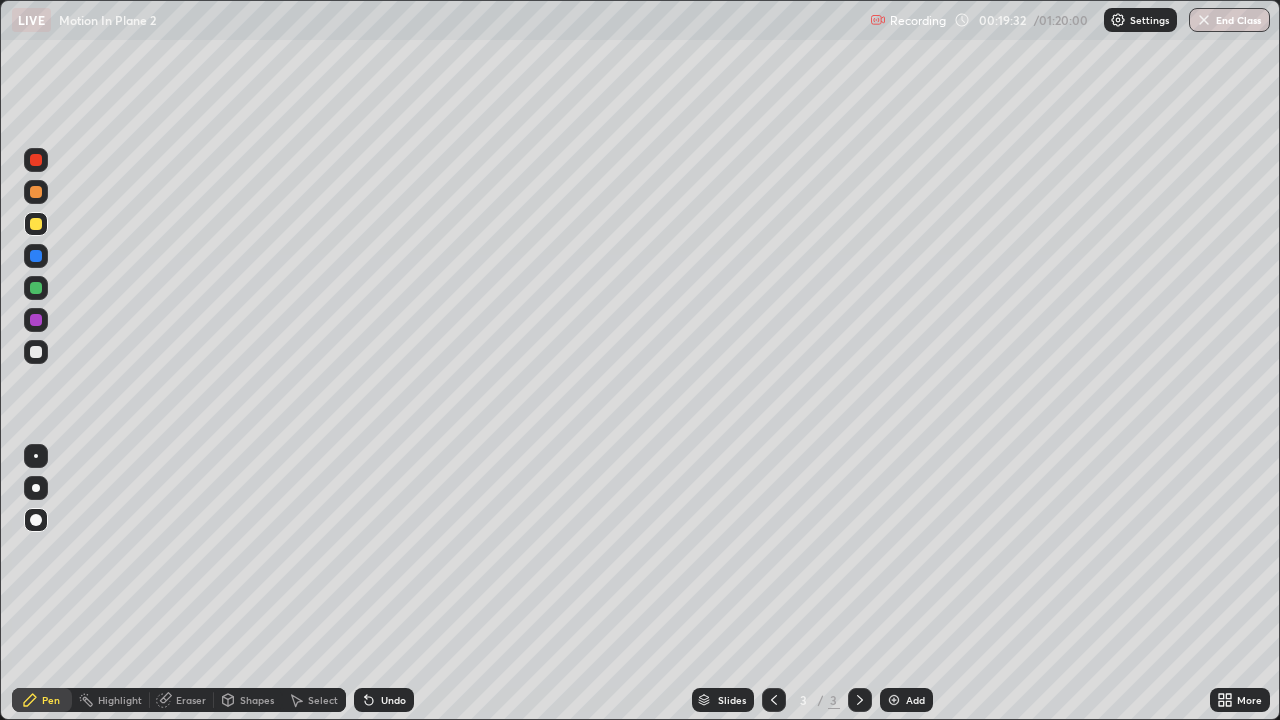 click 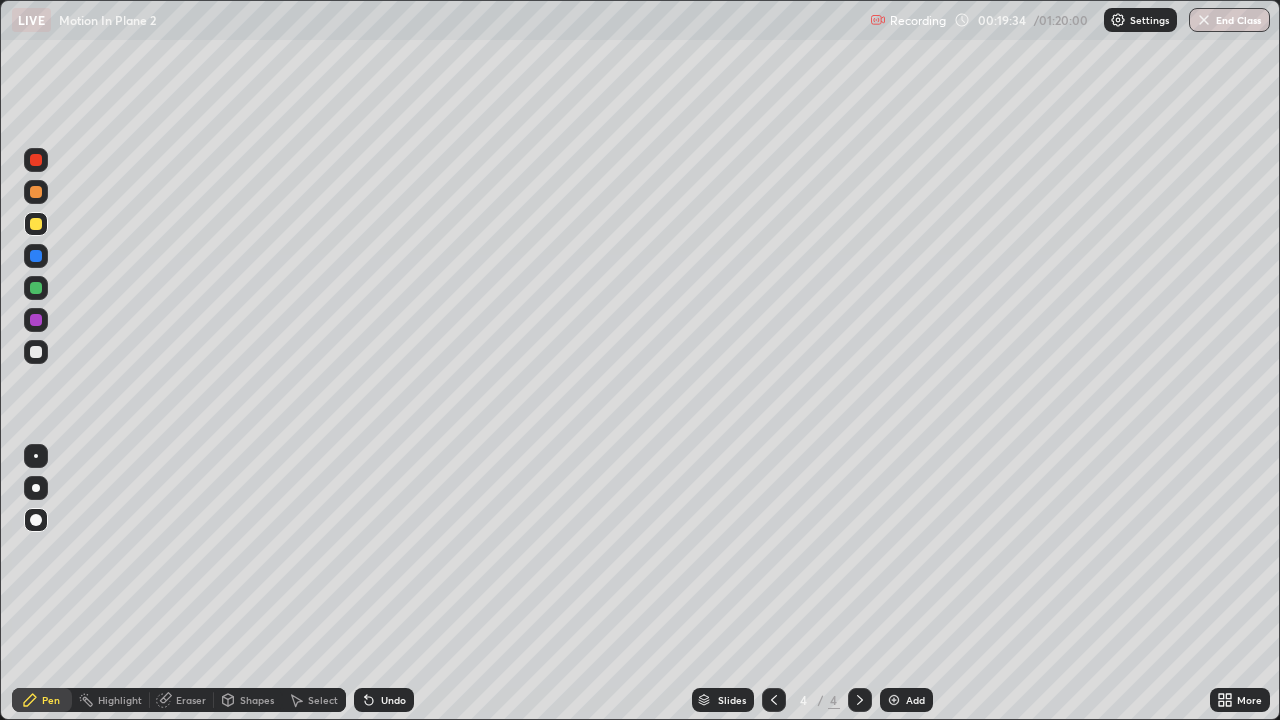 click at bounding box center (36, 320) 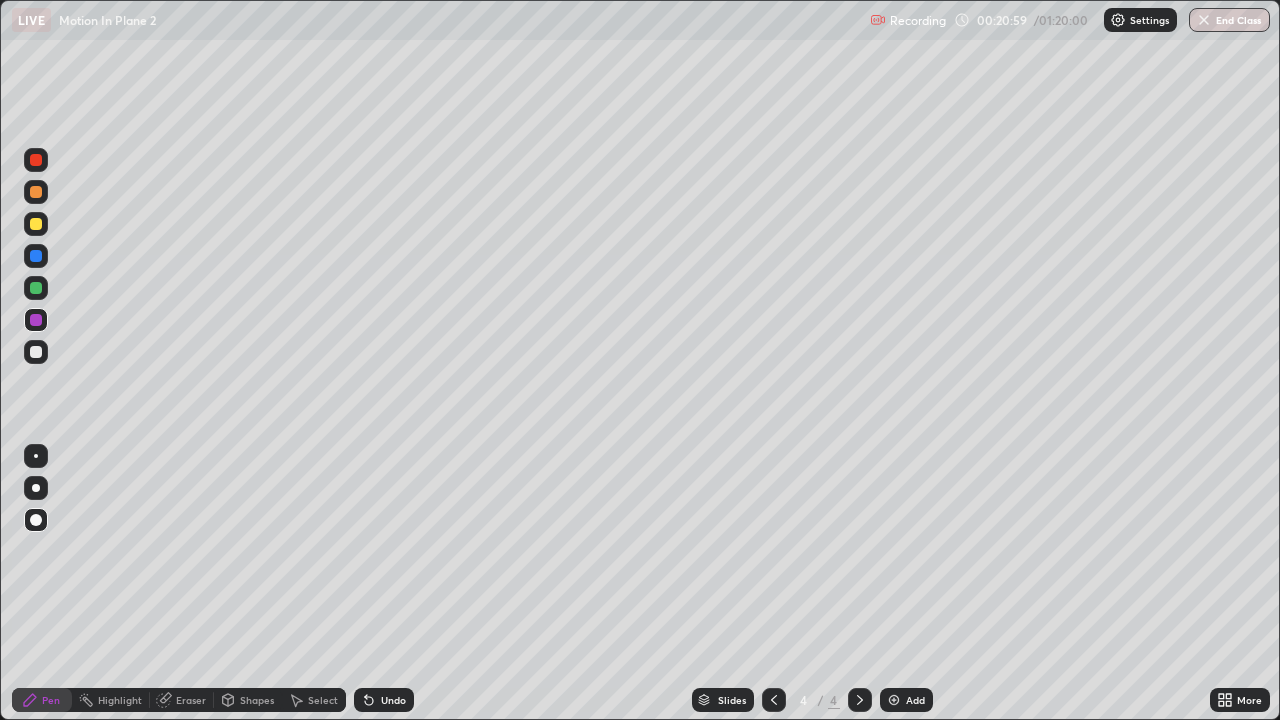 click at bounding box center [36, 352] 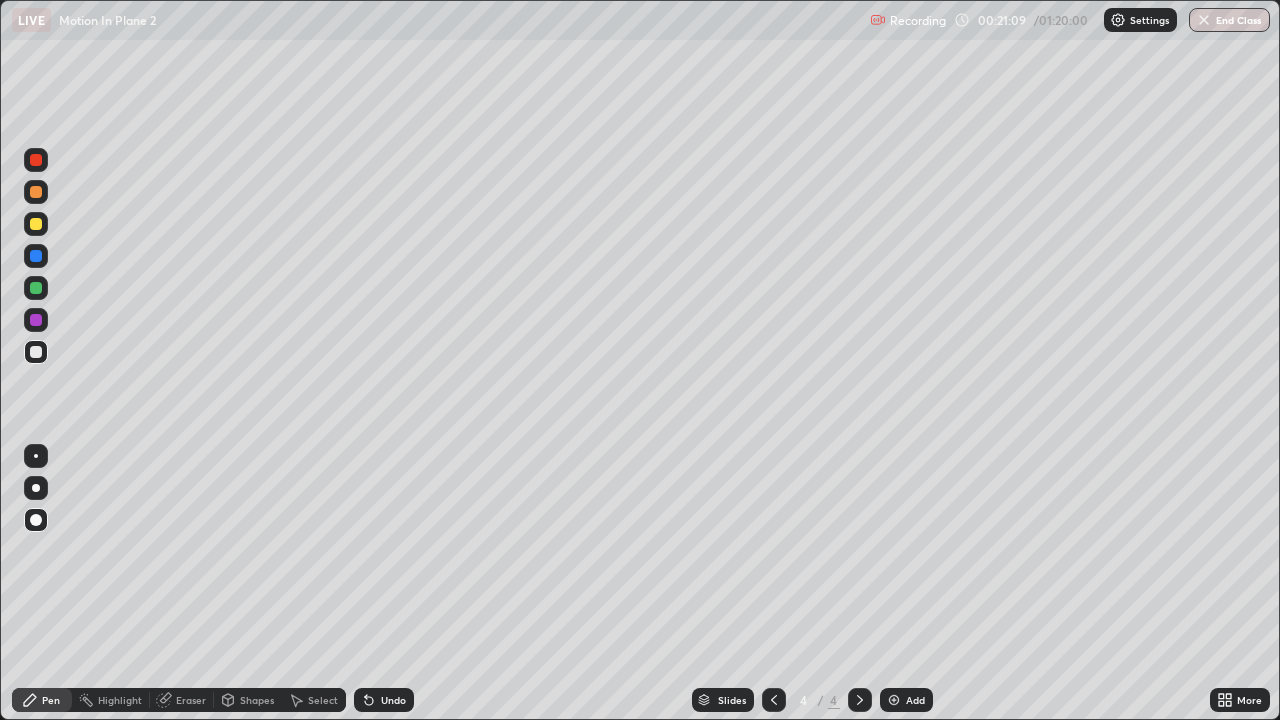 click at bounding box center (36, 288) 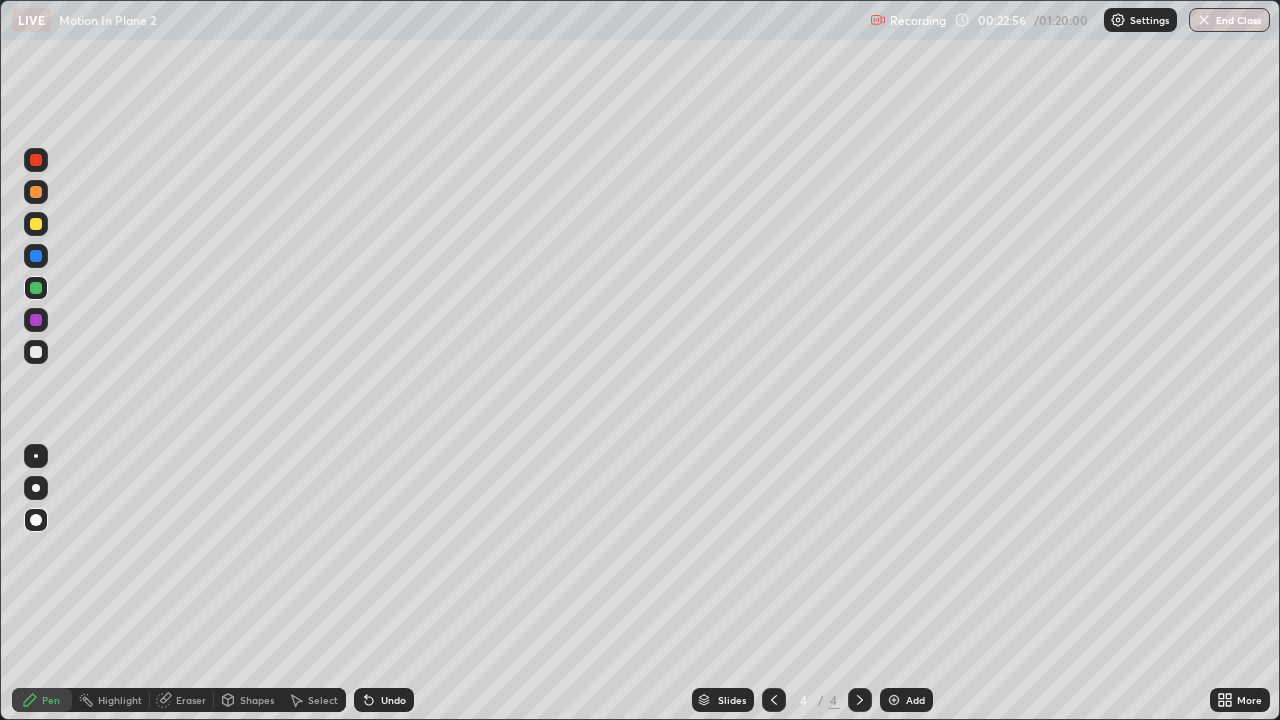 click at bounding box center [36, 320] 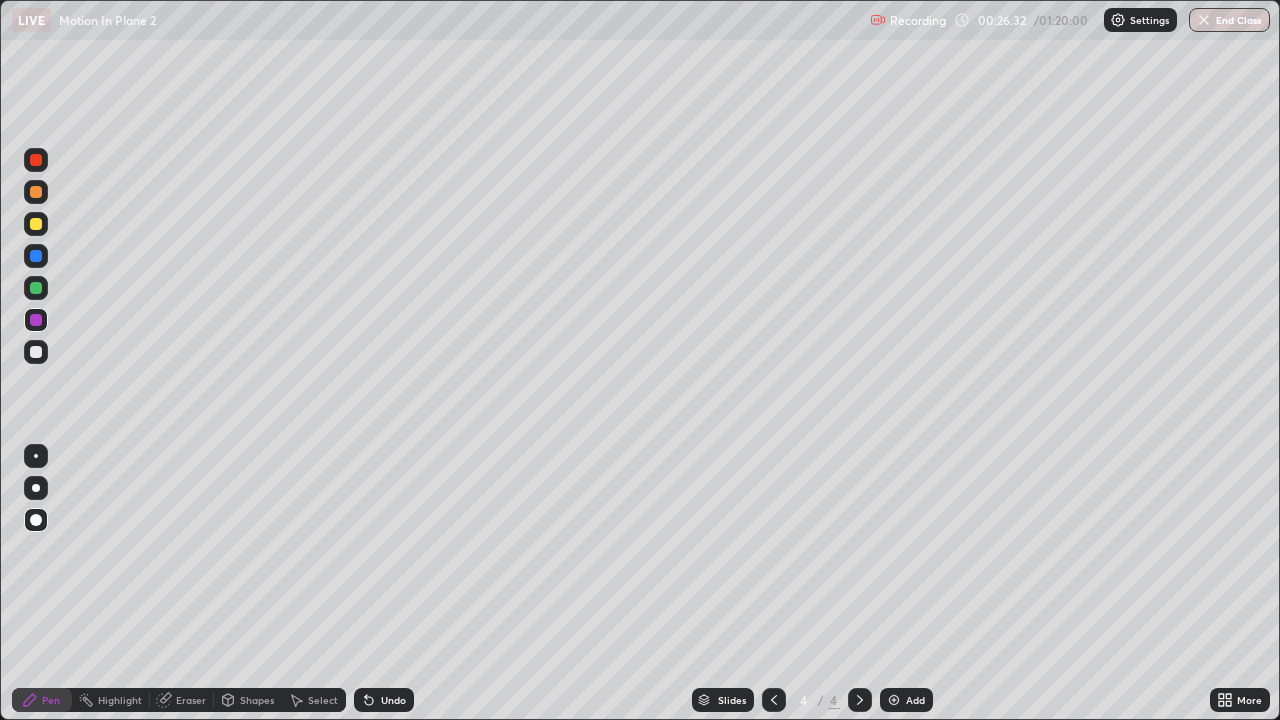 click 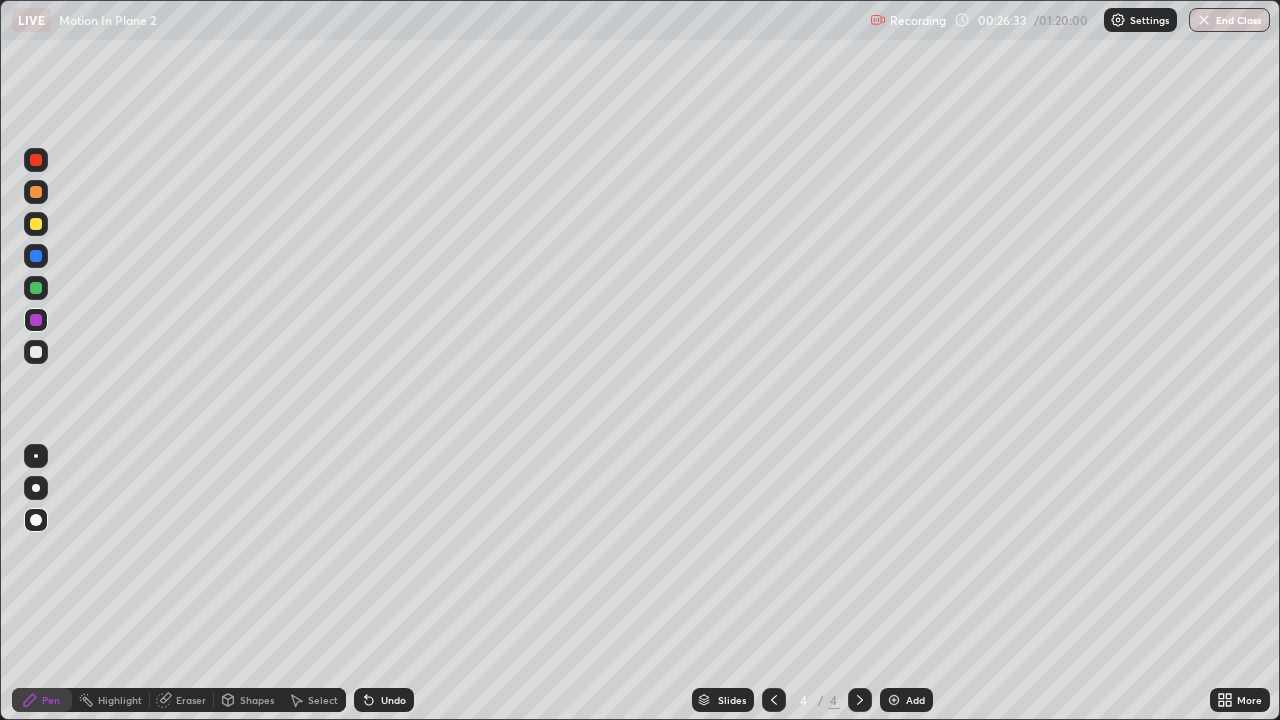 click on "Add" at bounding box center (915, 700) 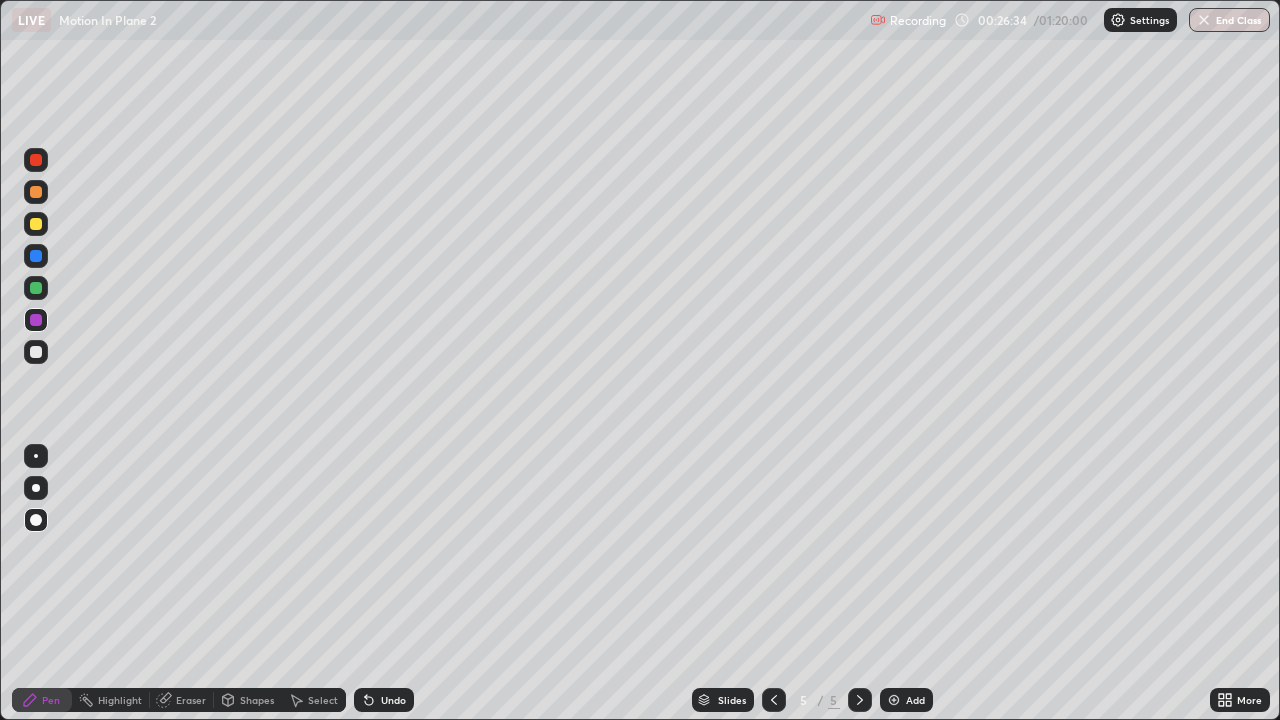 click at bounding box center (36, 352) 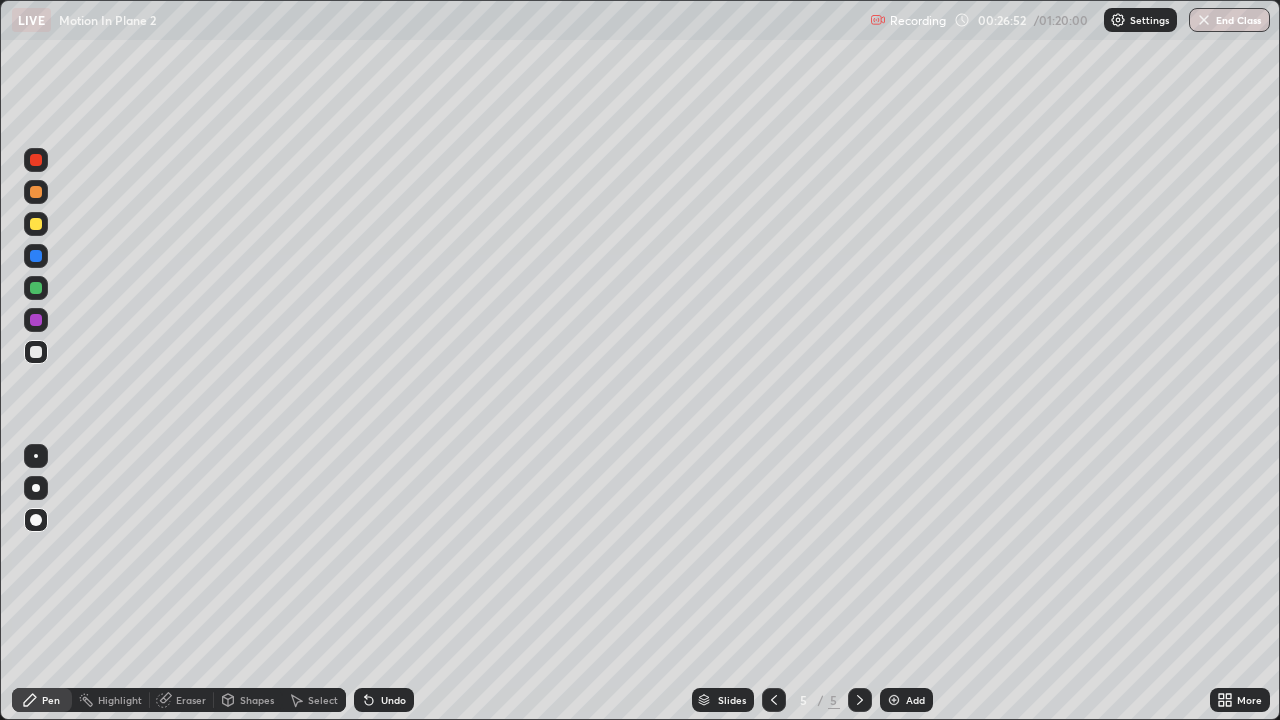 click on "Undo" at bounding box center [393, 700] 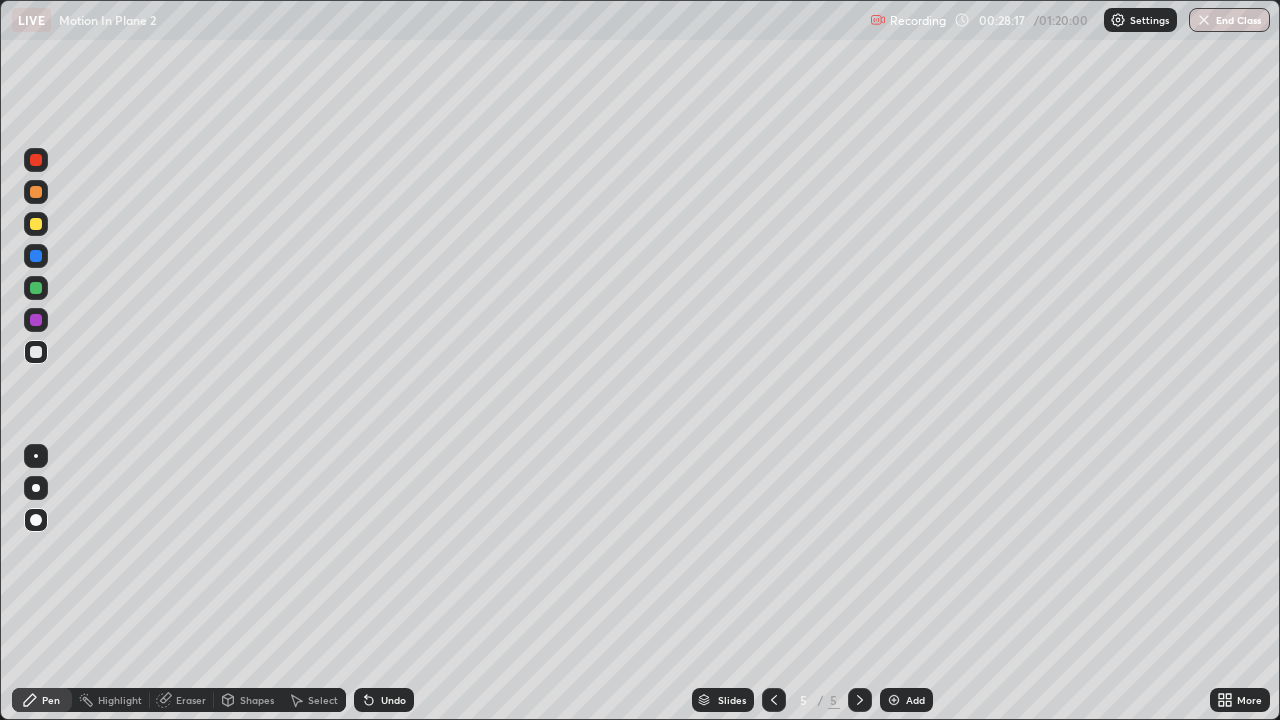 click 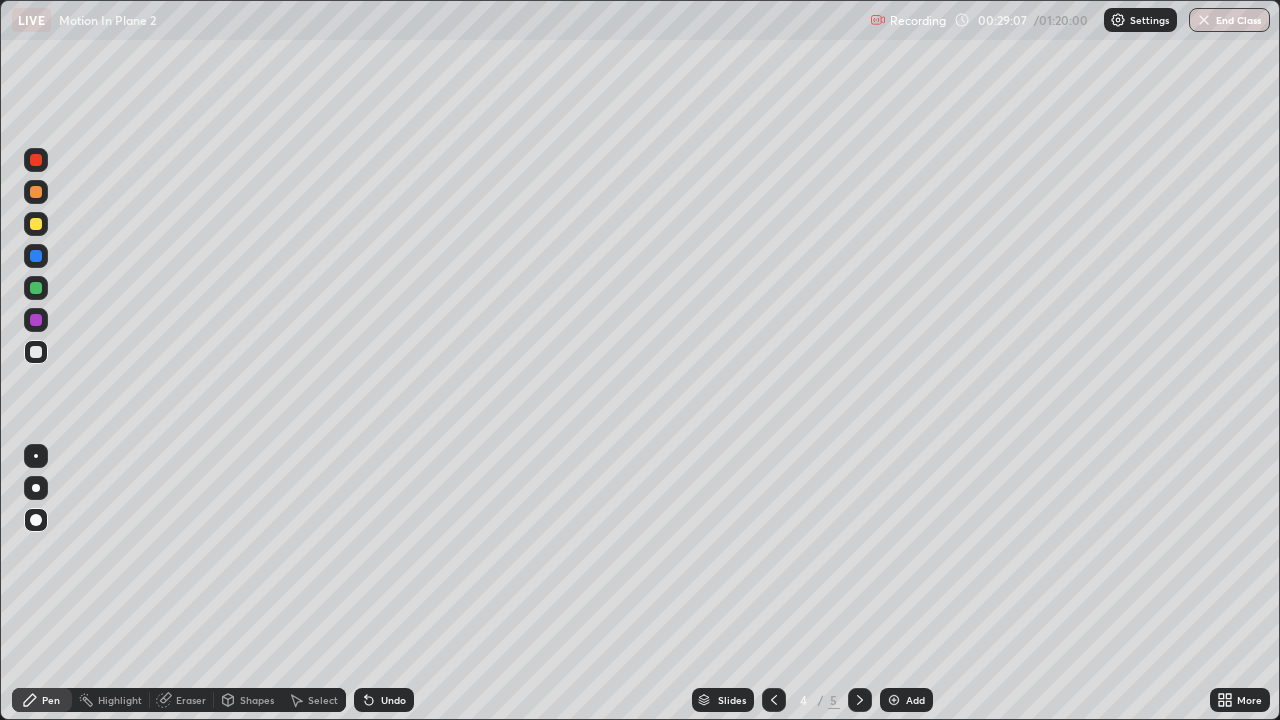 click 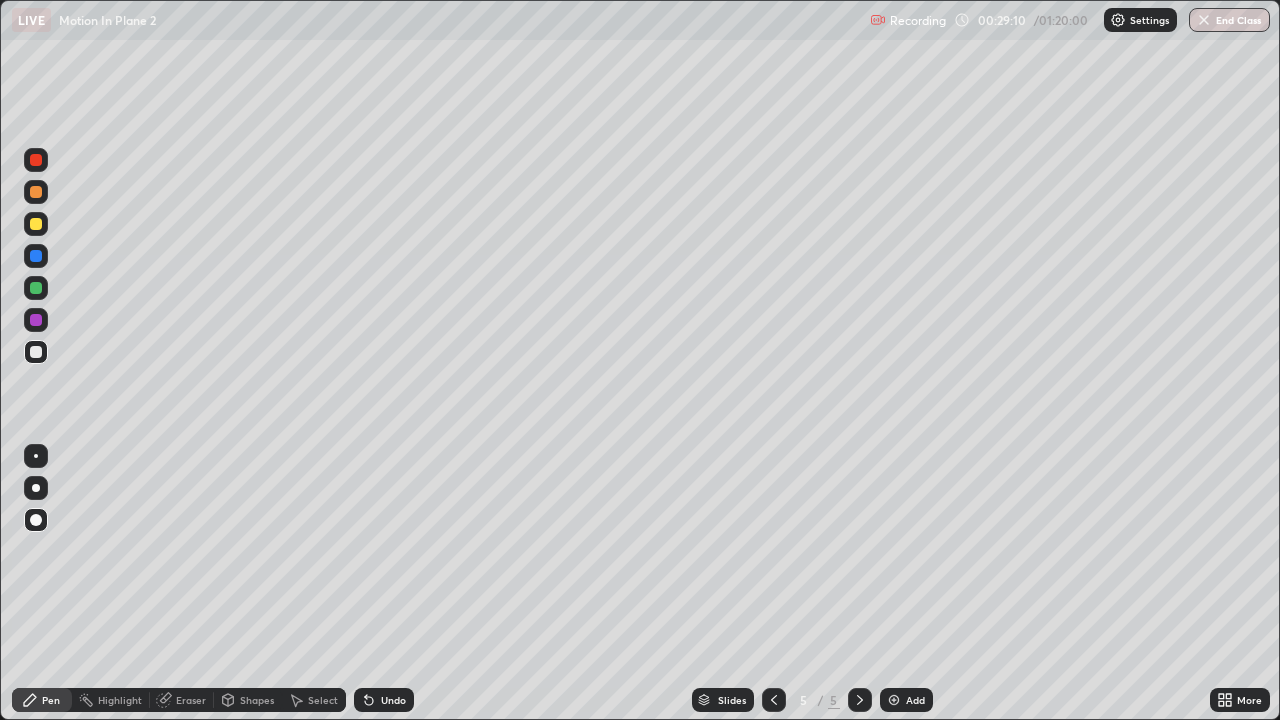 click on "Undo" at bounding box center (393, 700) 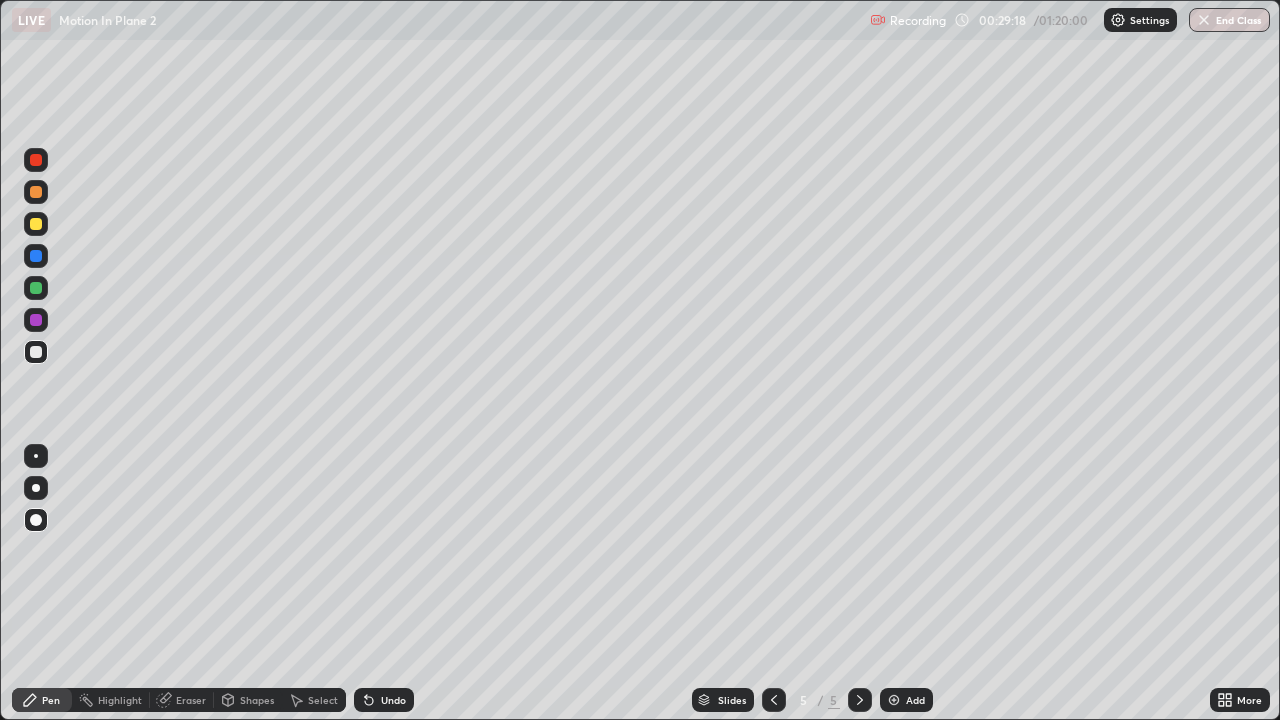 click at bounding box center [36, 224] 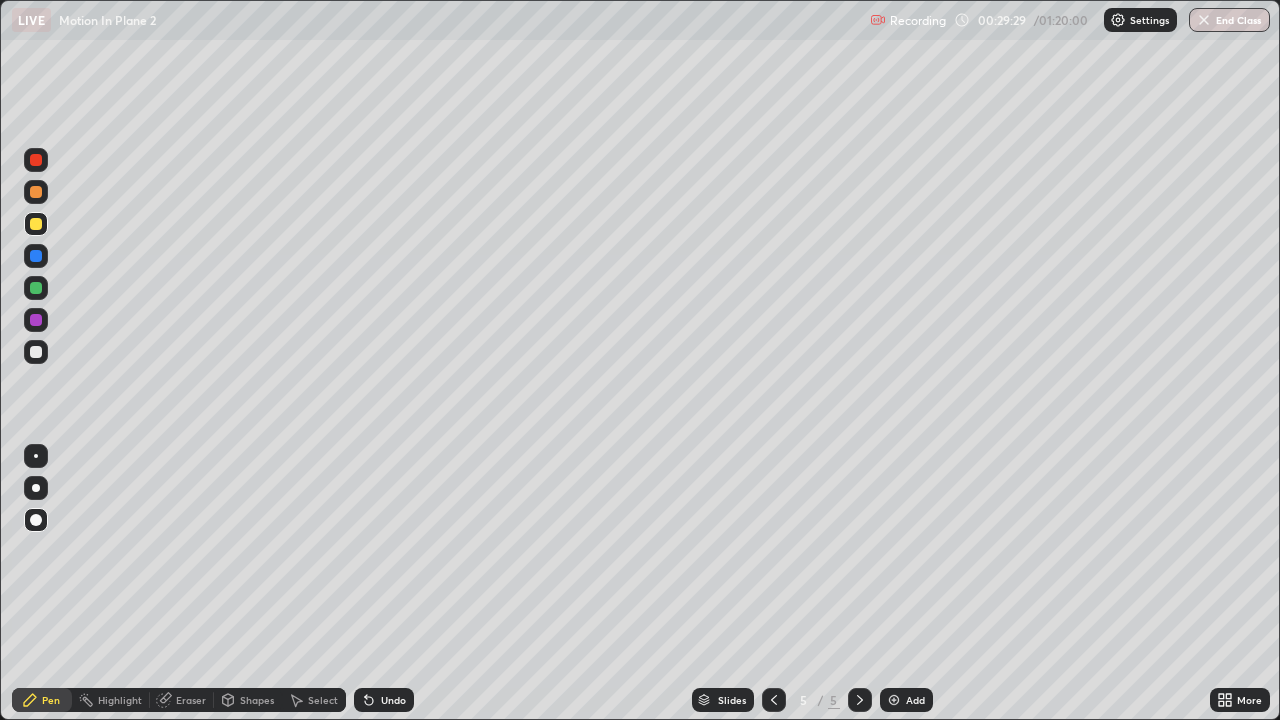 click at bounding box center [36, 352] 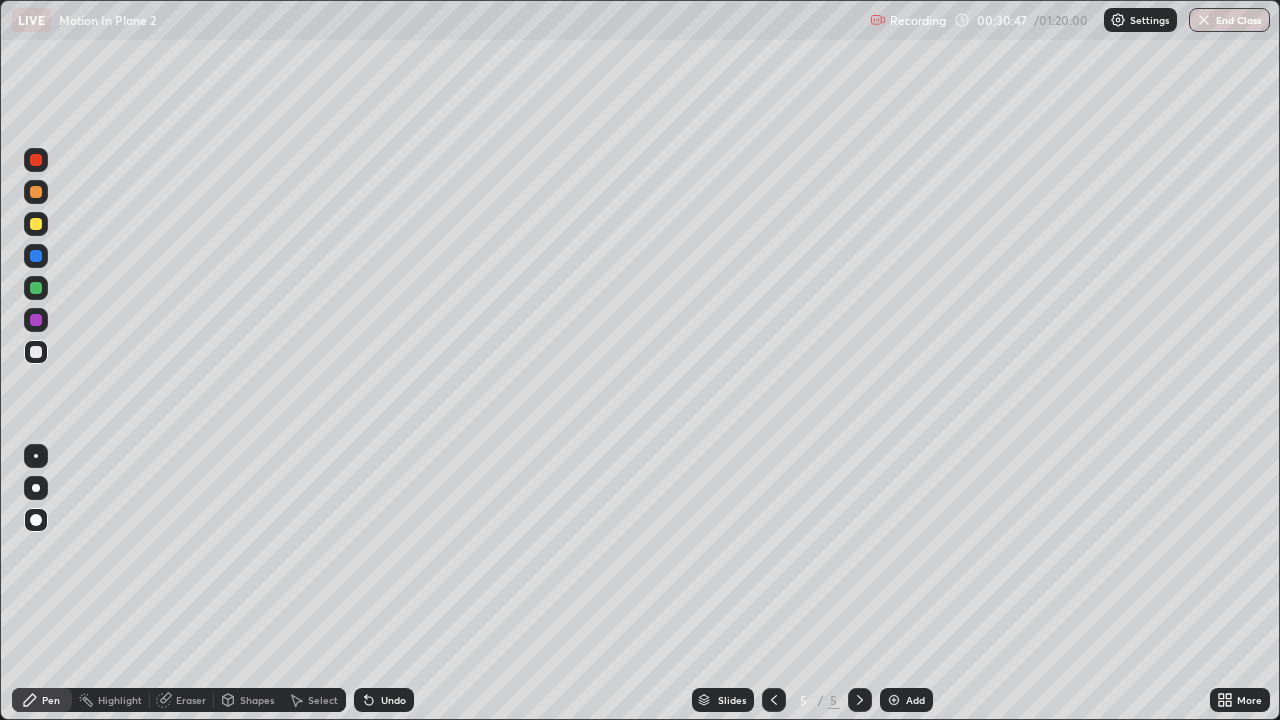click at bounding box center (36, 320) 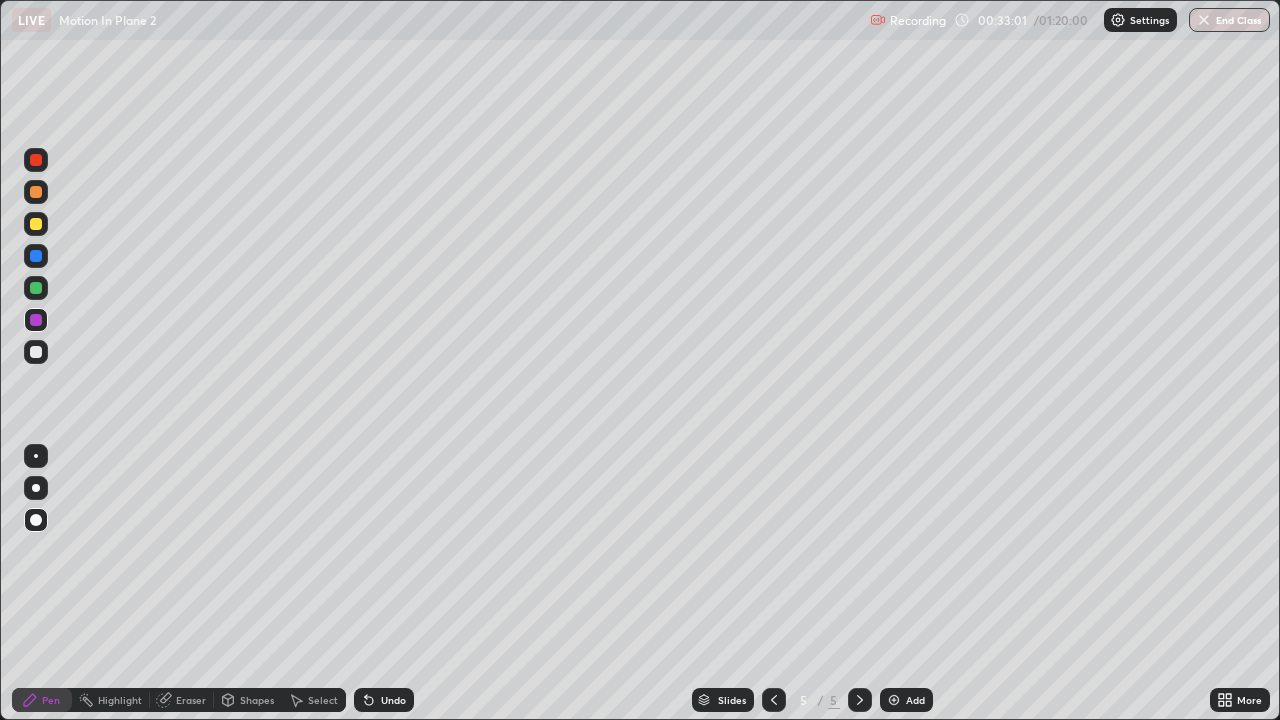 click on "Undo" at bounding box center [393, 700] 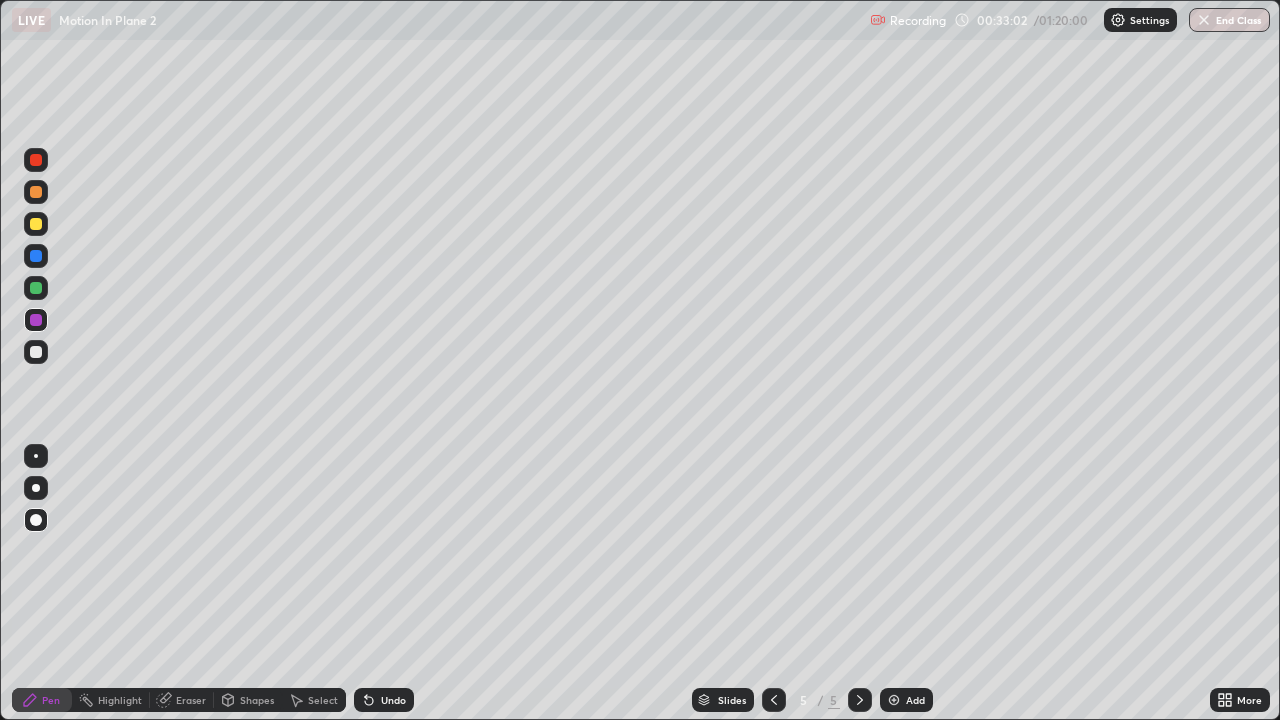 click at bounding box center (36, 352) 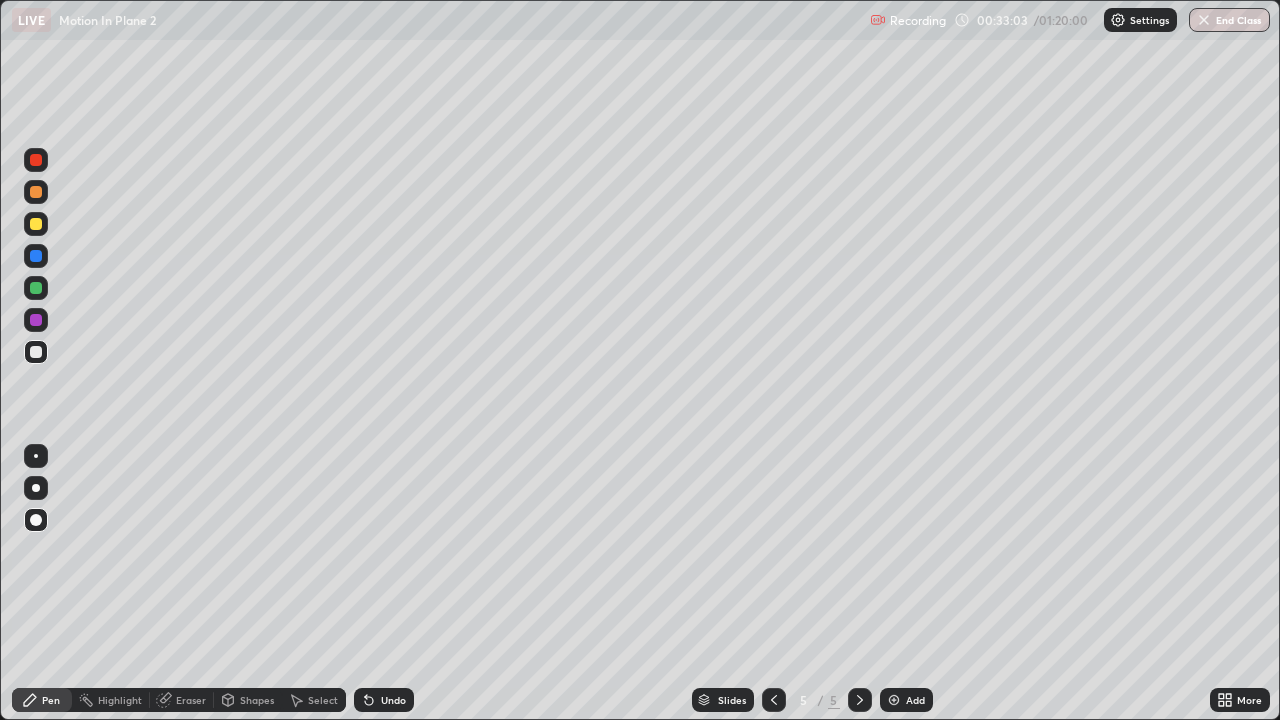 click at bounding box center (36, 352) 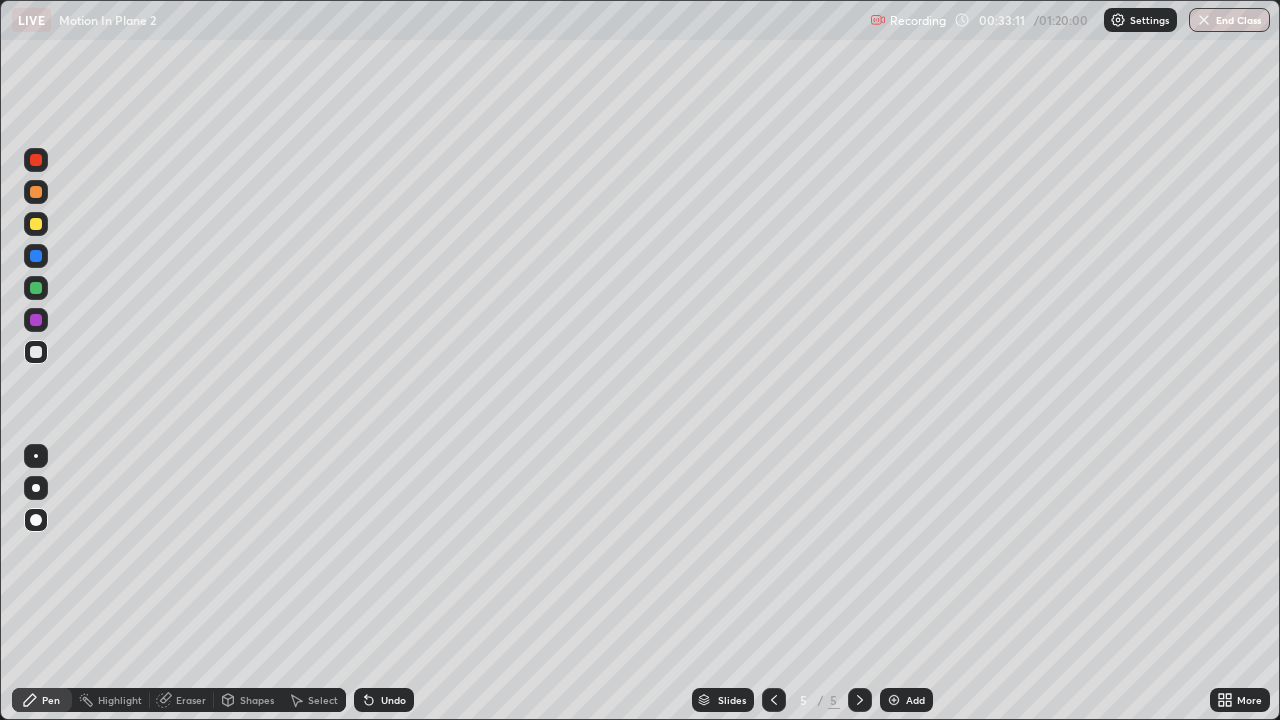 click at bounding box center [36, 320] 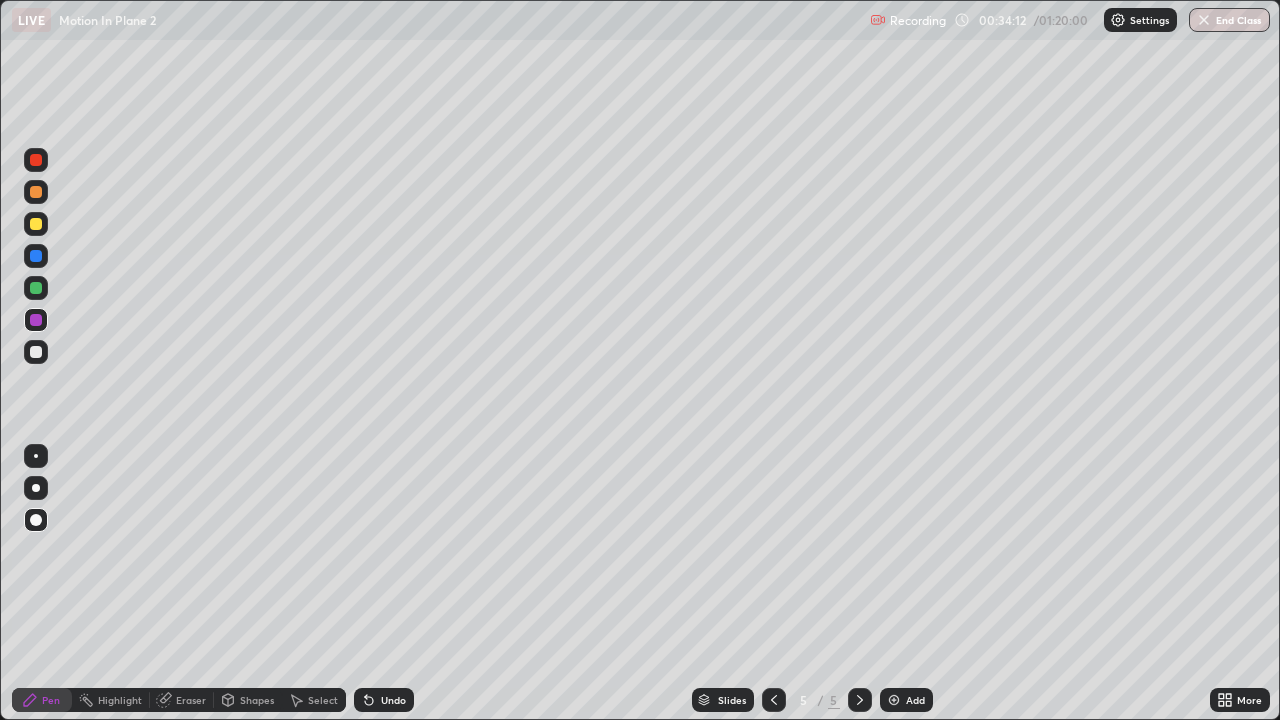 click at bounding box center (36, 288) 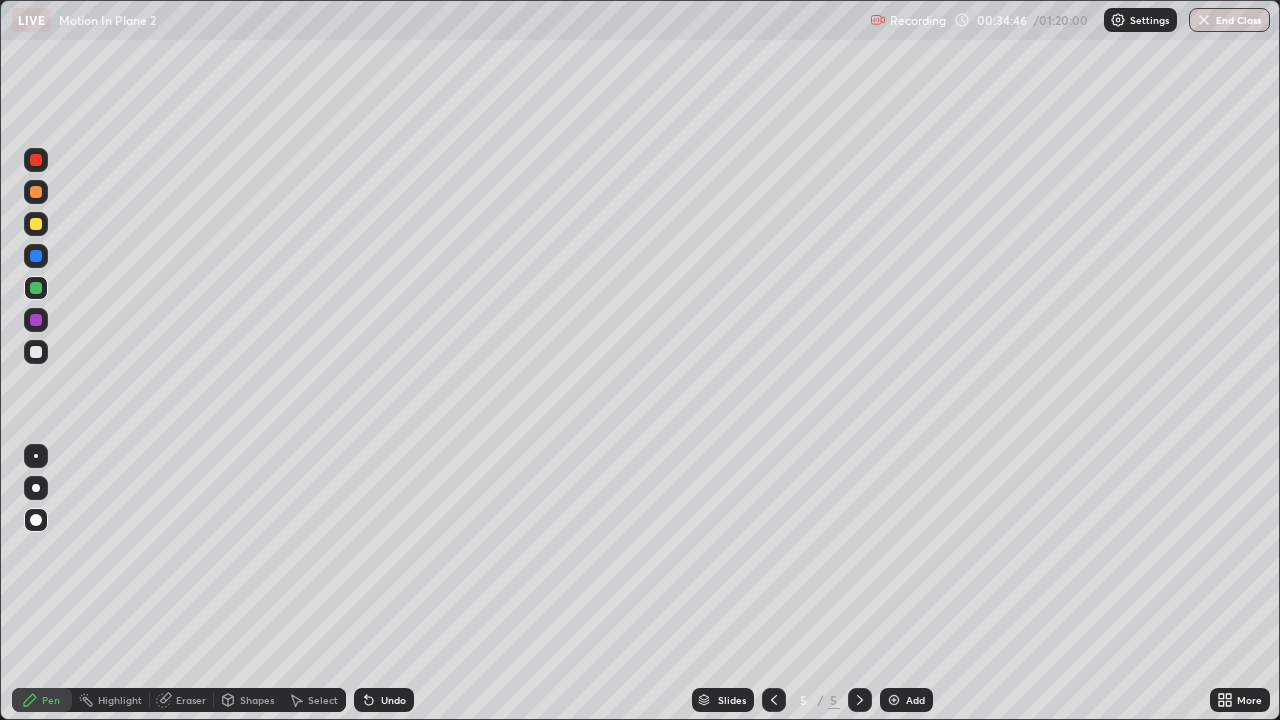 click on "Eraser" at bounding box center (191, 700) 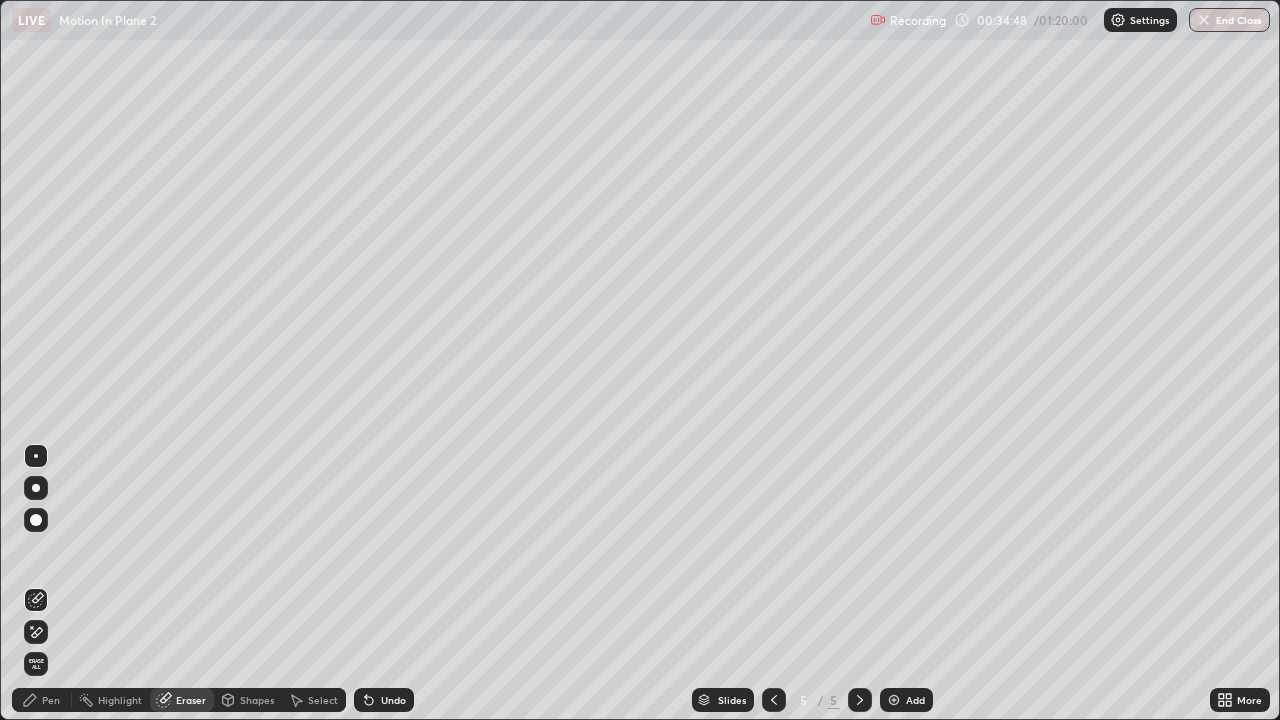 click on "Pen" at bounding box center (51, 700) 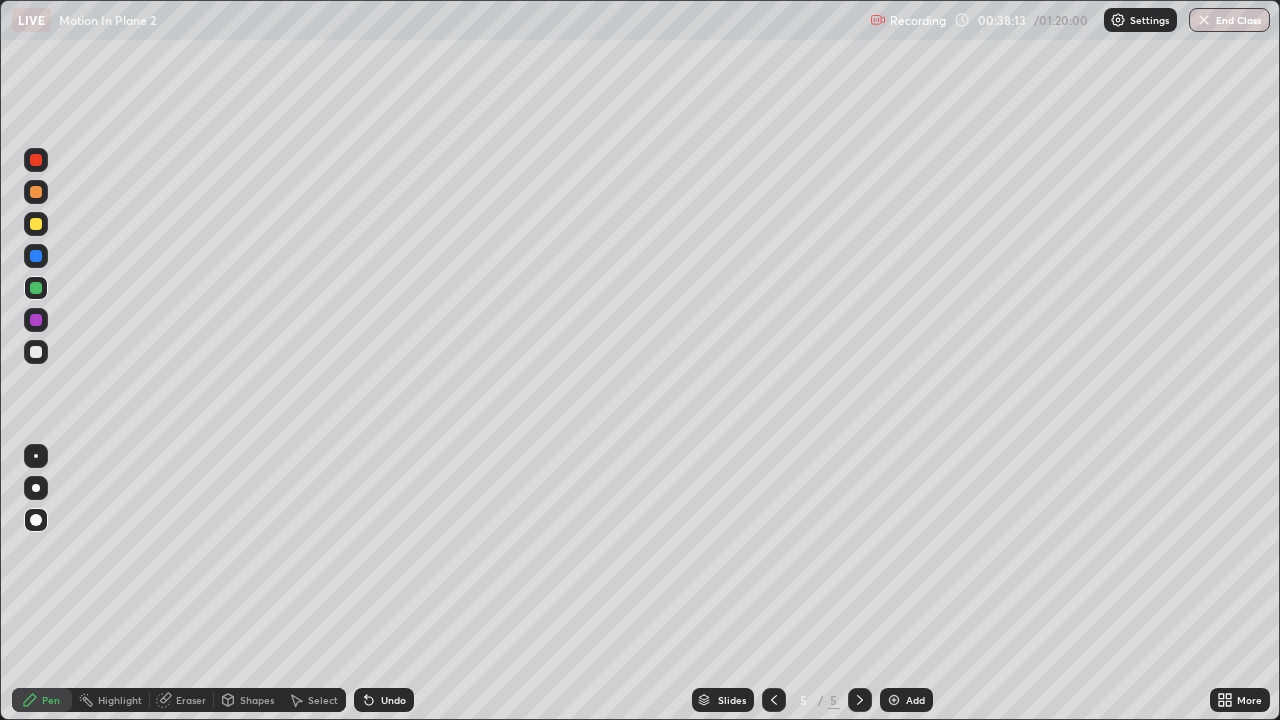 click 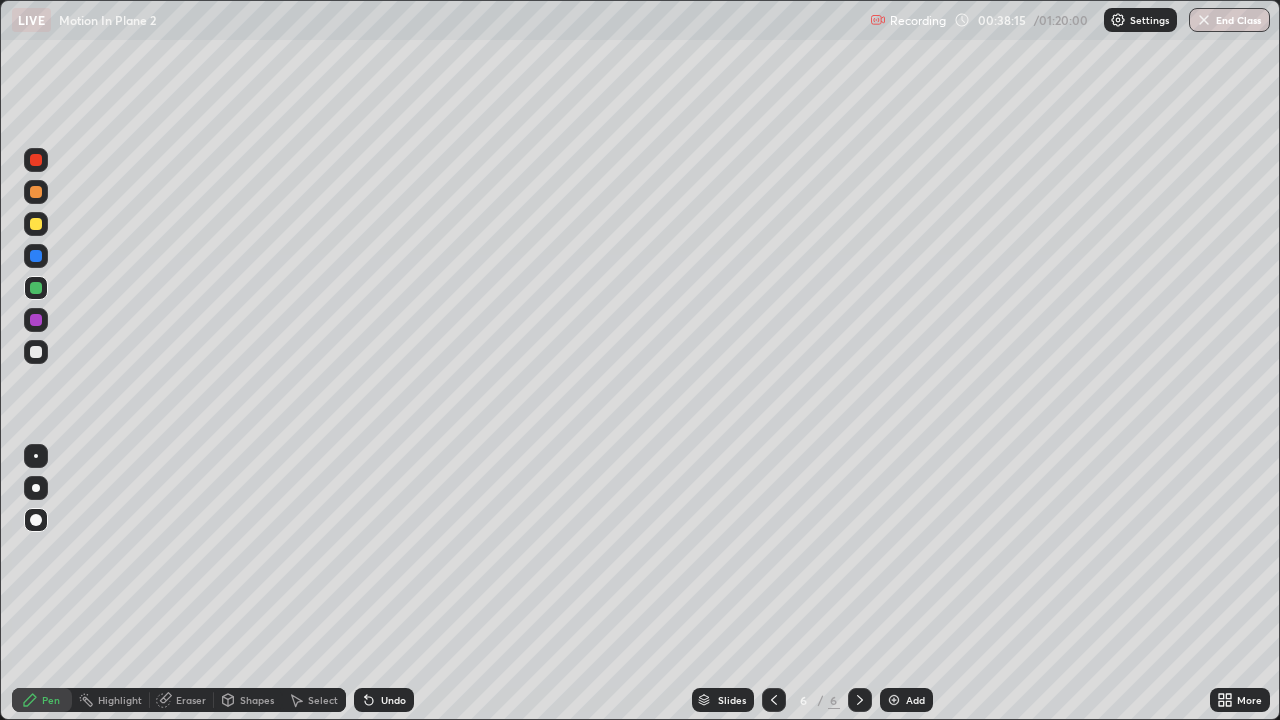 click at bounding box center [36, 352] 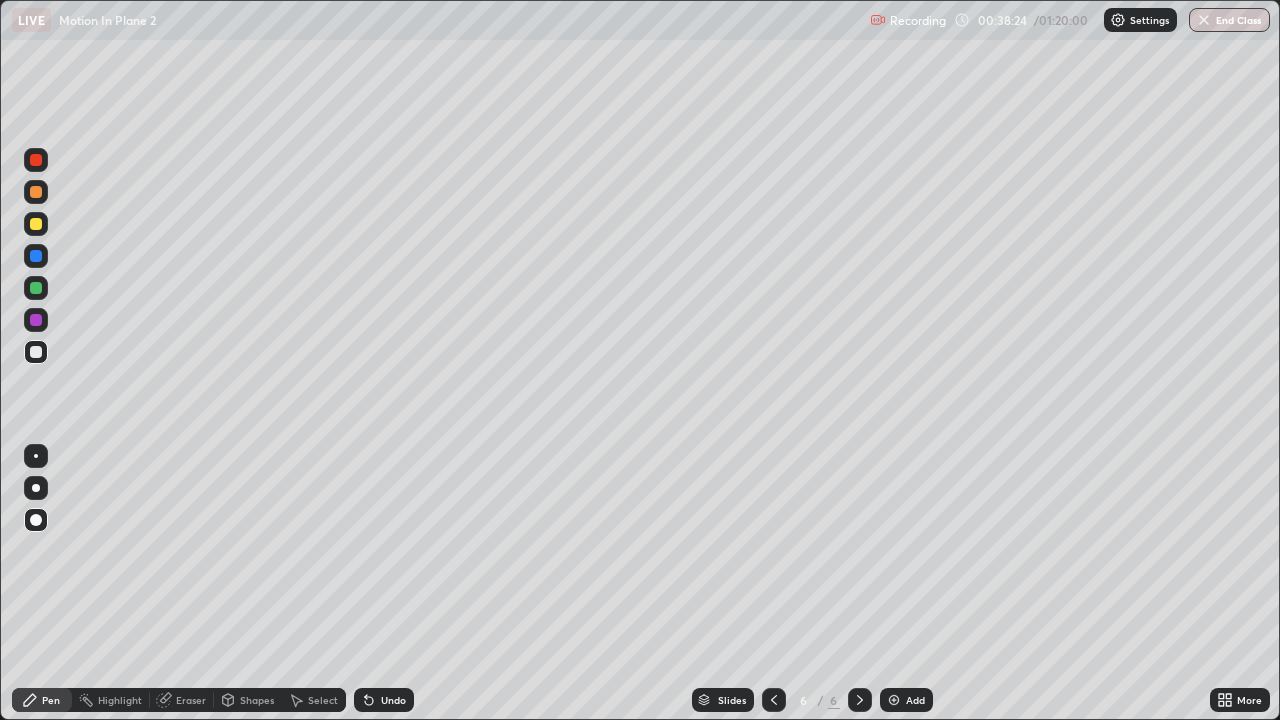 click at bounding box center (36, 352) 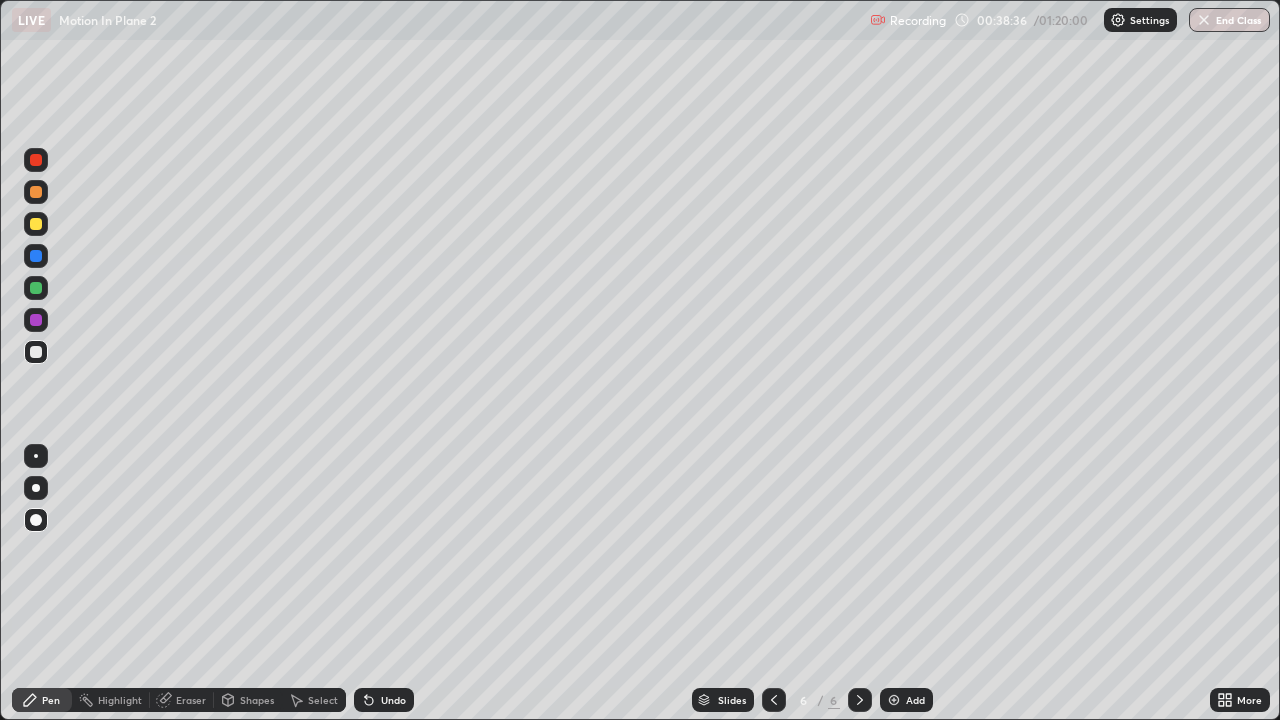 click on "Undo" at bounding box center [393, 700] 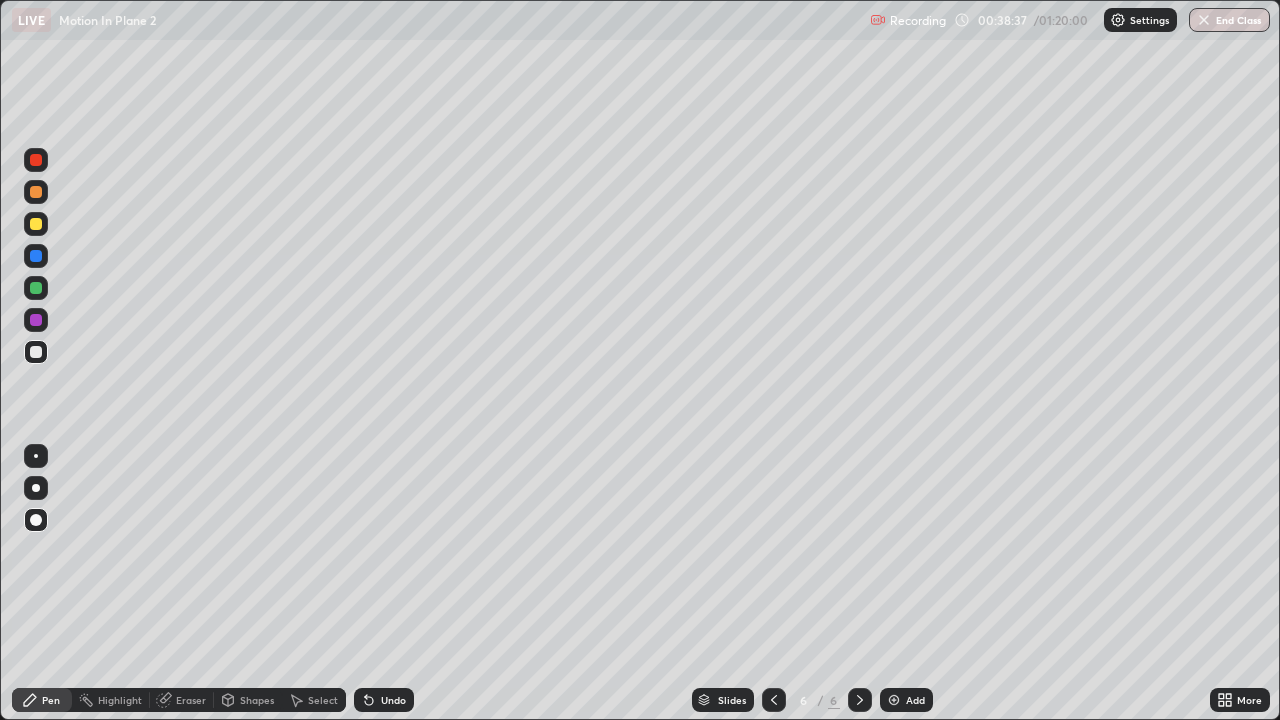 click on "Undo" at bounding box center (380, 700) 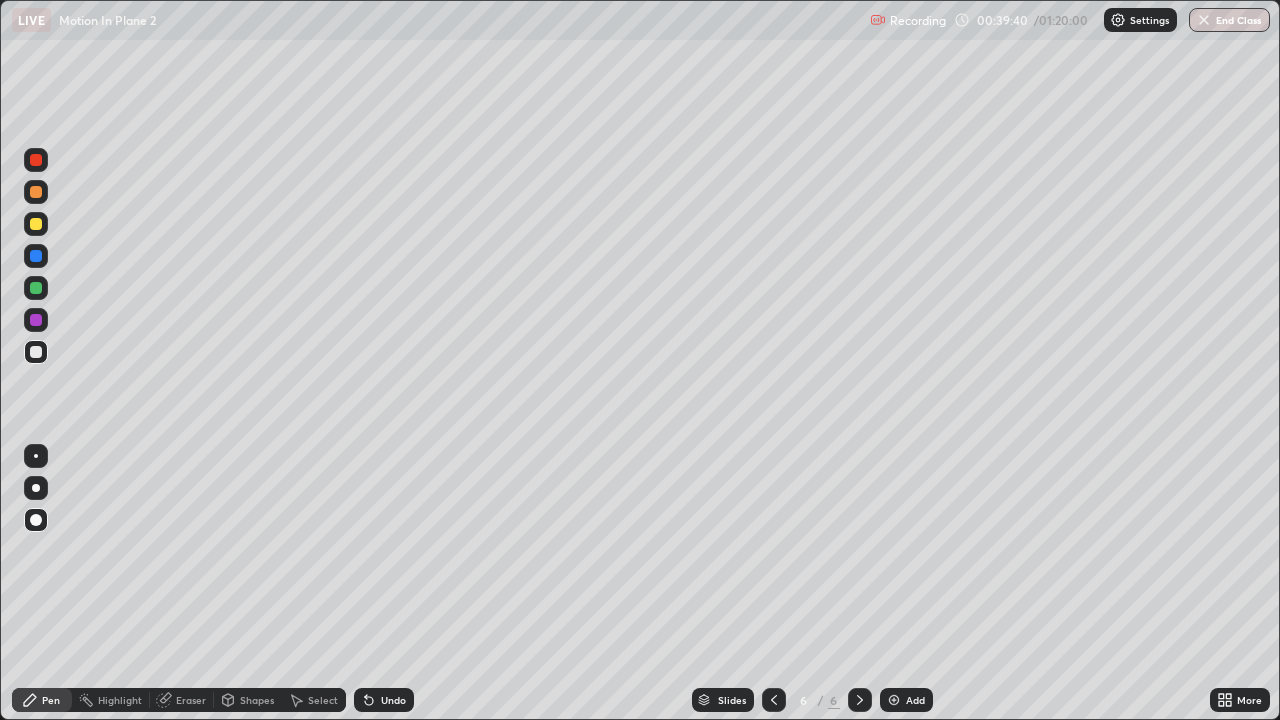 click at bounding box center [36, 352] 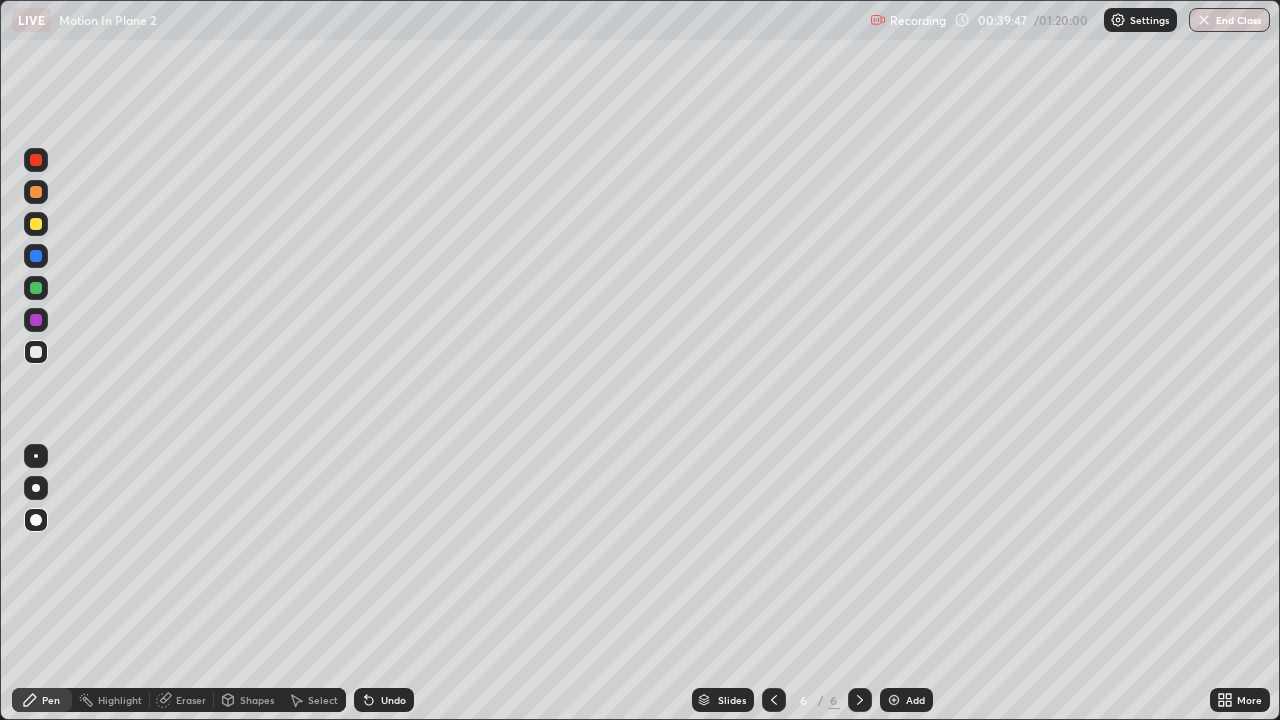 click at bounding box center [36, 352] 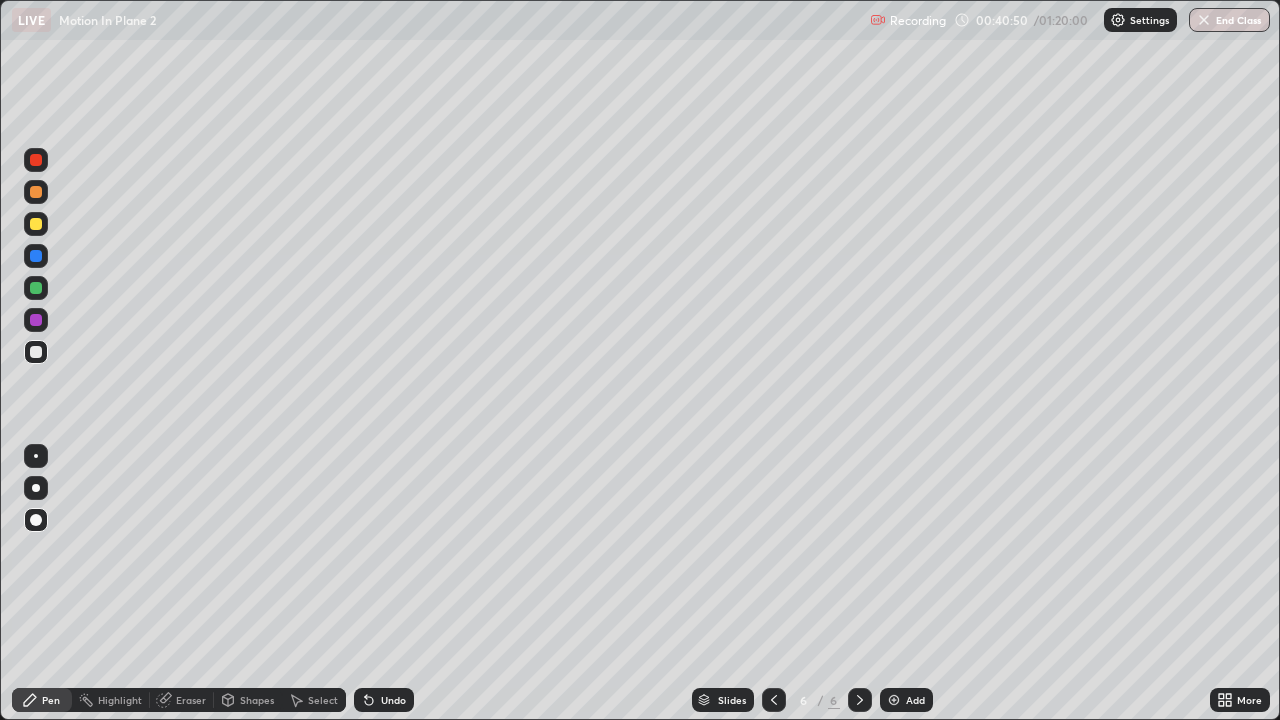 click 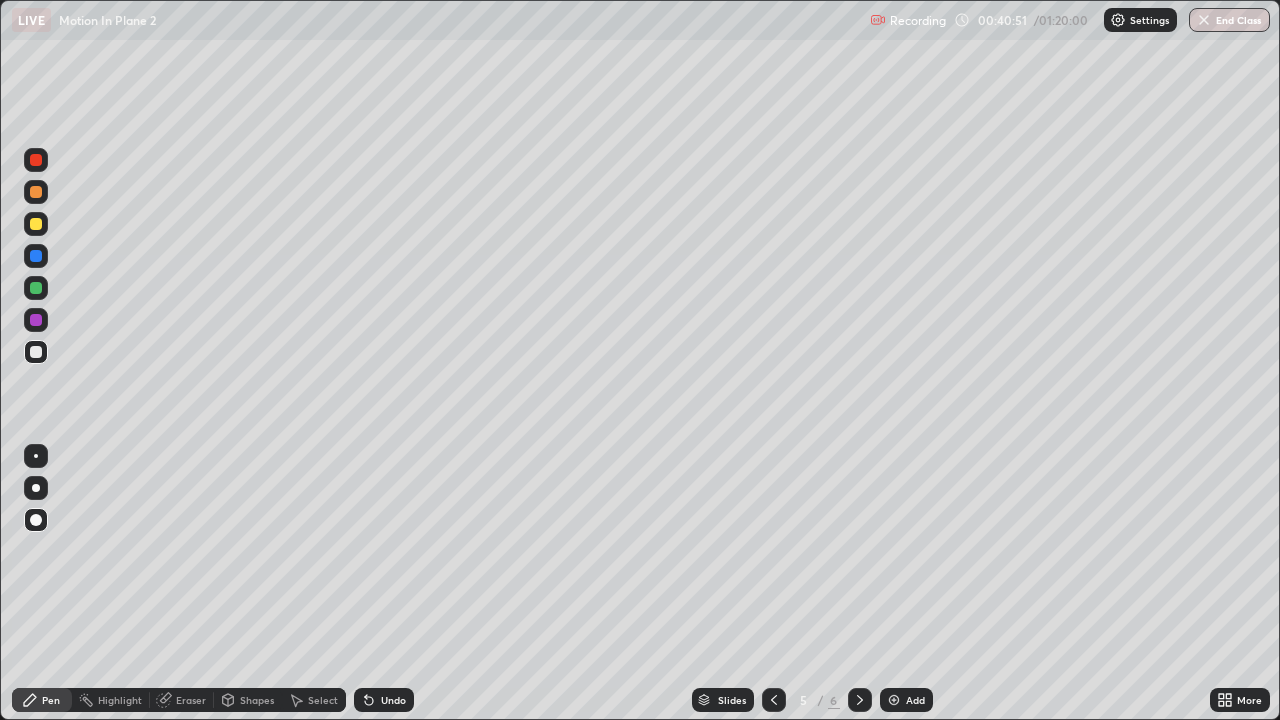 click 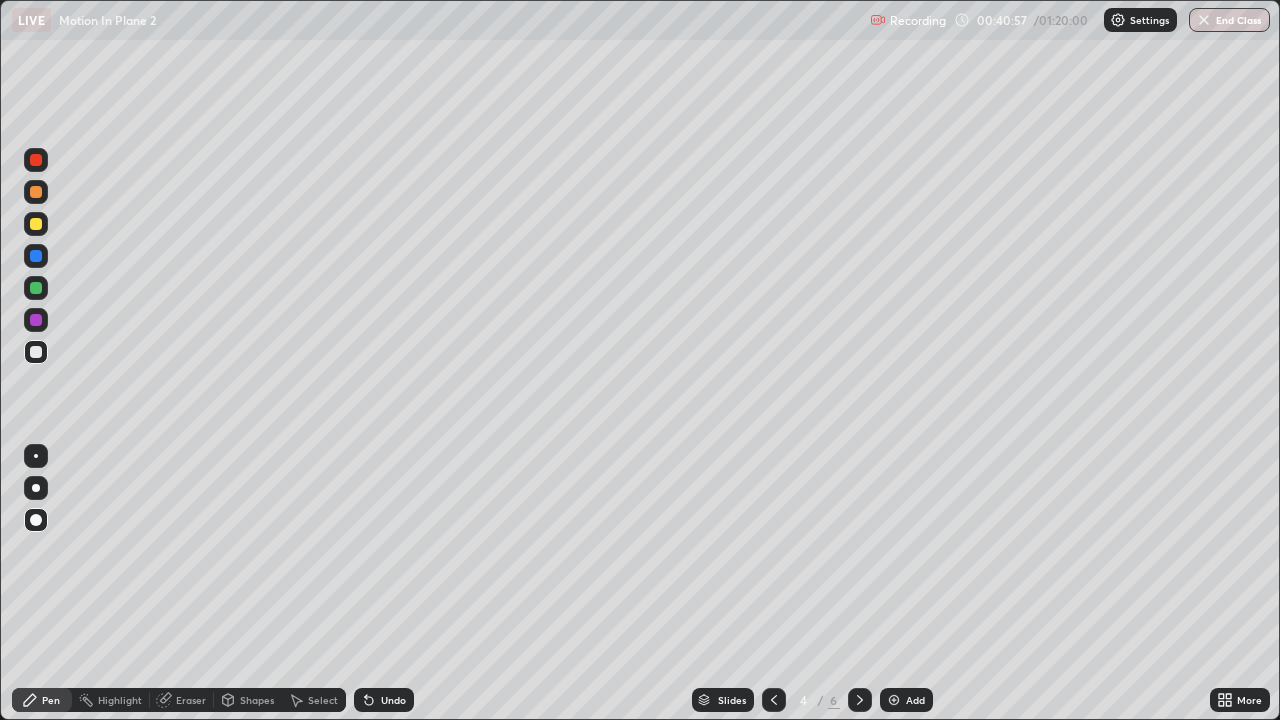 click 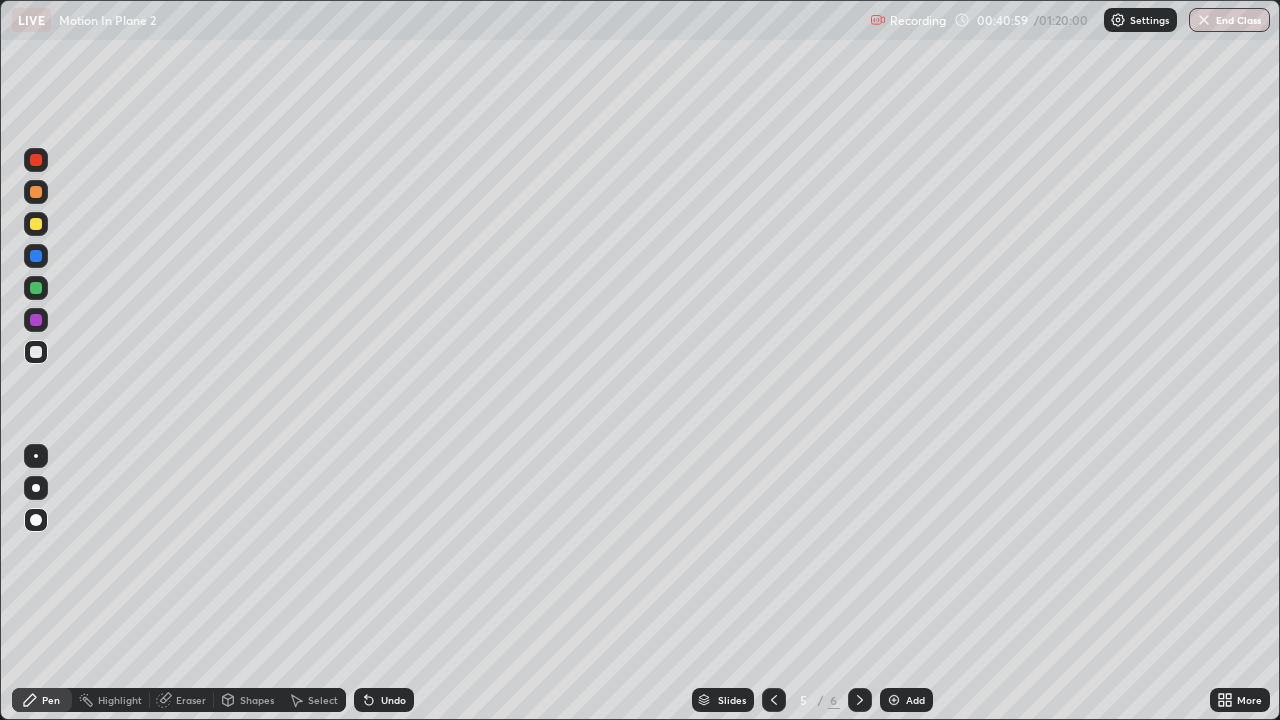 click 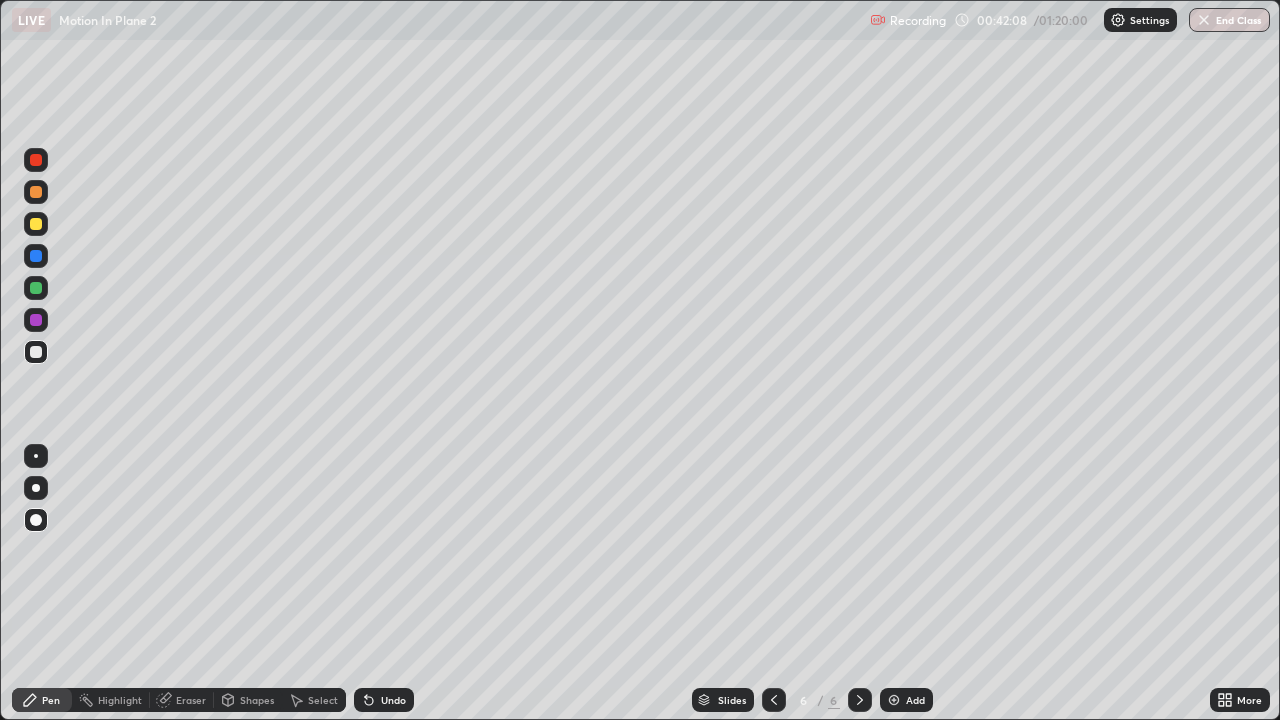 click on "Undo" at bounding box center [384, 700] 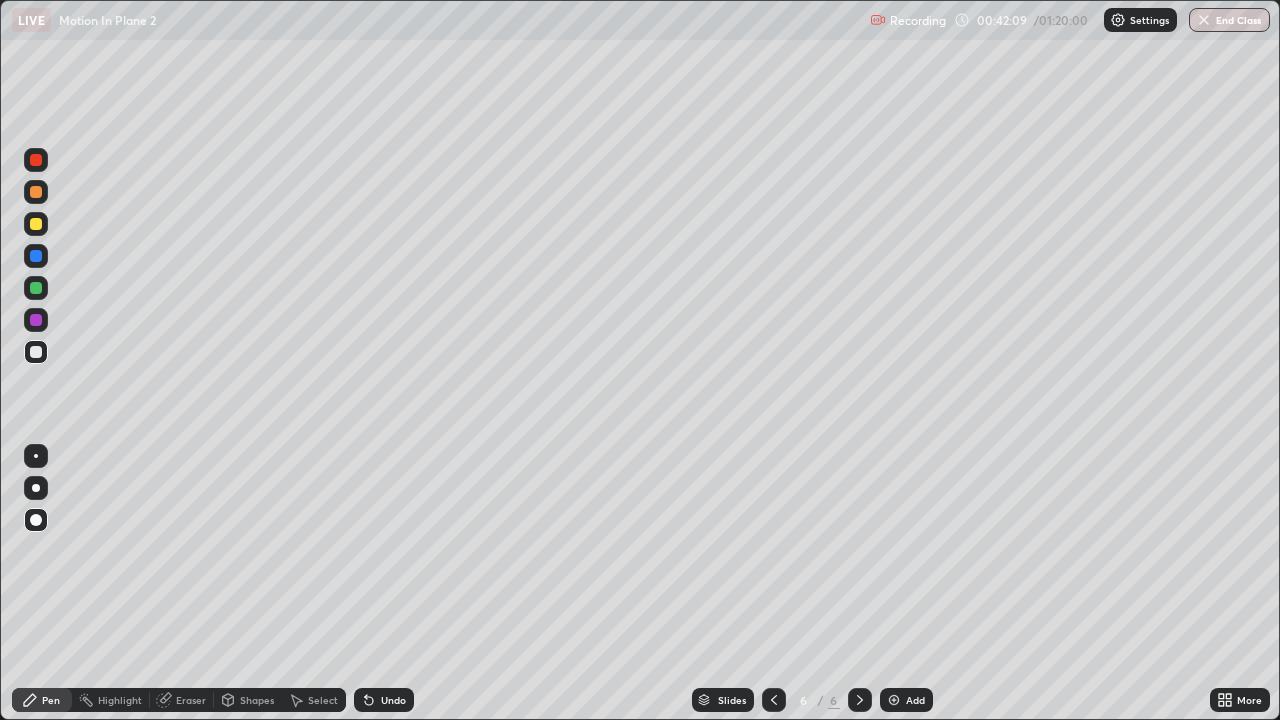 click on "Undo" at bounding box center (384, 700) 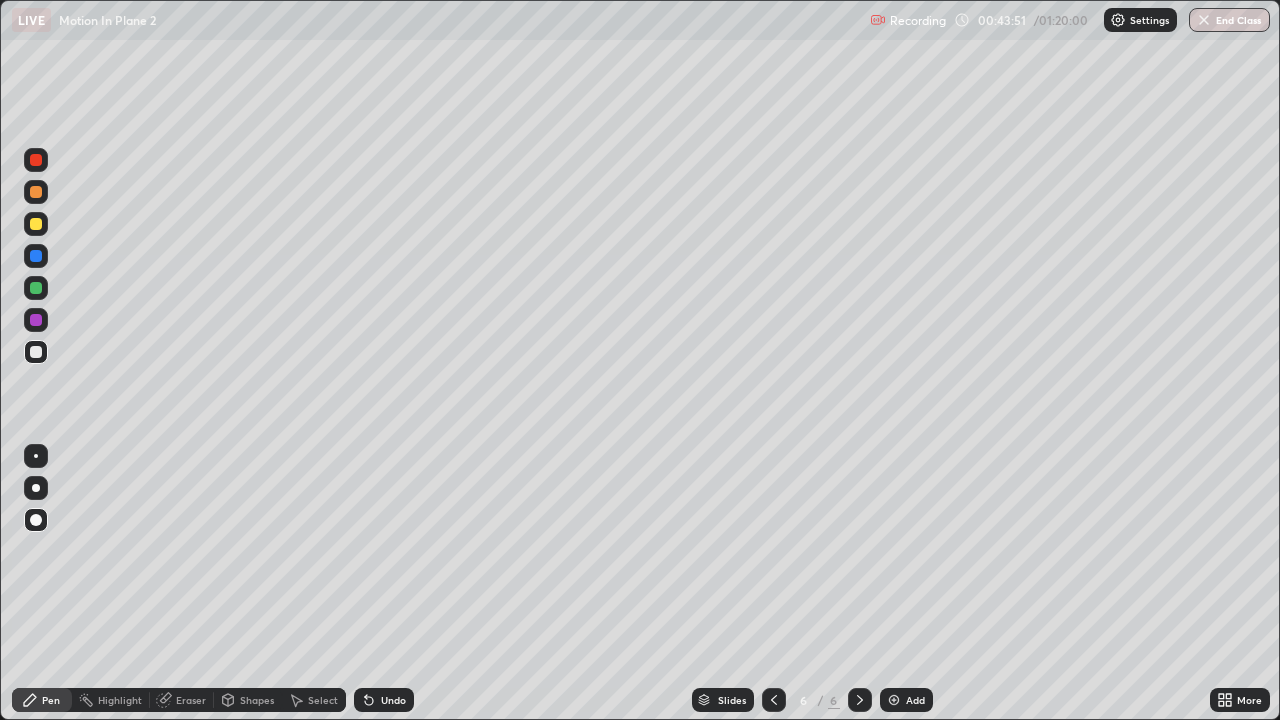 click on "Undo" at bounding box center [384, 700] 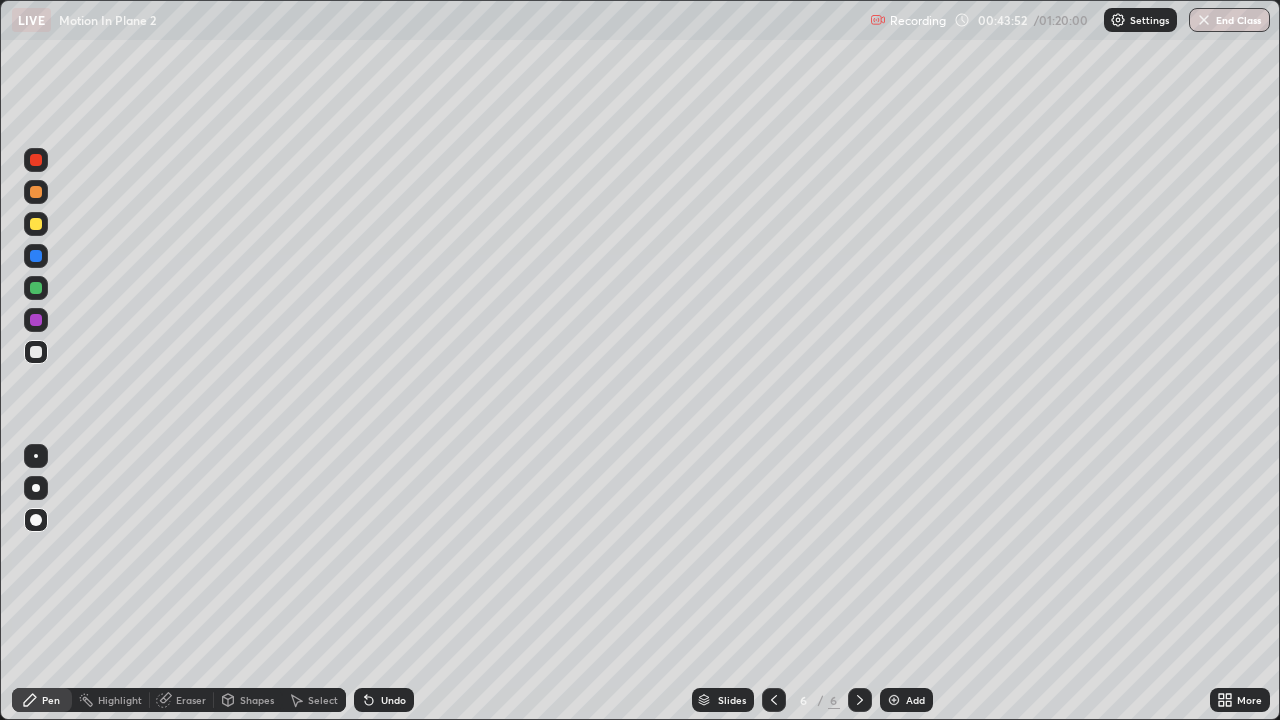click on "Undo" at bounding box center (393, 700) 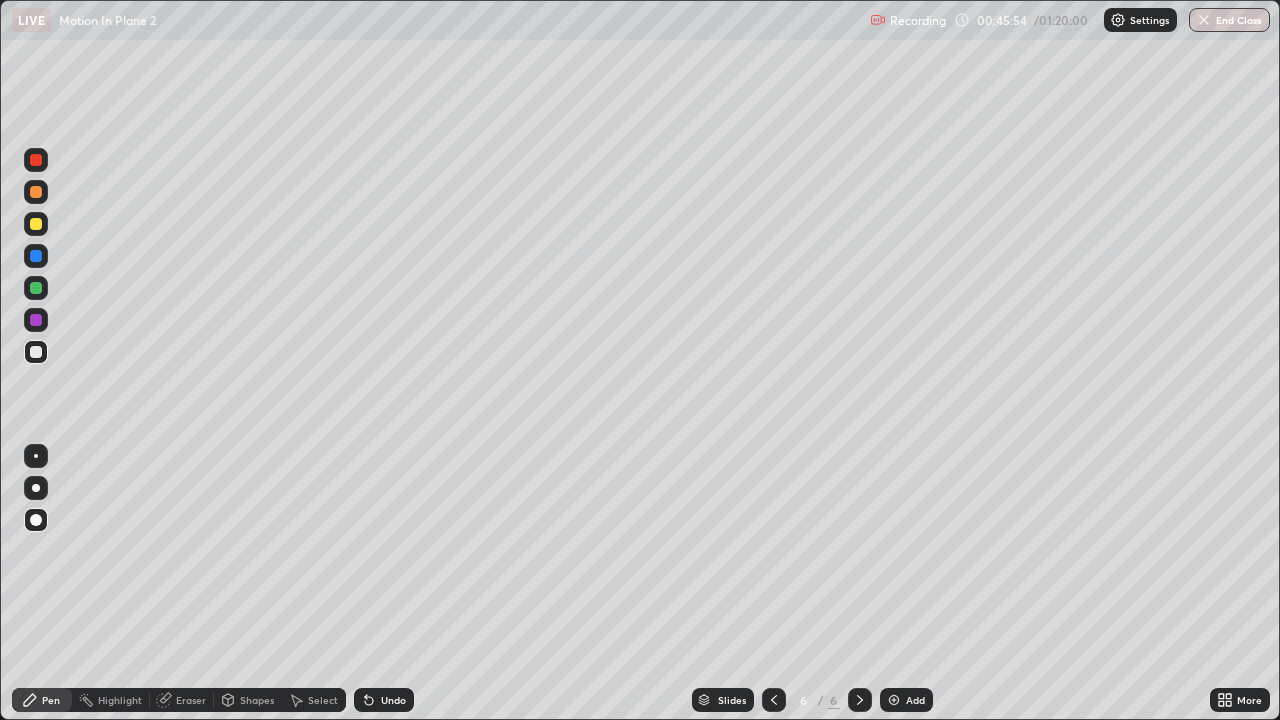 click at bounding box center [36, 288] 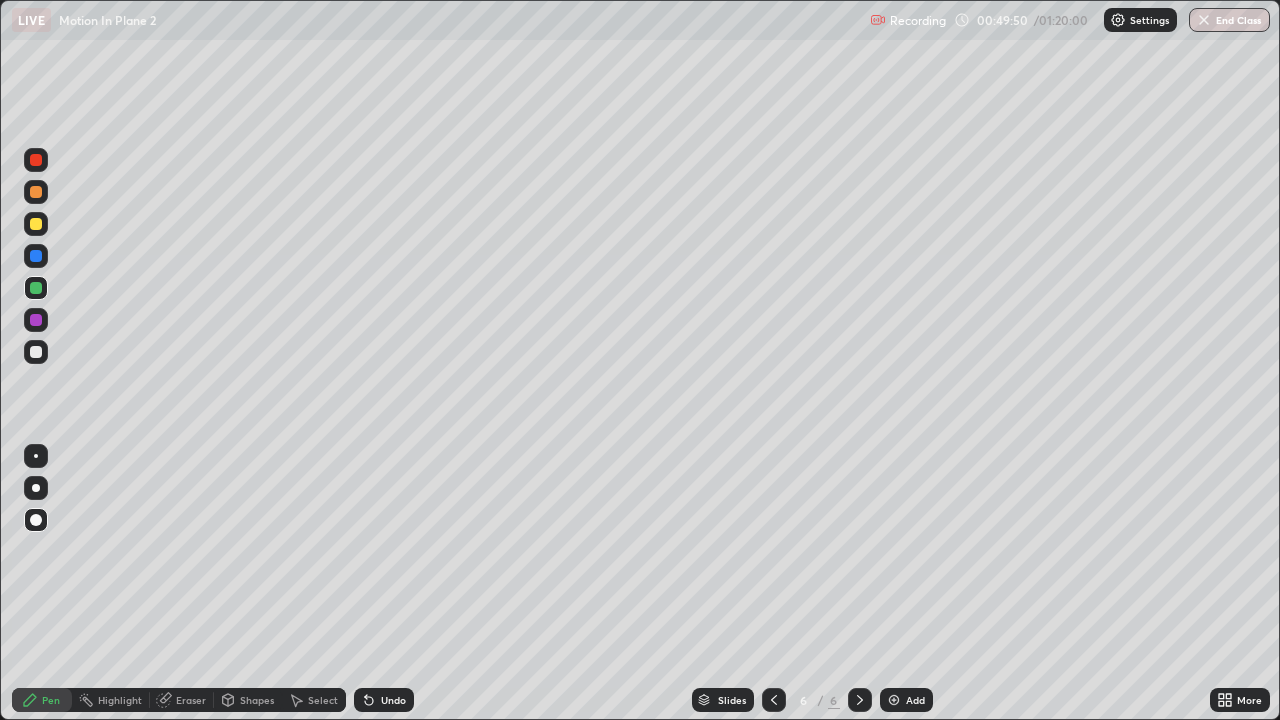 click 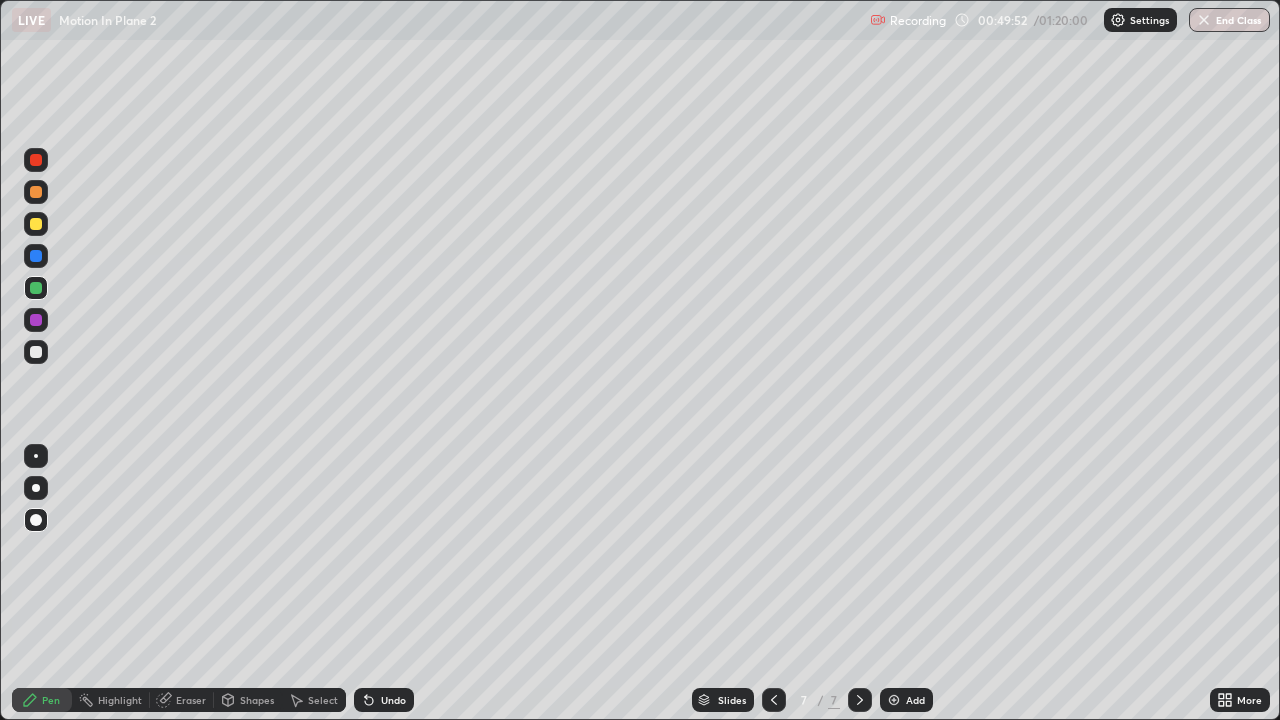 click on "Pen" at bounding box center (42, 700) 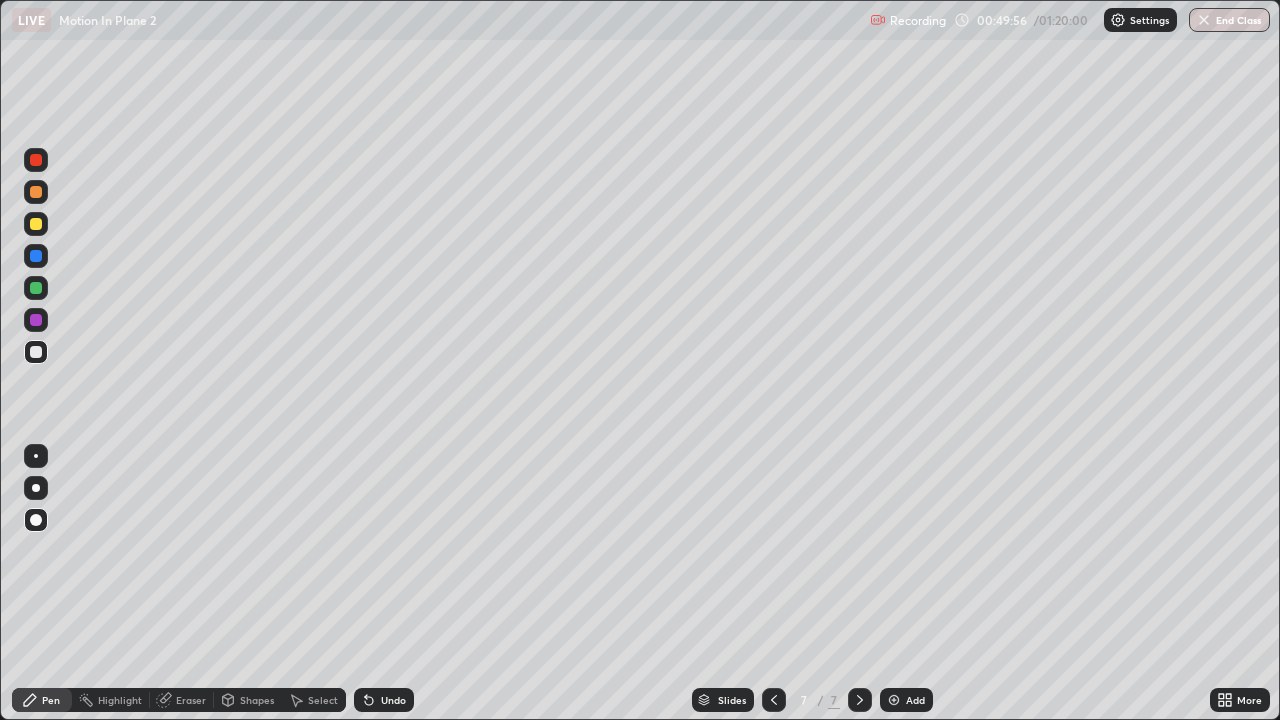 click at bounding box center [36, 352] 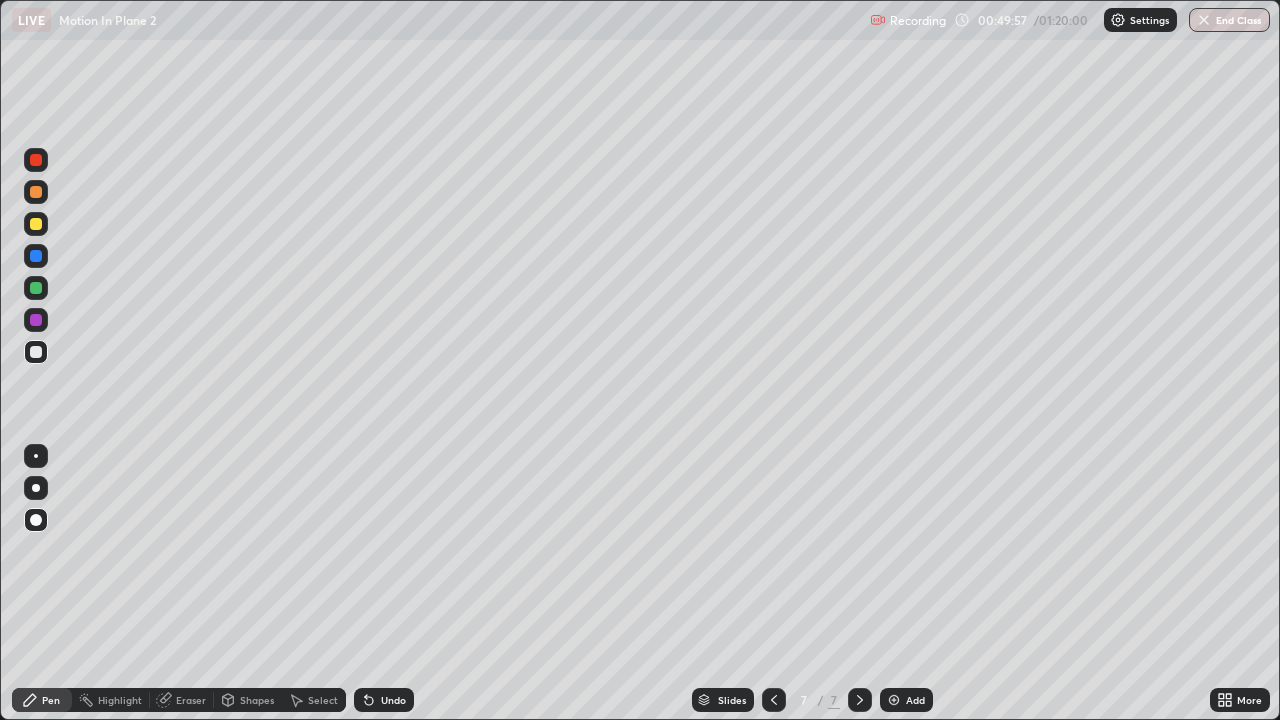 click at bounding box center (36, 320) 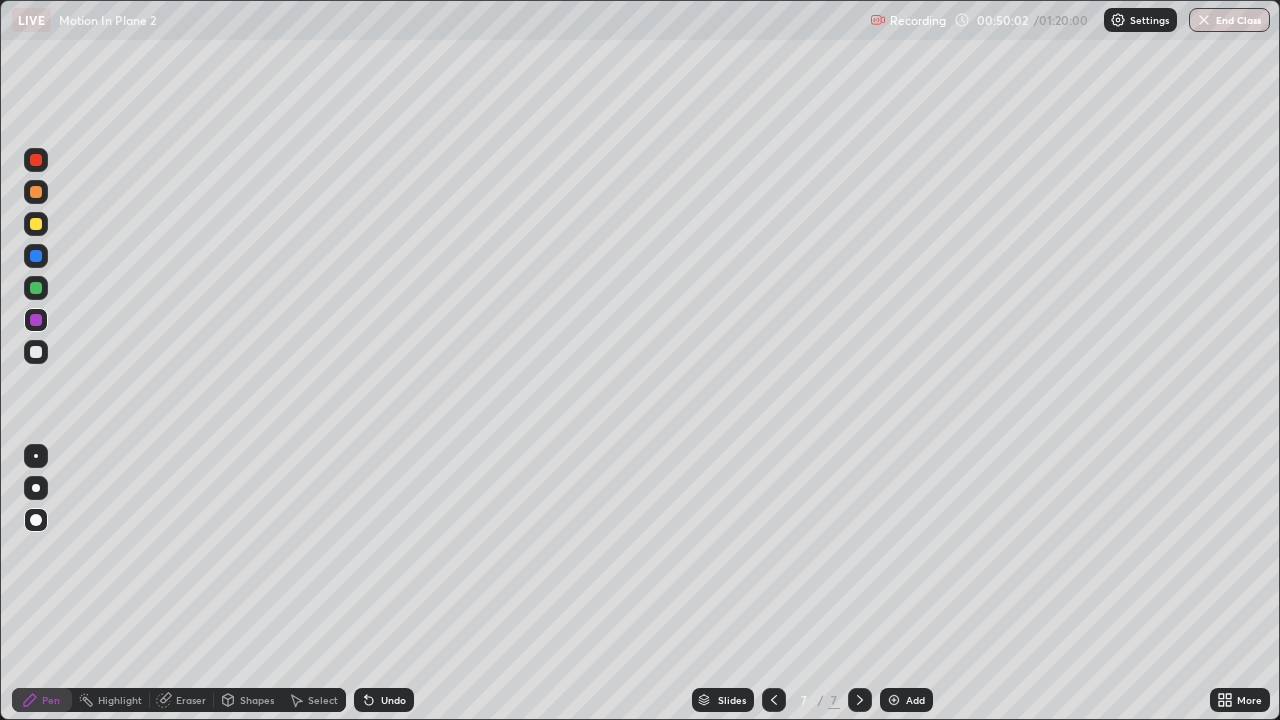 click at bounding box center (36, 224) 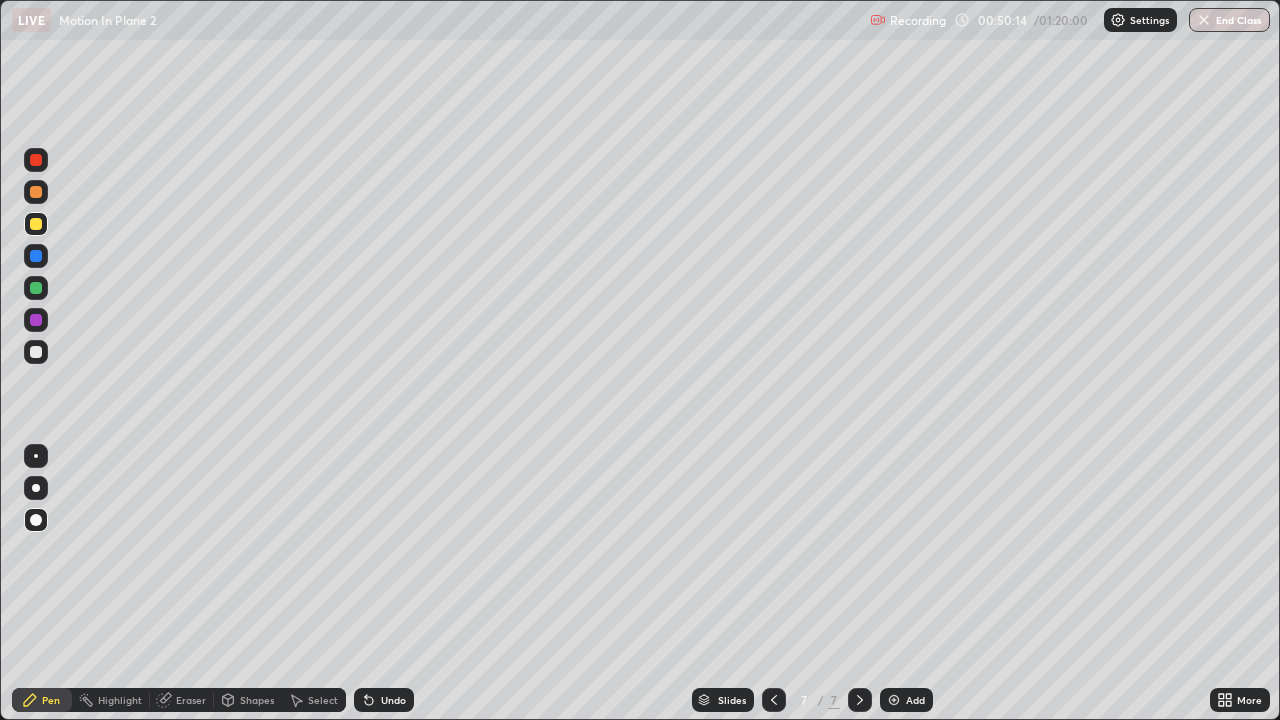 click at bounding box center [36, 352] 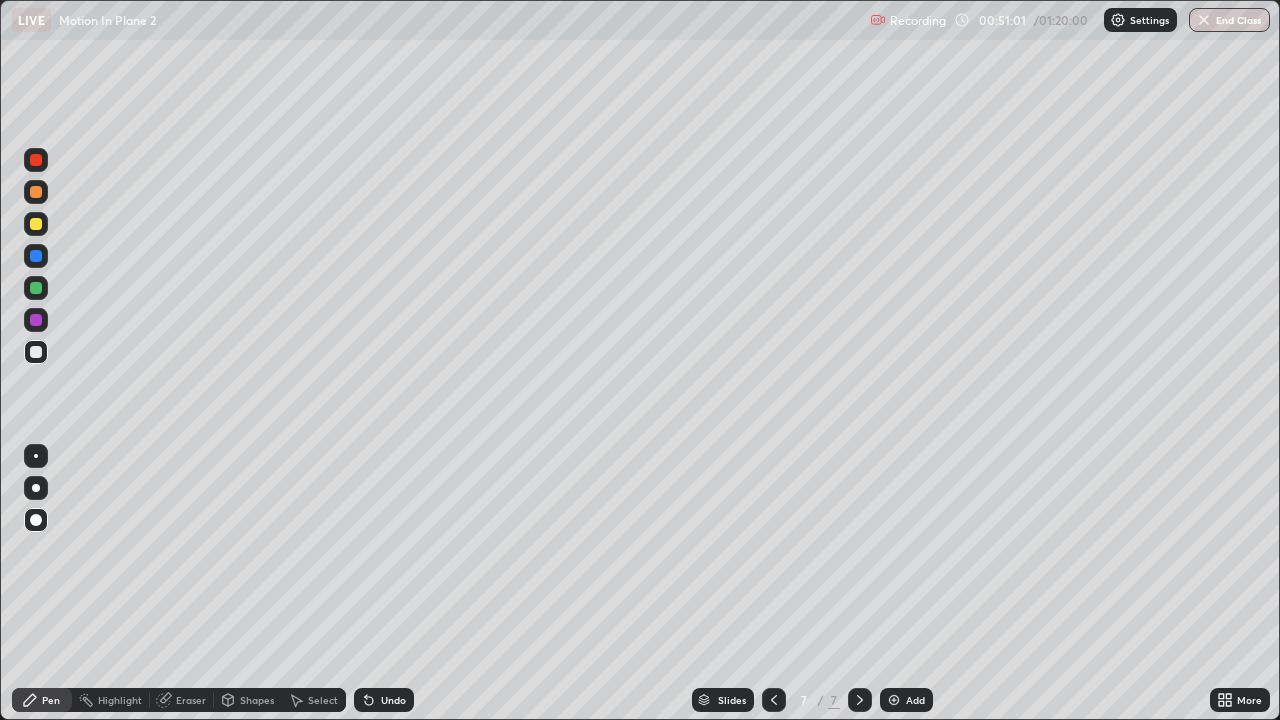 click on "Undo" at bounding box center (393, 700) 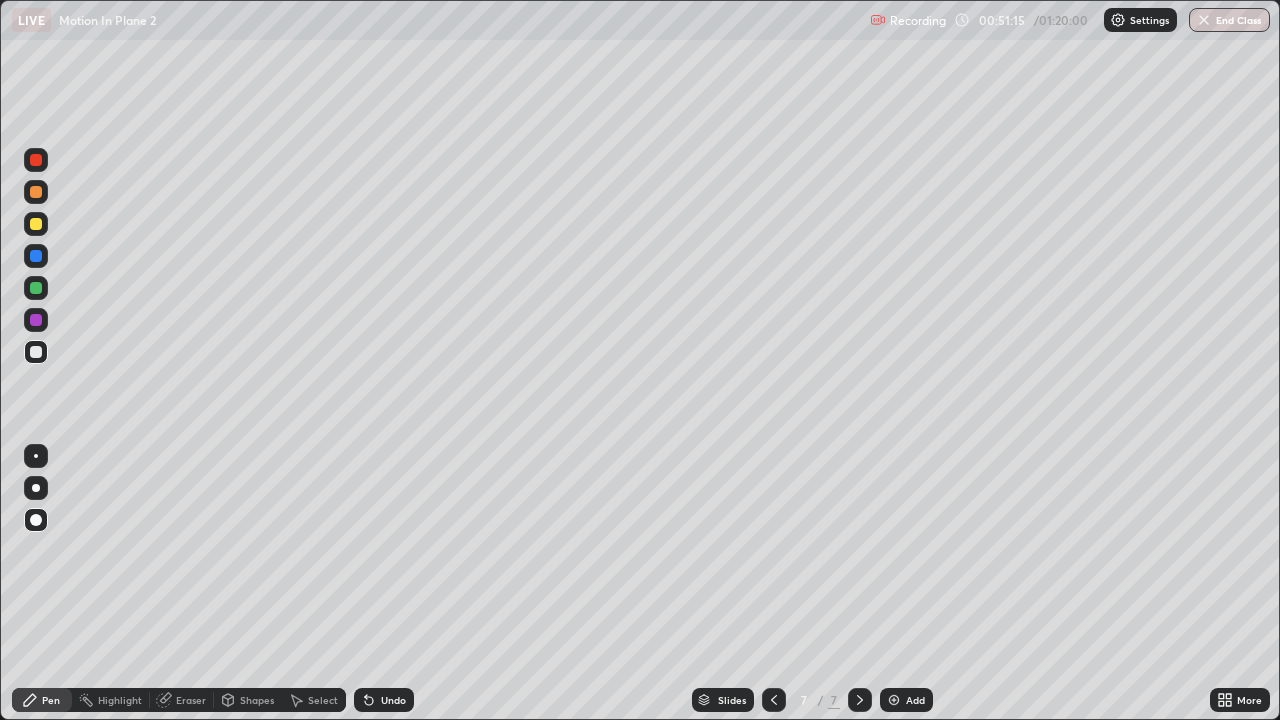 click on "Undo" at bounding box center (393, 700) 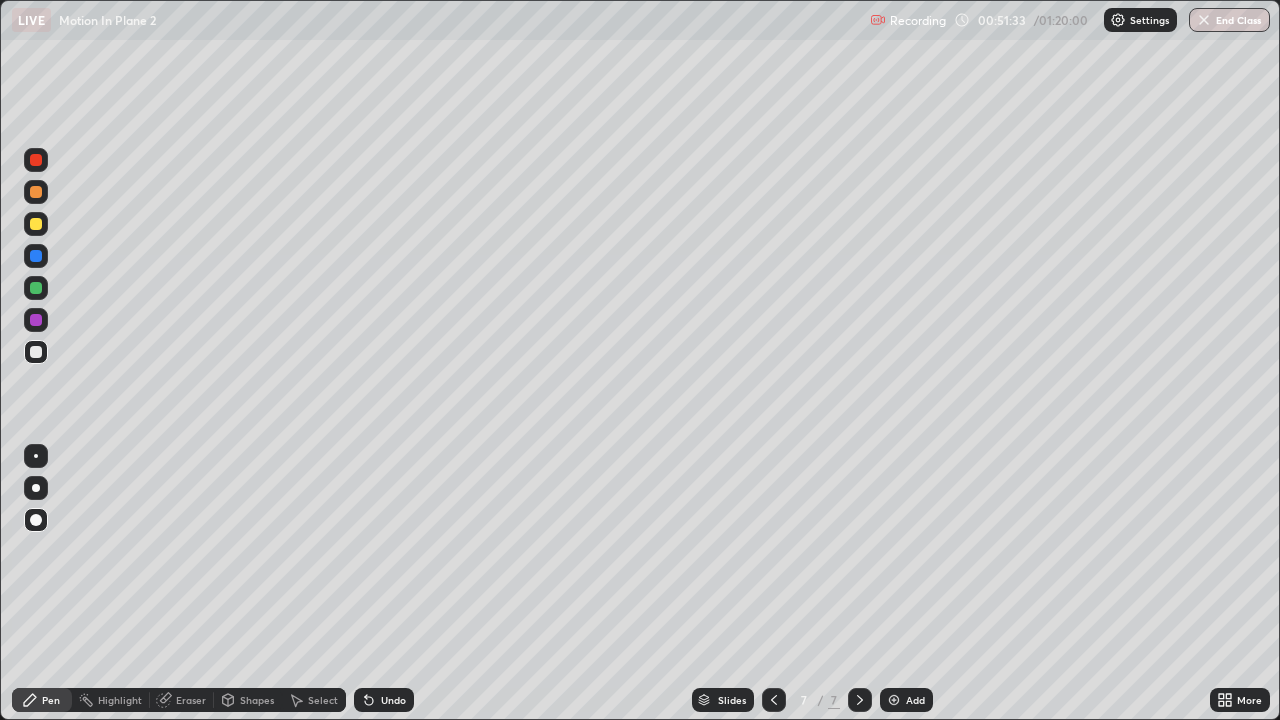click on "Undo" at bounding box center [393, 700] 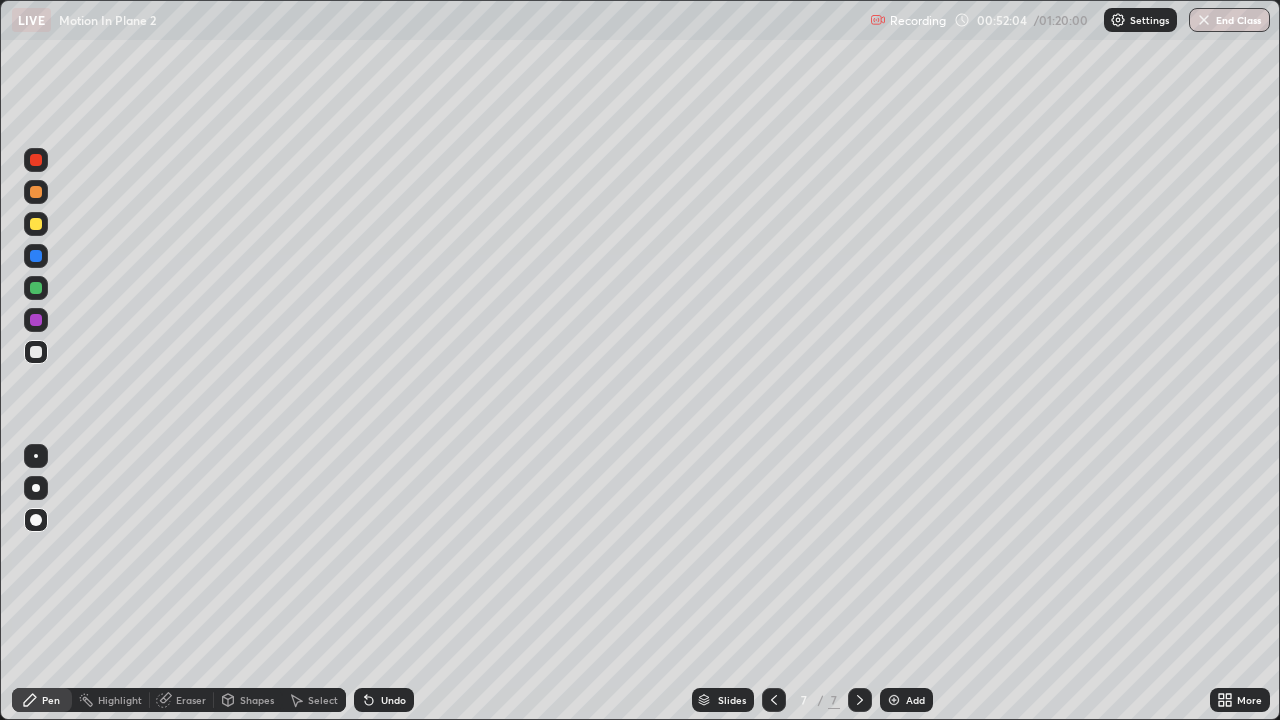 click on "Eraser" at bounding box center [191, 700] 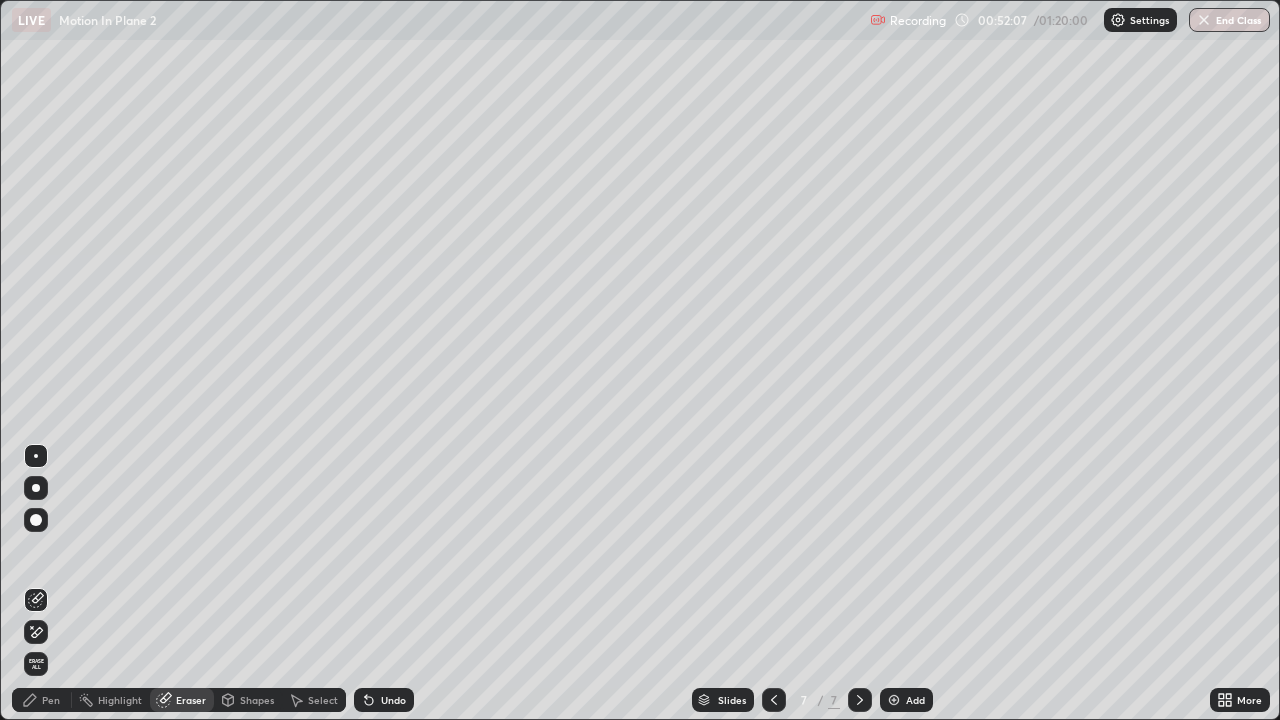 click on "Pen" at bounding box center [51, 700] 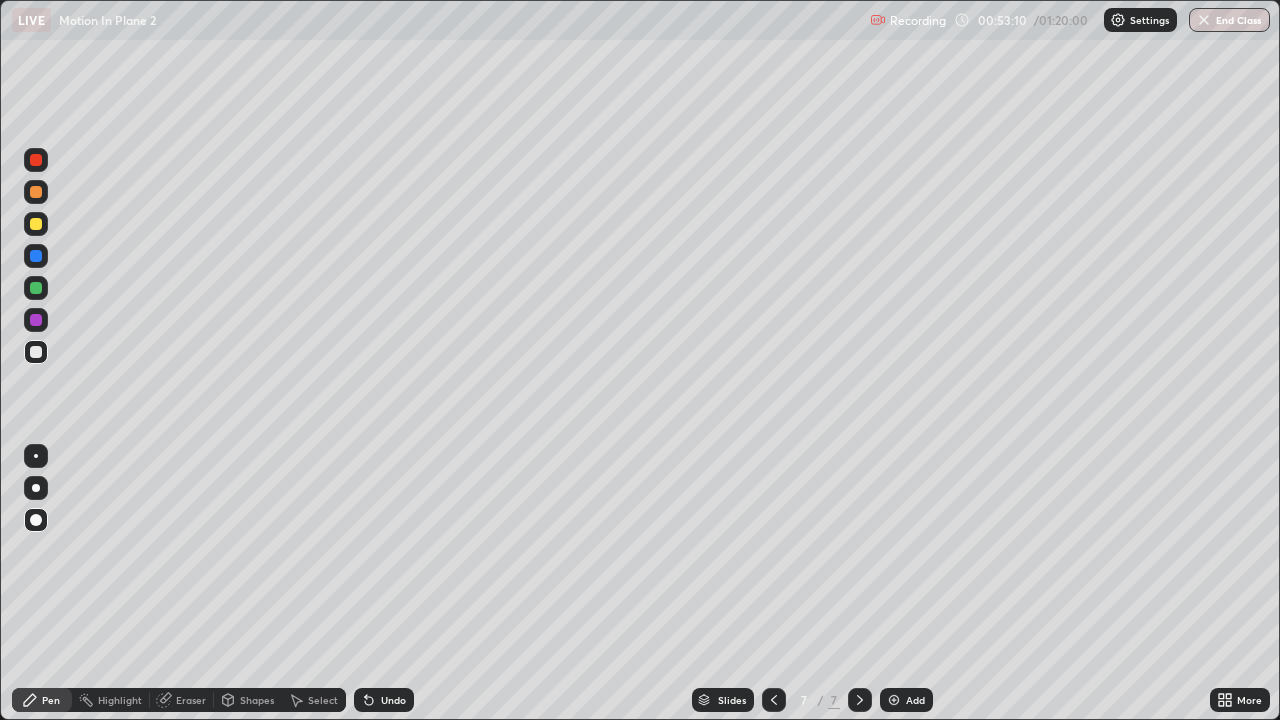 click 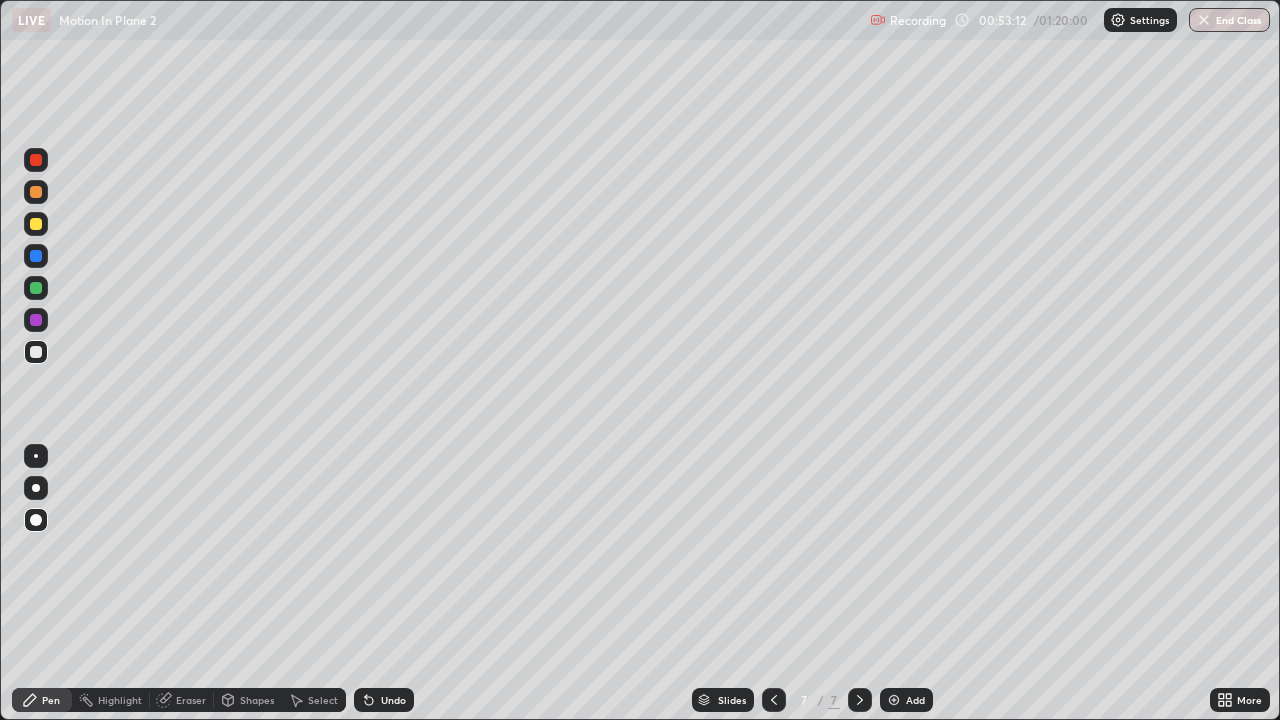 click on "Add" at bounding box center [906, 700] 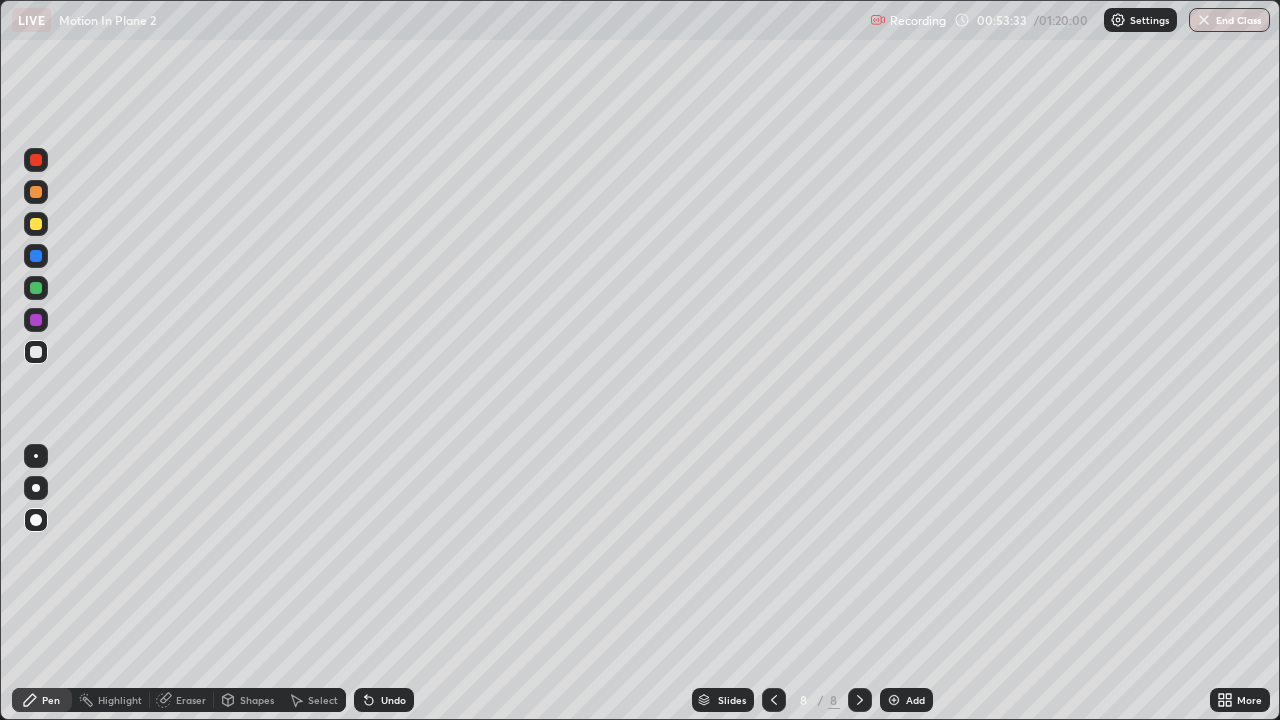 click on "Undo" at bounding box center [384, 700] 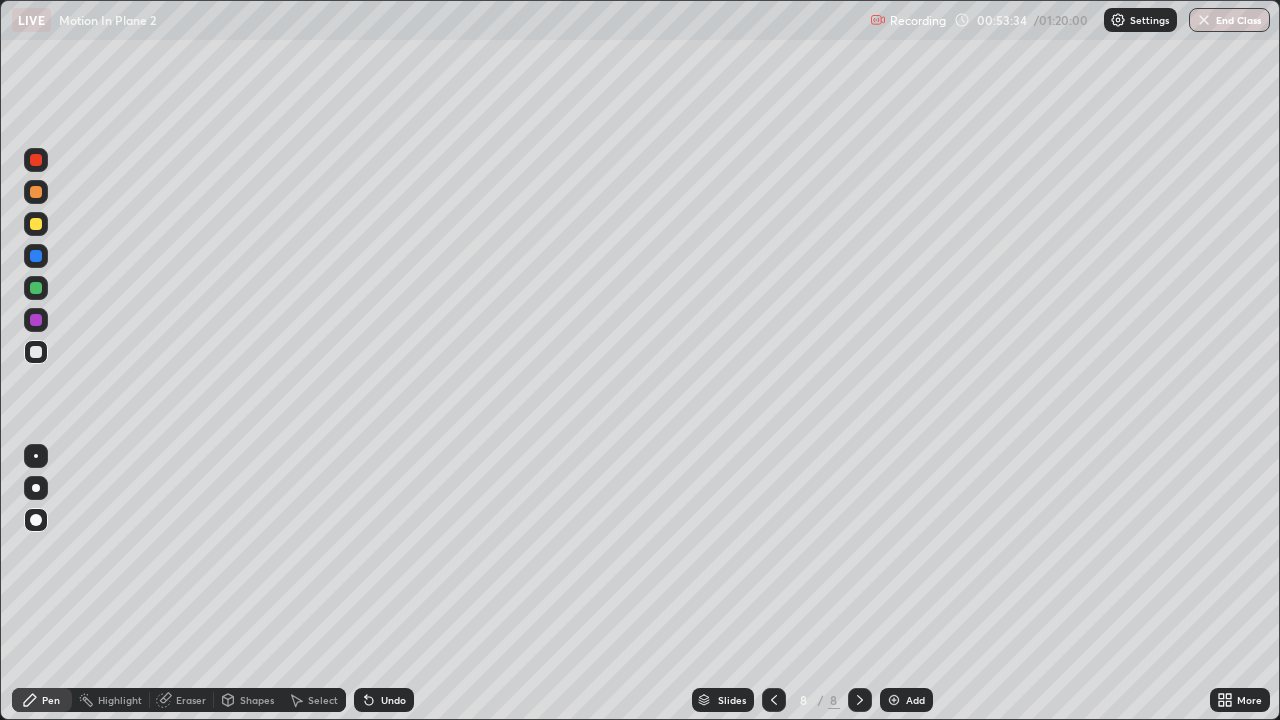 click on "Undo" at bounding box center [393, 700] 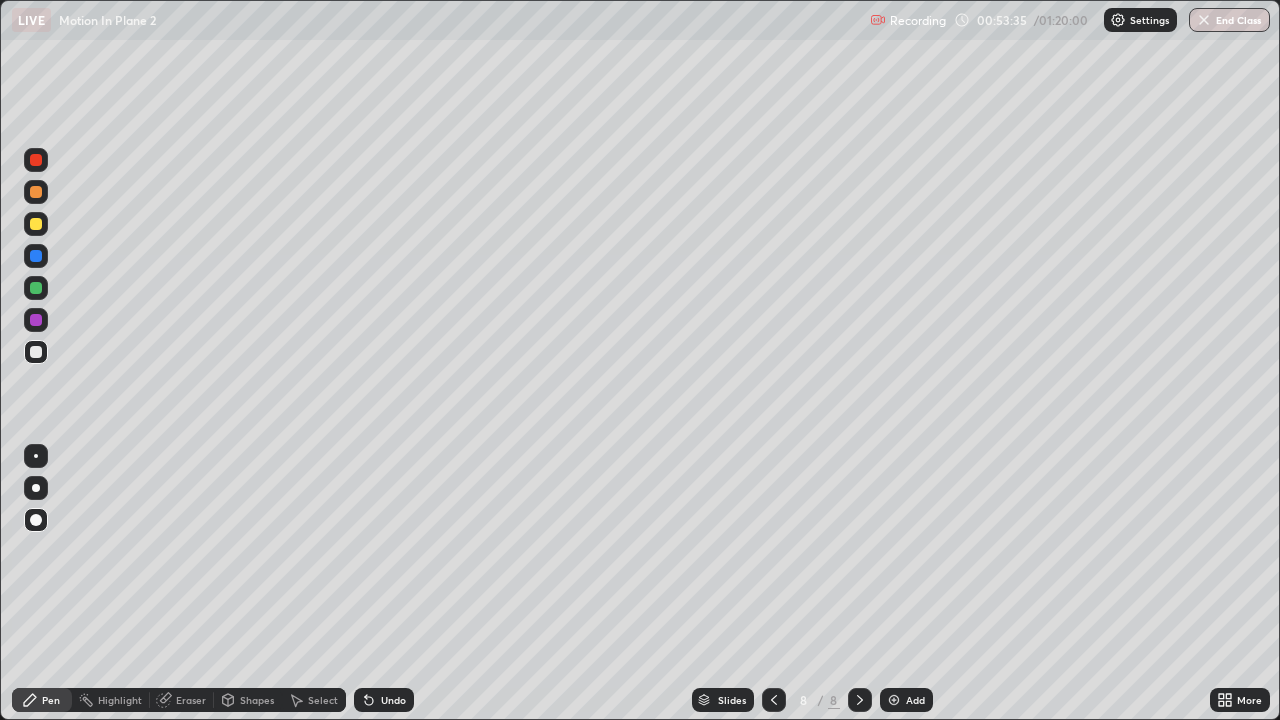 click on "Undo" at bounding box center [384, 700] 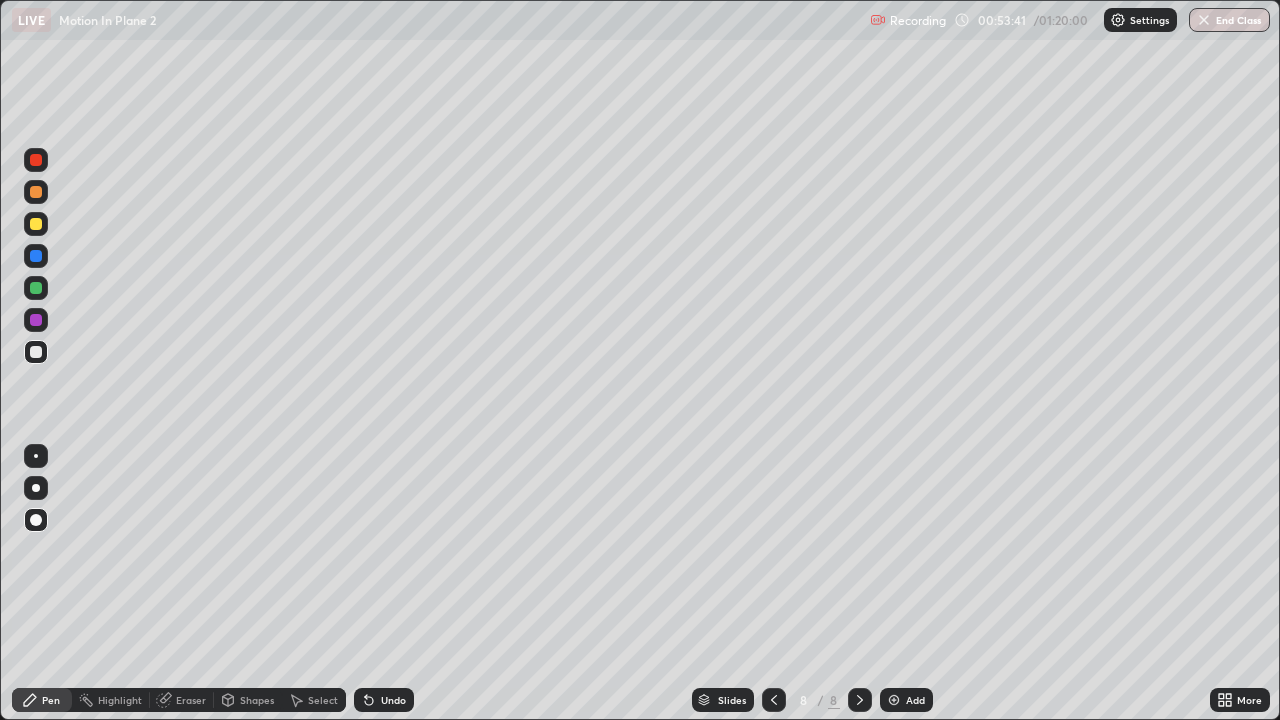 click on "Undo" at bounding box center (384, 700) 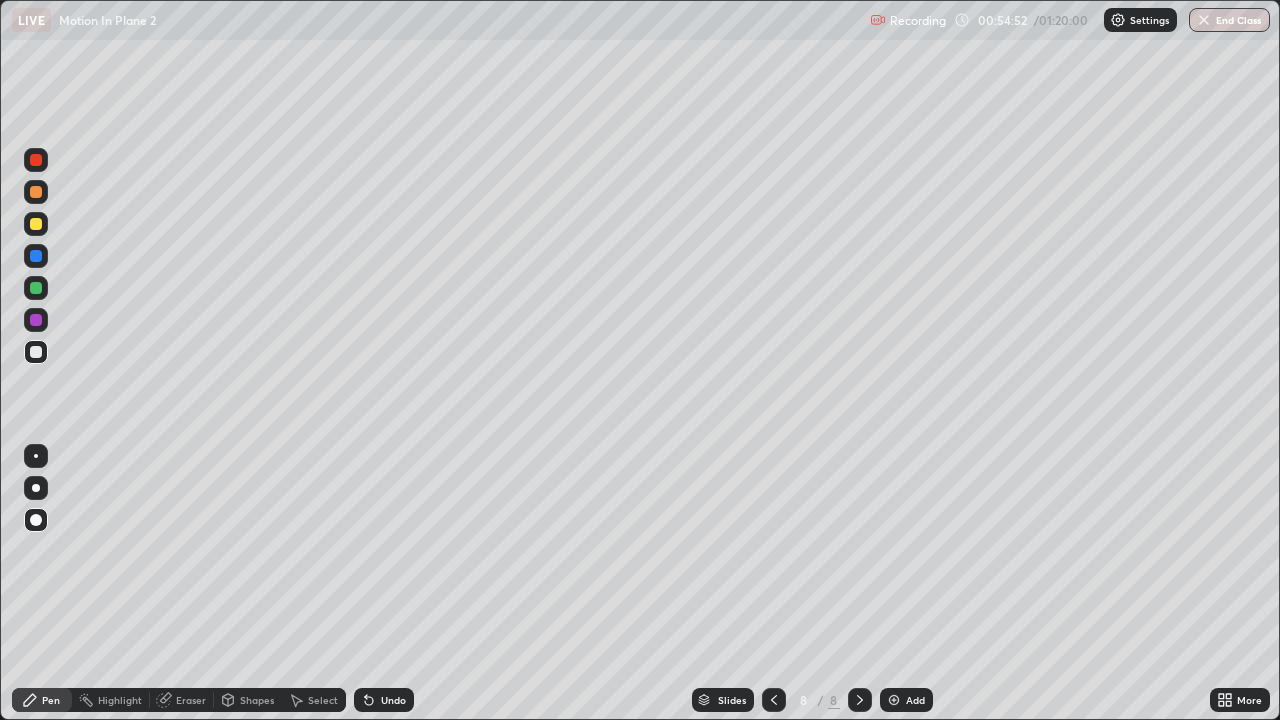 click on "Eraser" at bounding box center (191, 700) 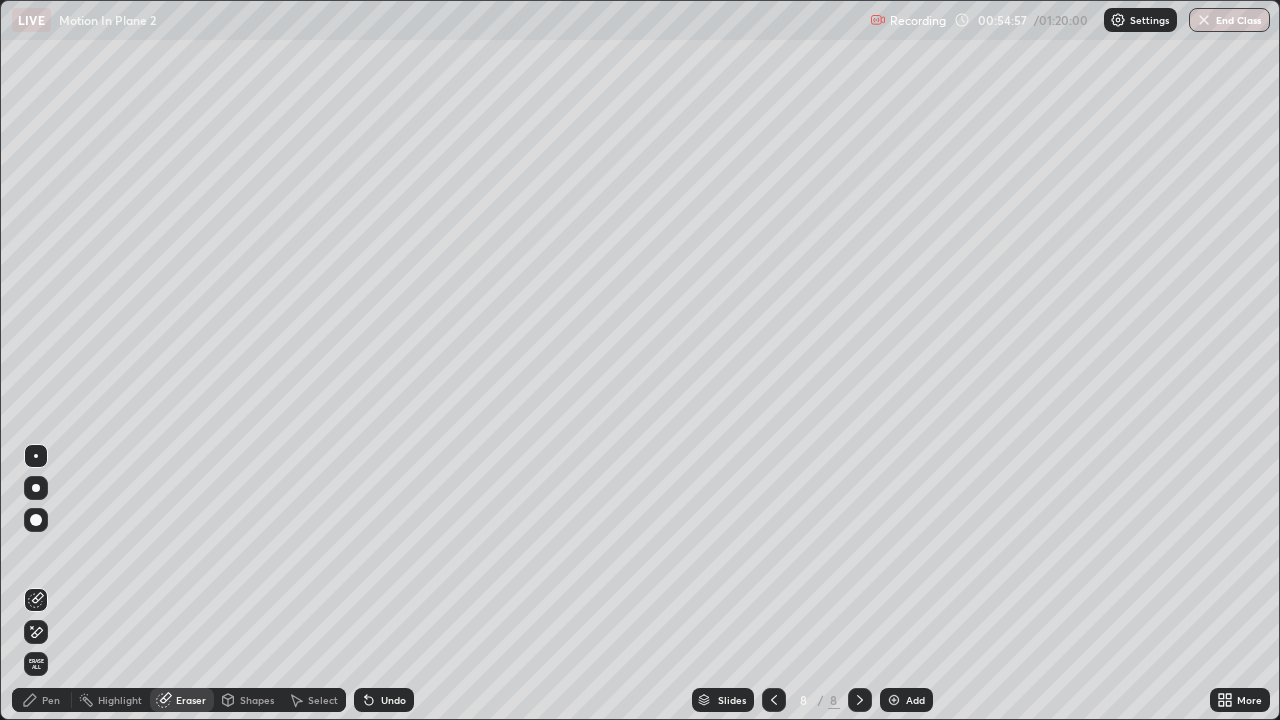 click on "Pen" at bounding box center (51, 700) 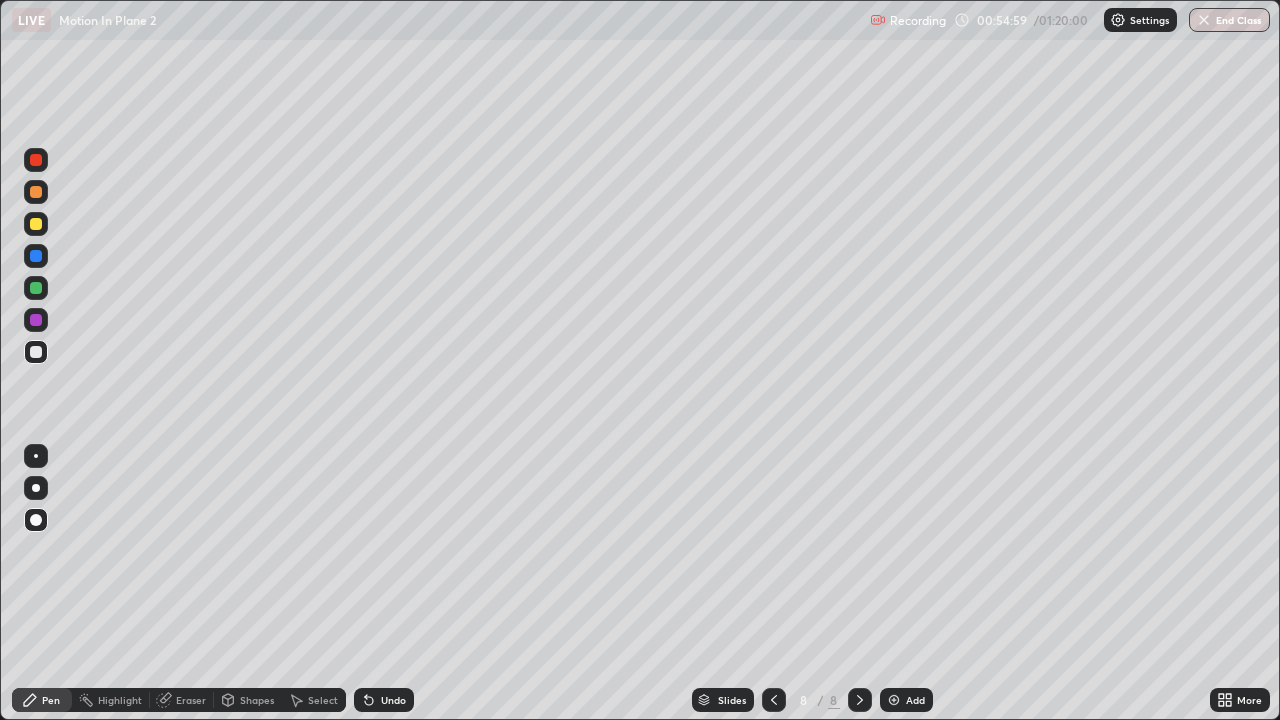 click on "Undo" at bounding box center [393, 700] 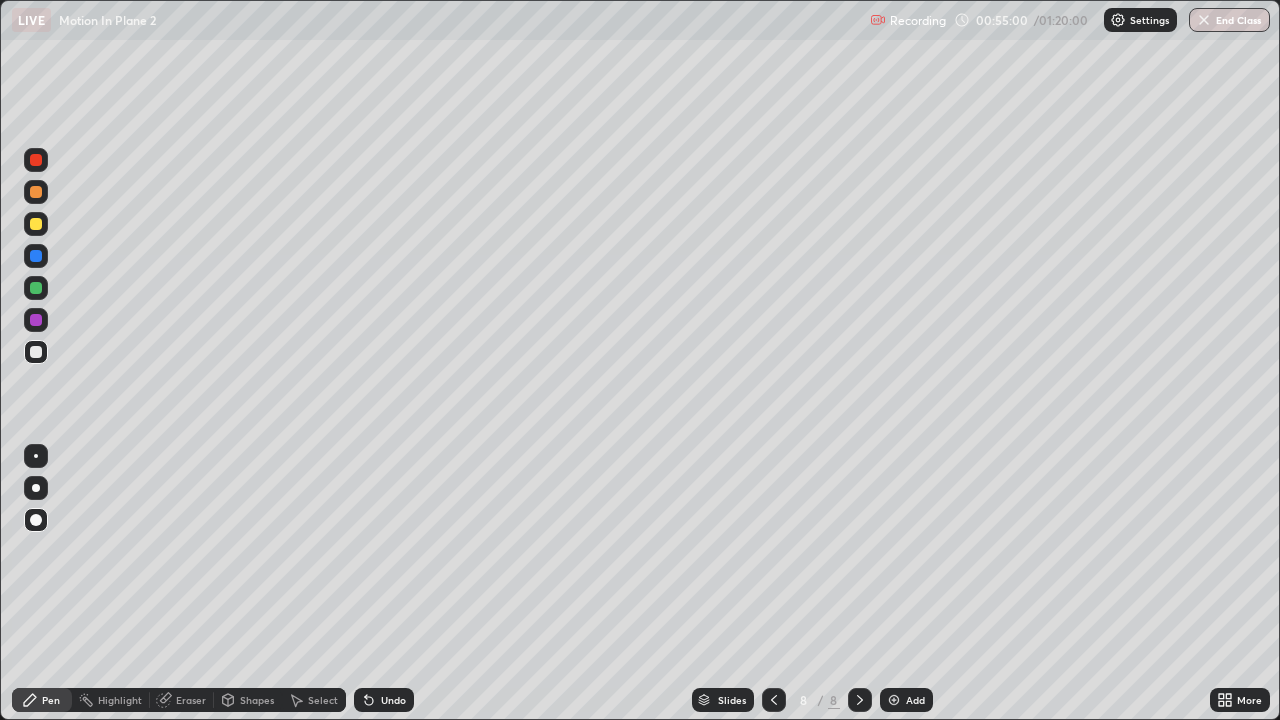 click on "Eraser" at bounding box center [191, 700] 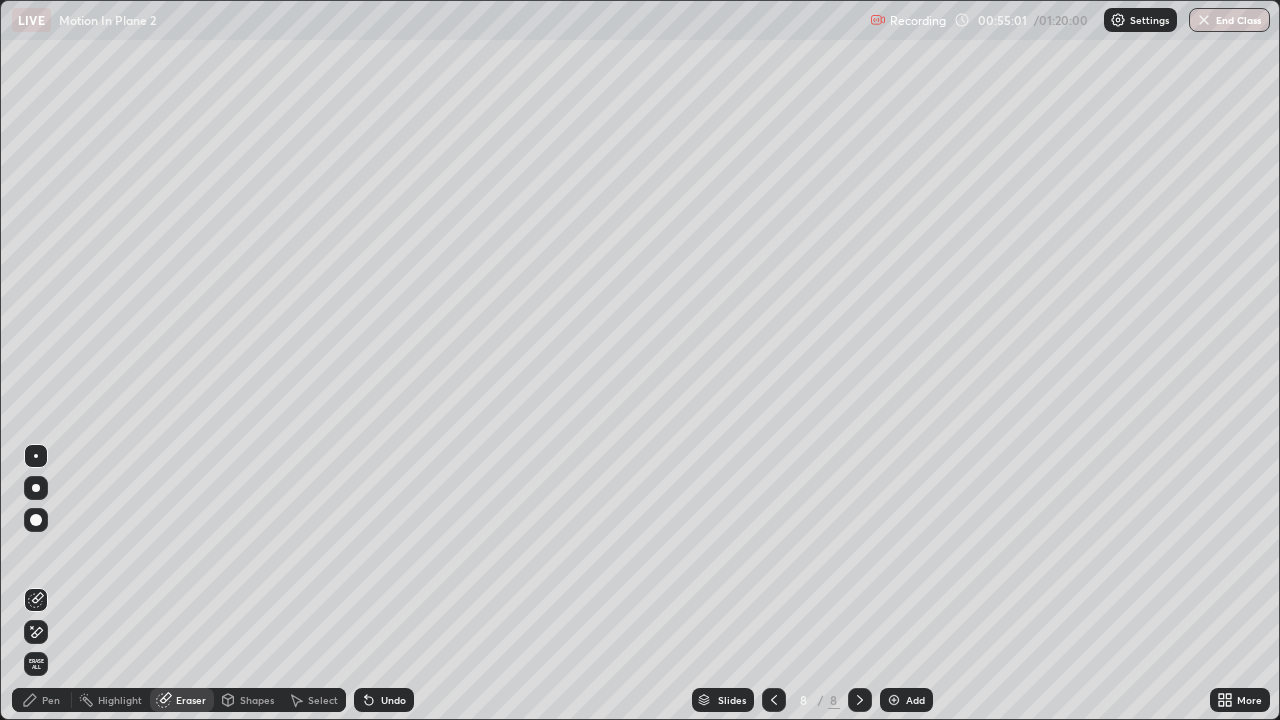 click on "Pen" at bounding box center (51, 700) 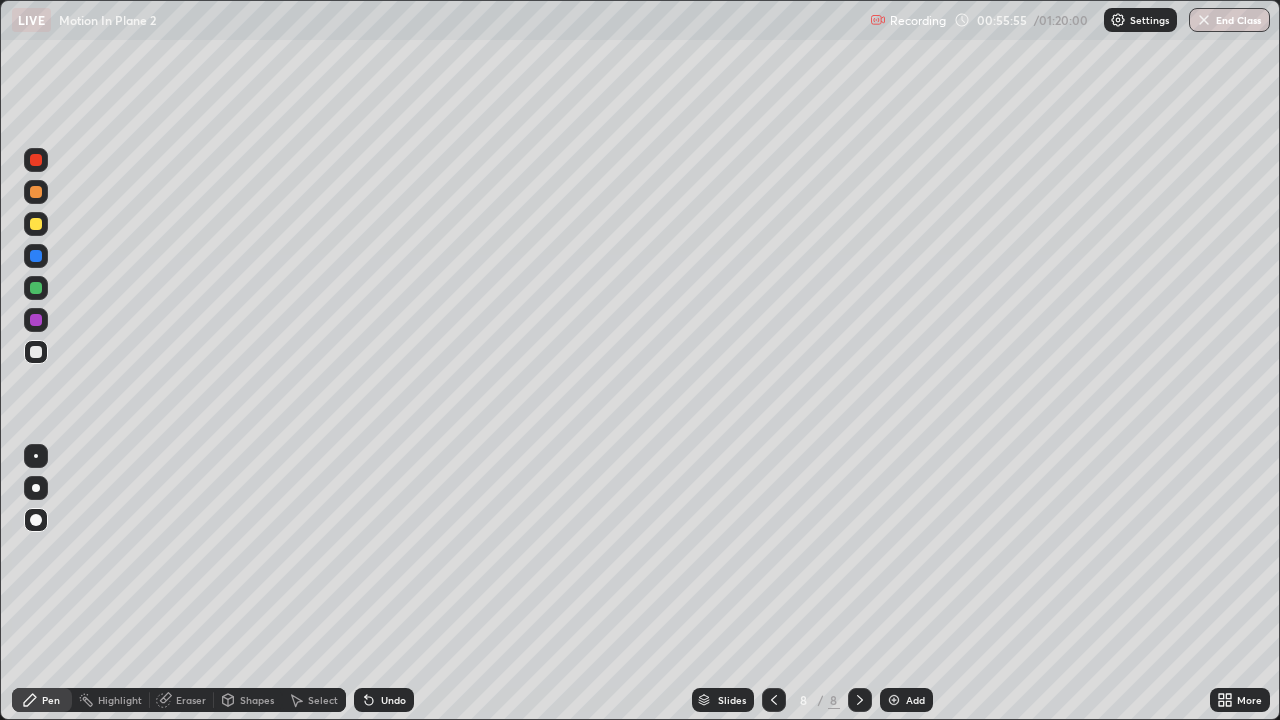 click at bounding box center (36, 352) 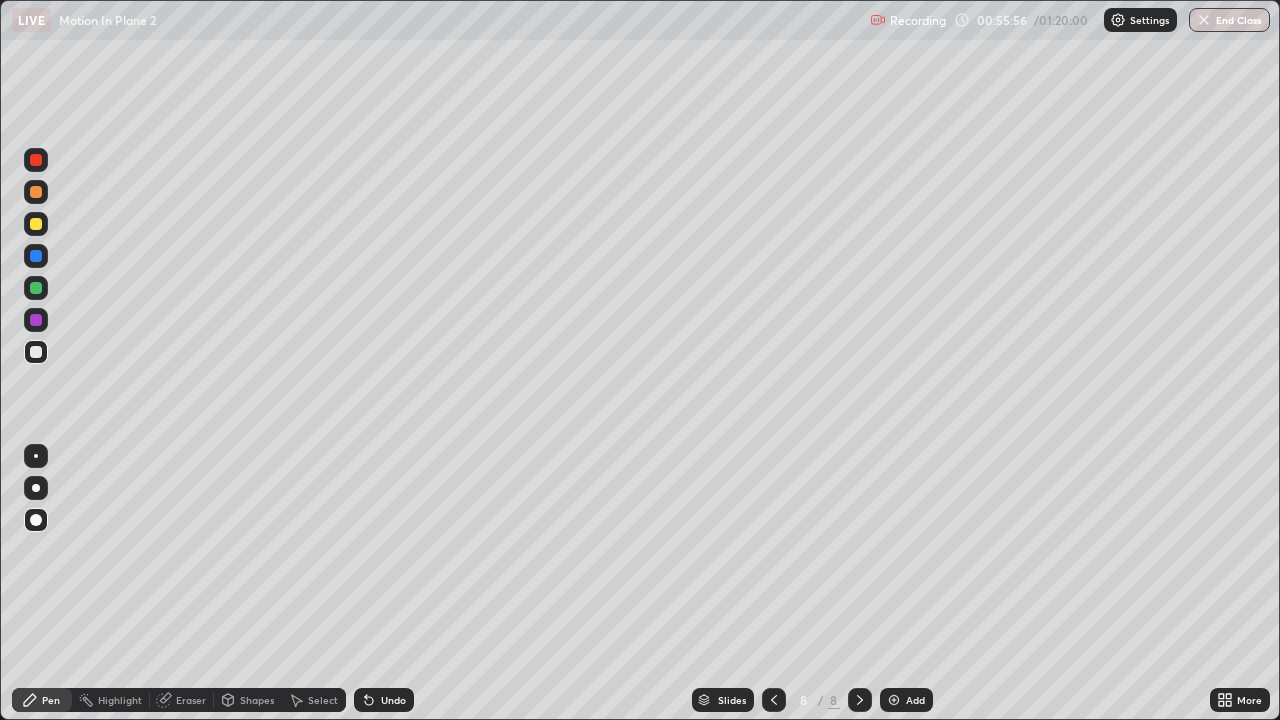 click at bounding box center (36, 288) 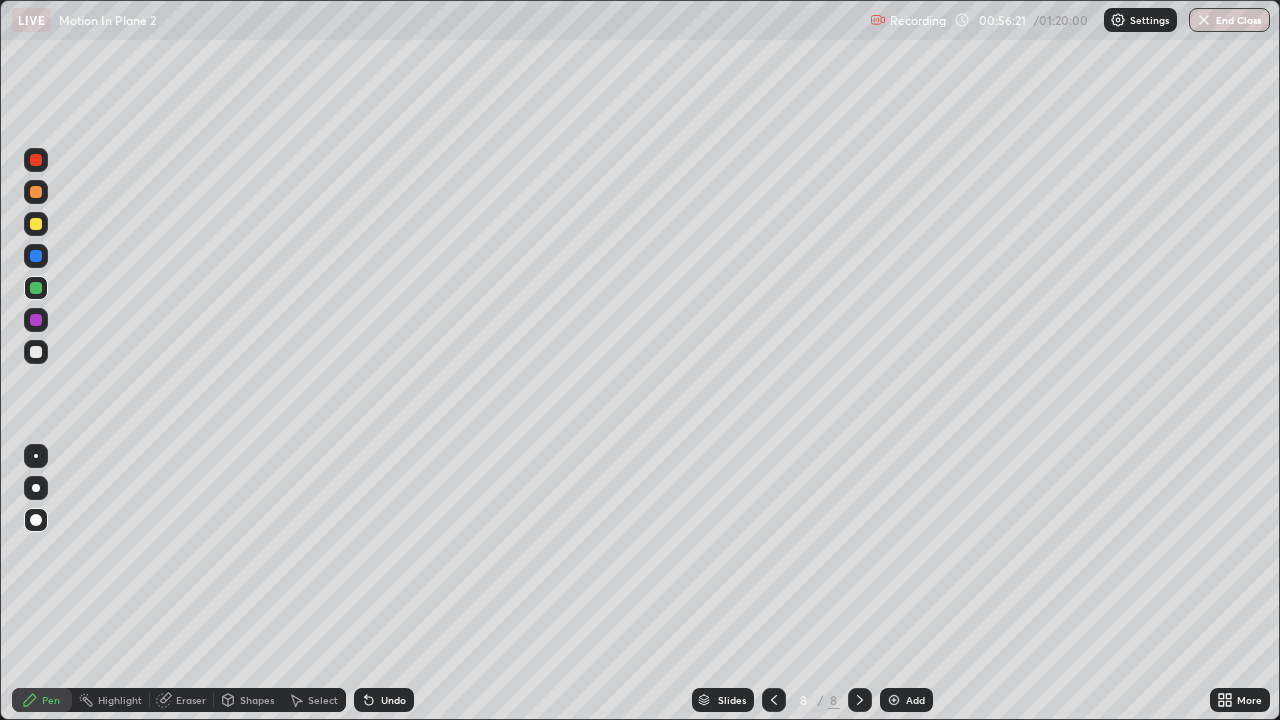 click on "Undo" at bounding box center [393, 700] 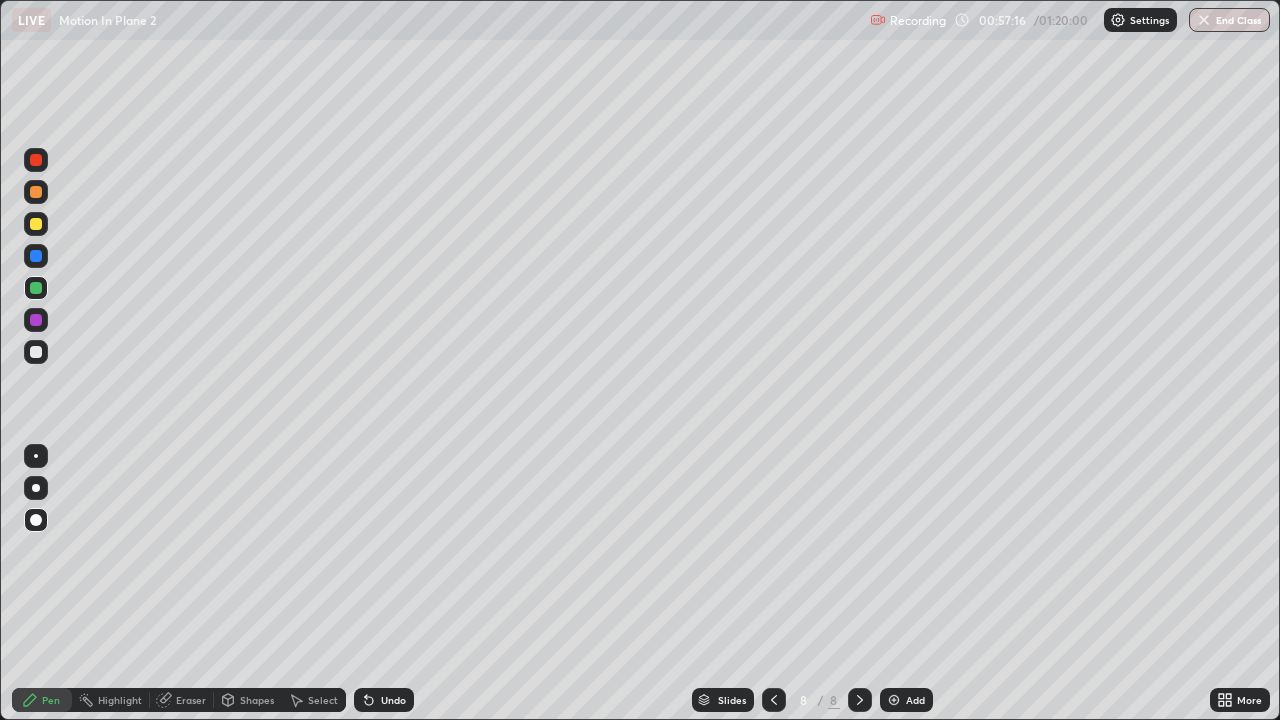 click at bounding box center [36, 256] 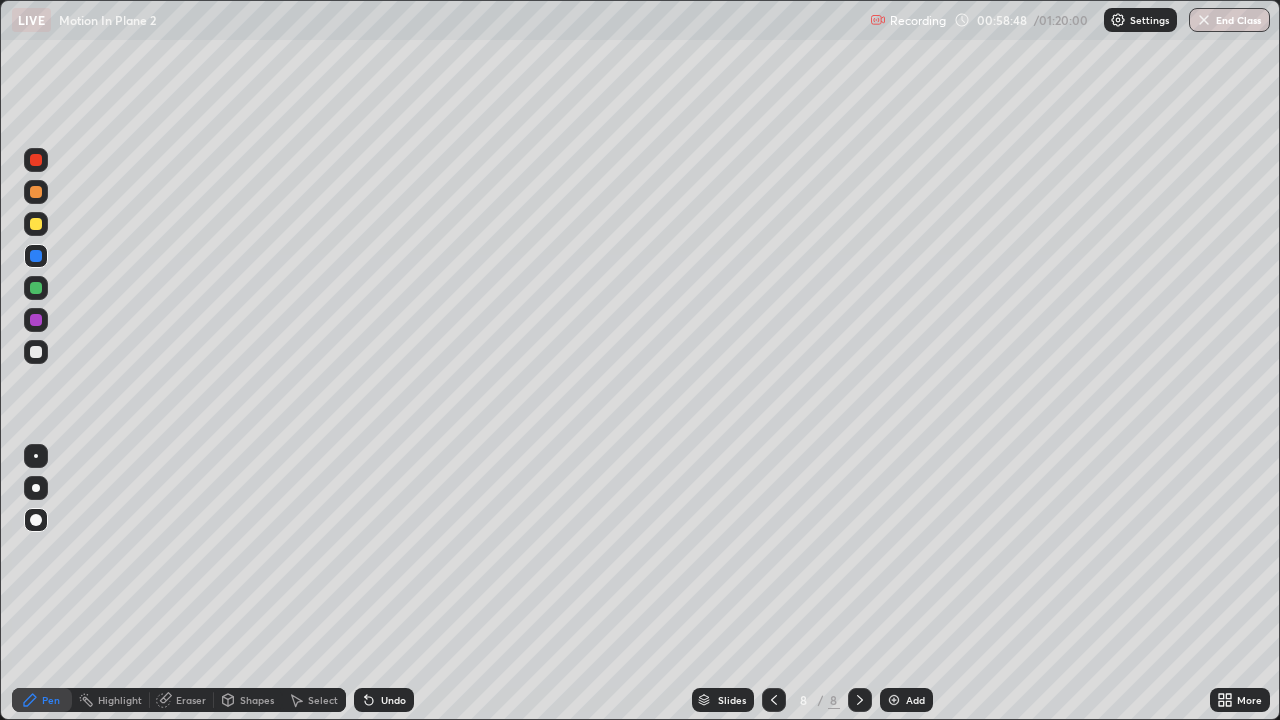 click at bounding box center (36, 288) 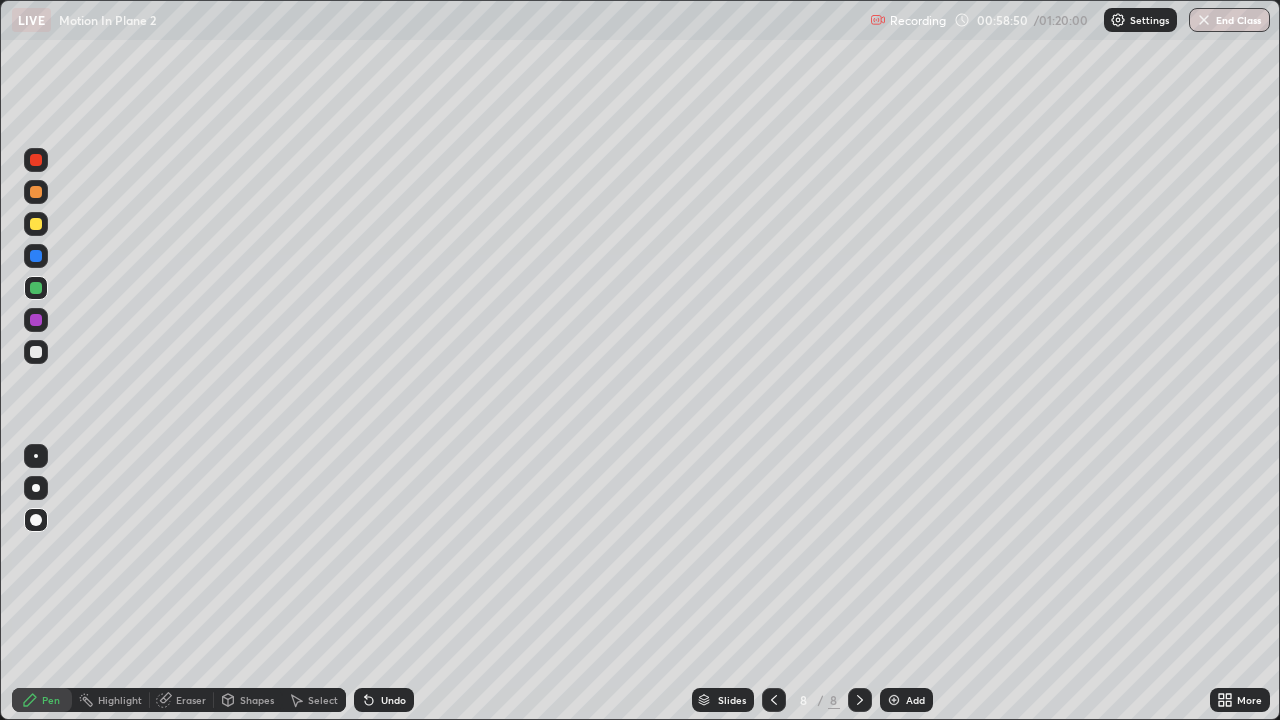 click at bounding box center [36, 224] 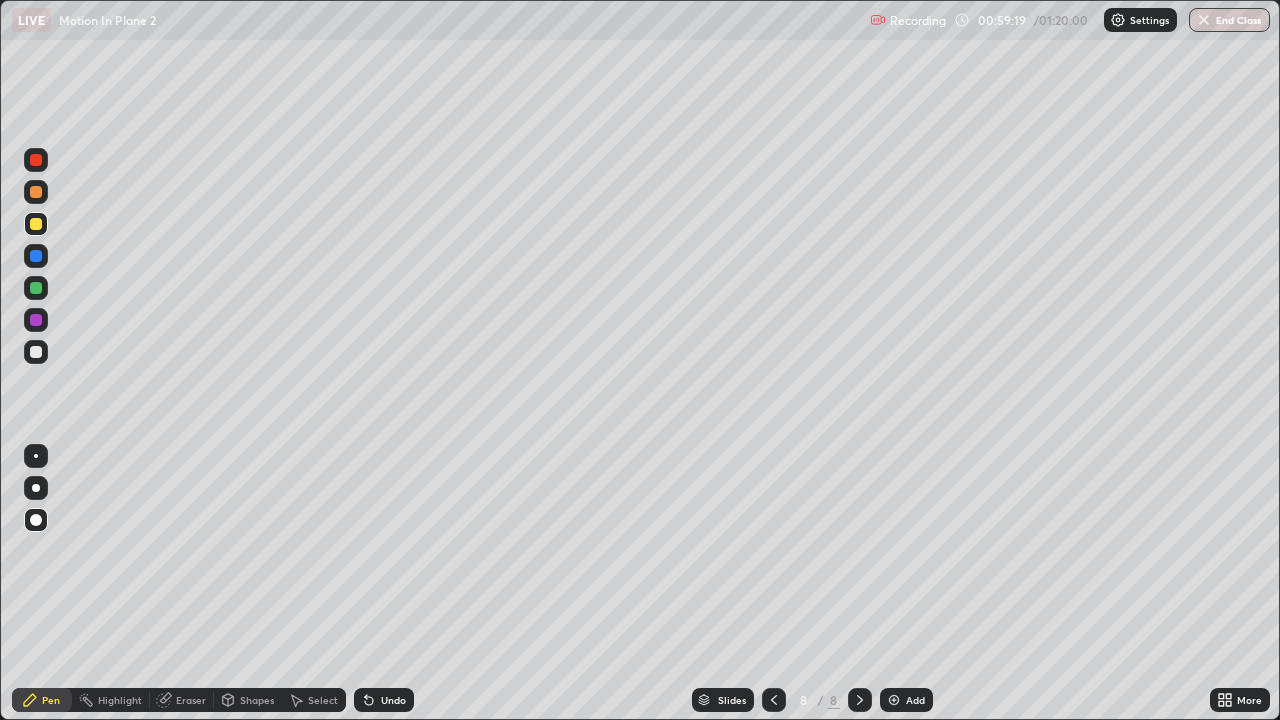 click at bounding box center [36, 352] 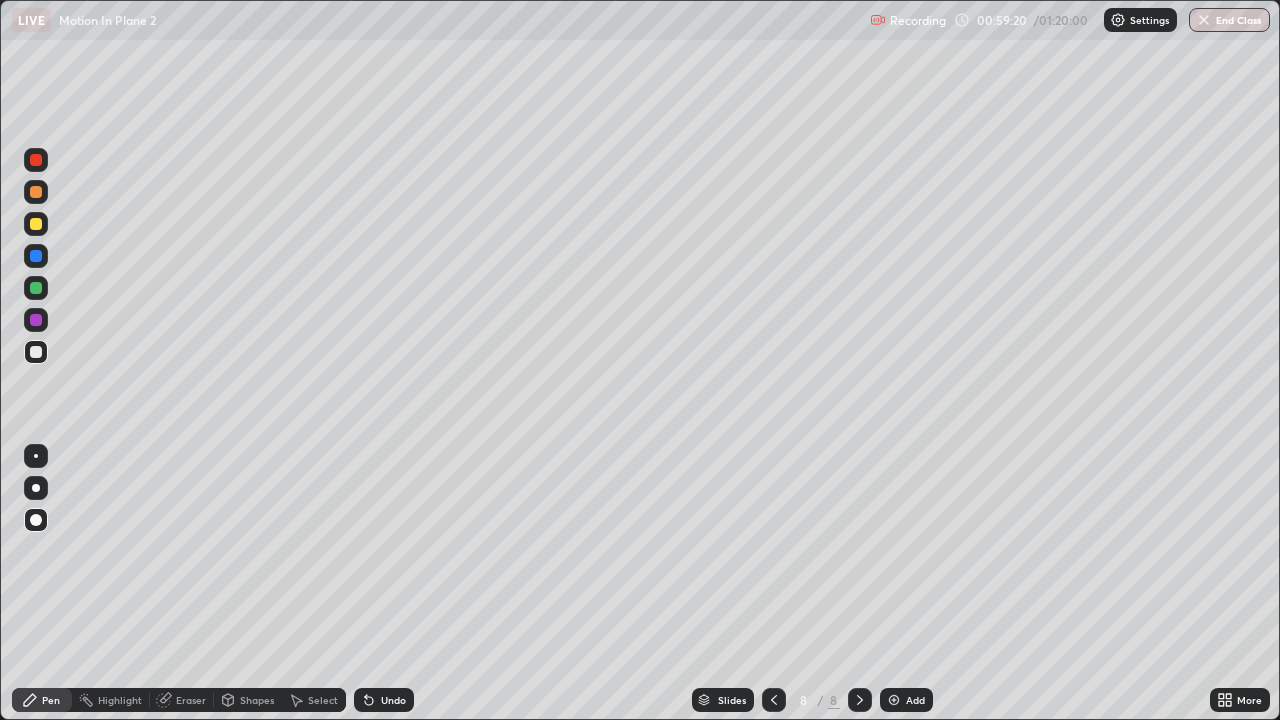 click at bounding box center [36, 320] 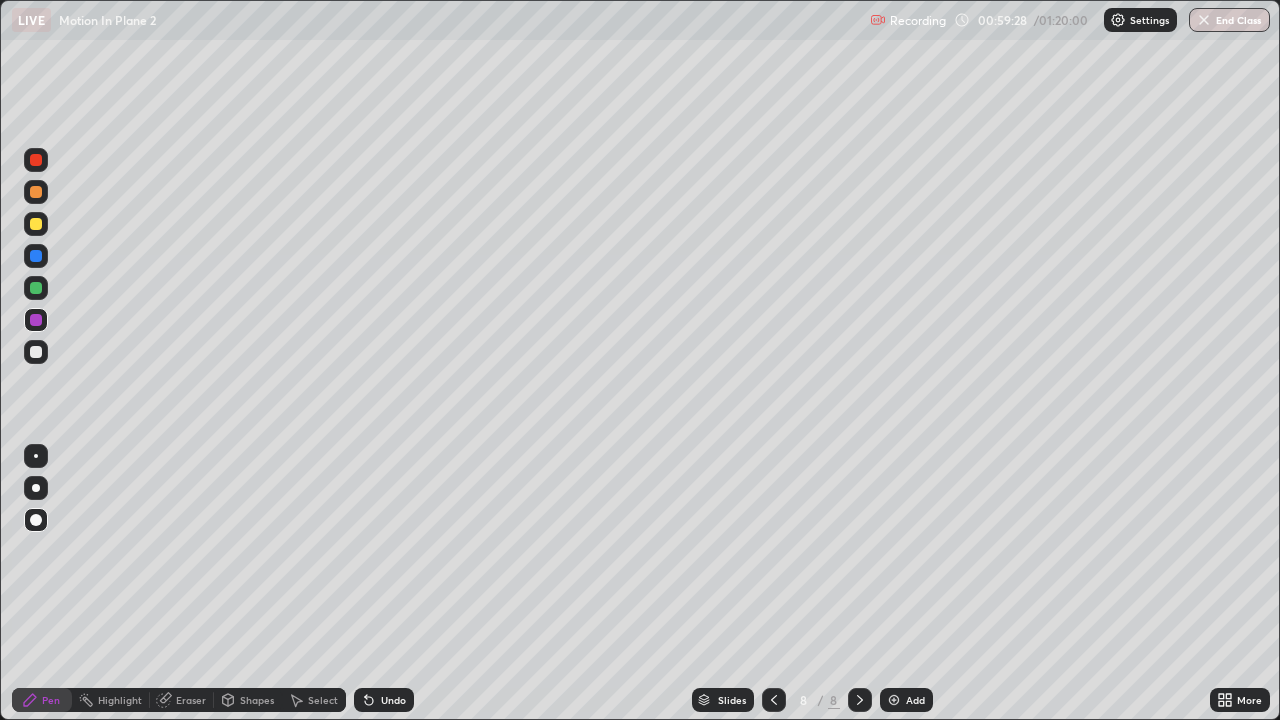 click at bounding box center (36, 288) 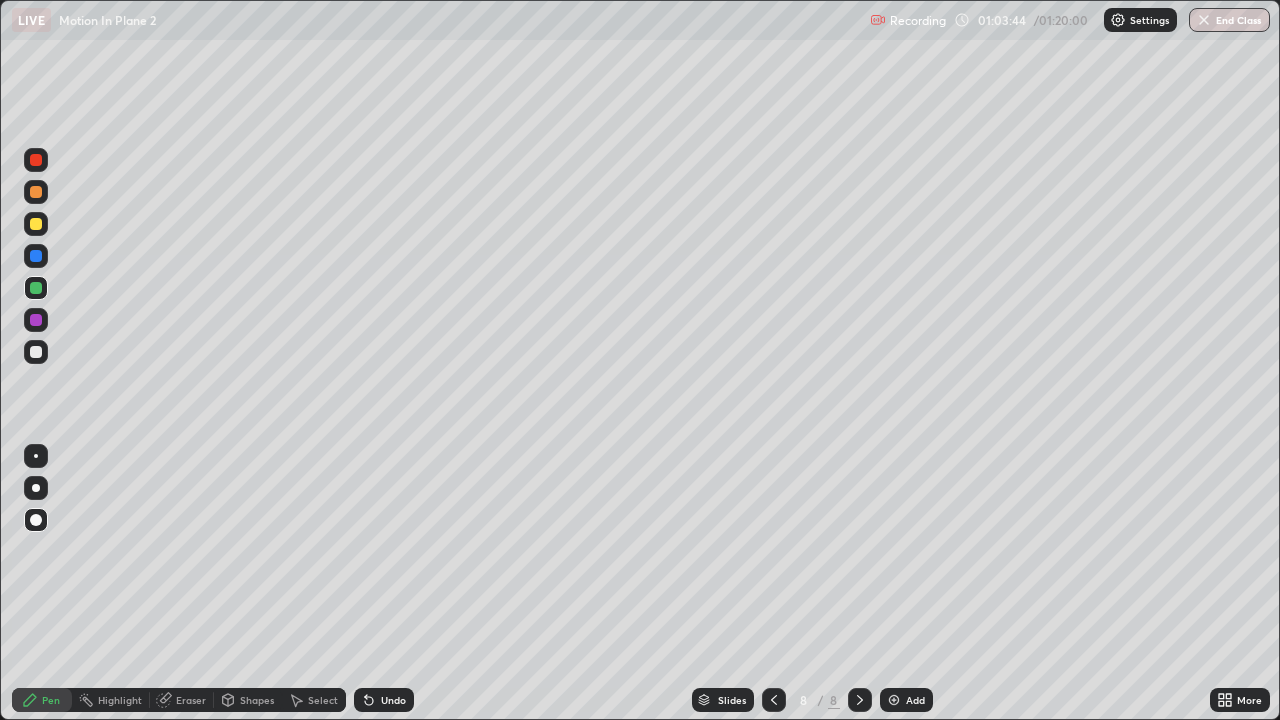 click 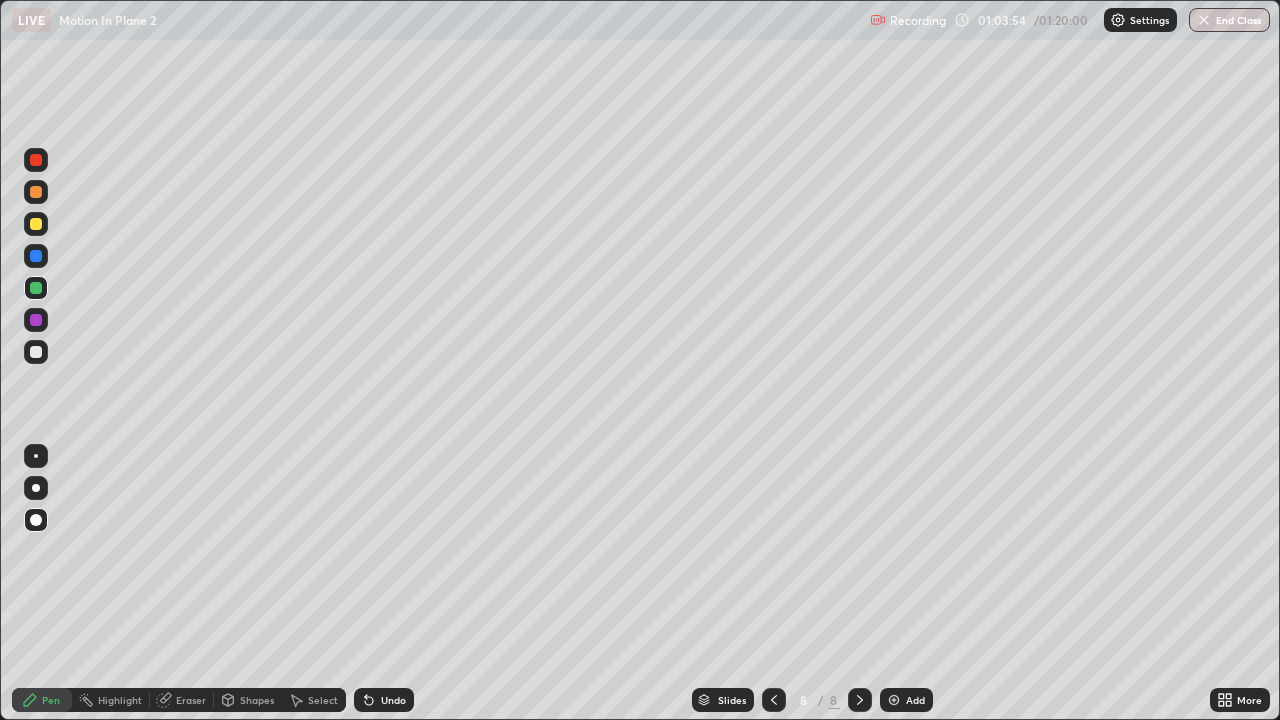 click at bounding box center (860, 700) 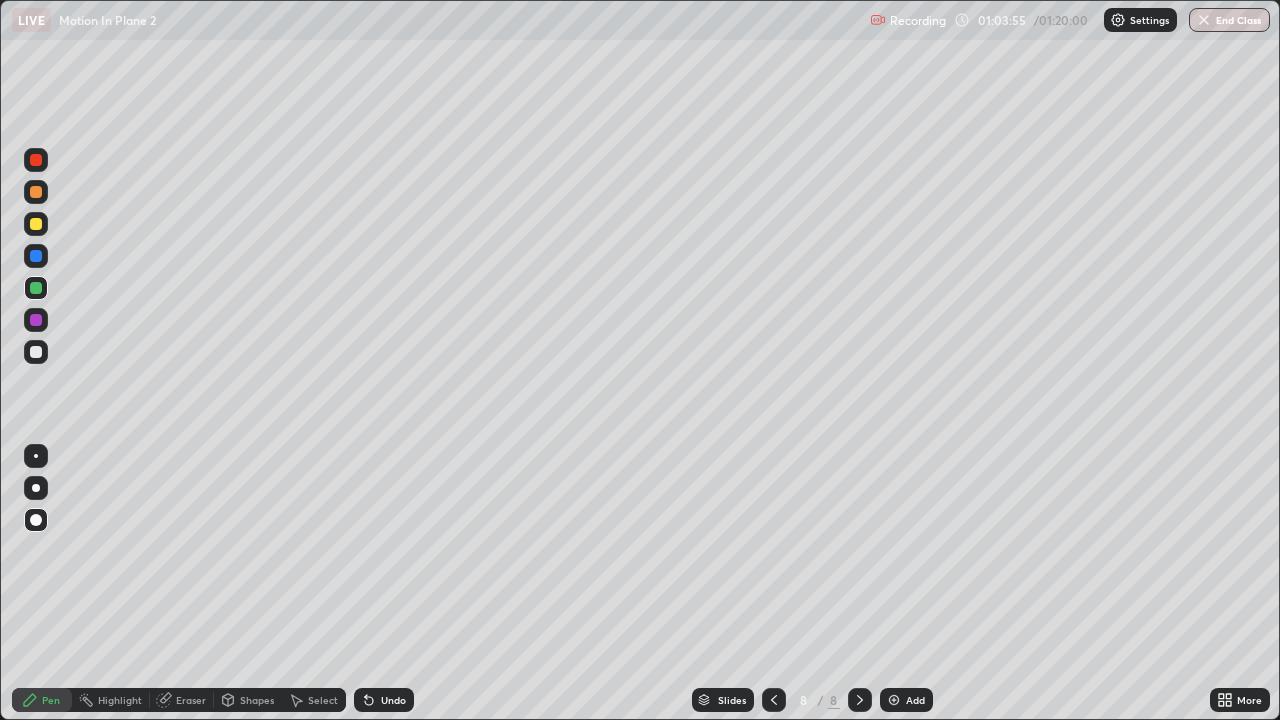 click at bounding box center [894, 700] 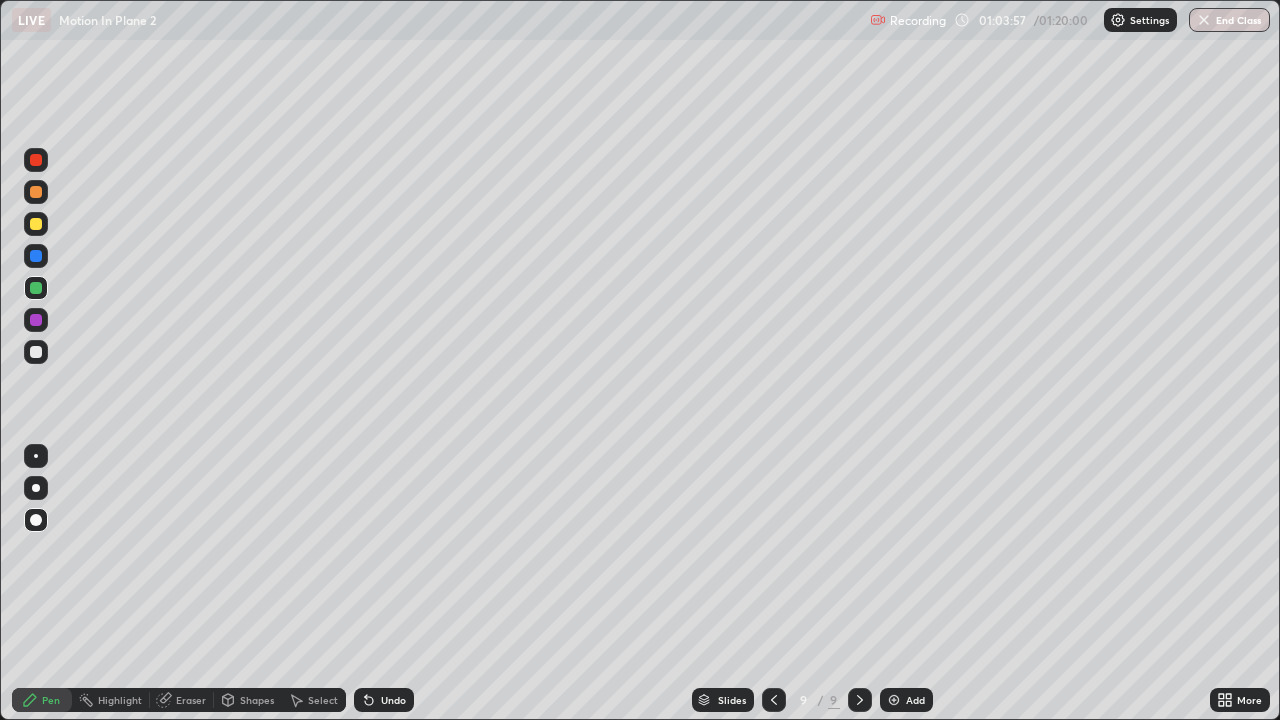 click at bounding box center [36, 352] 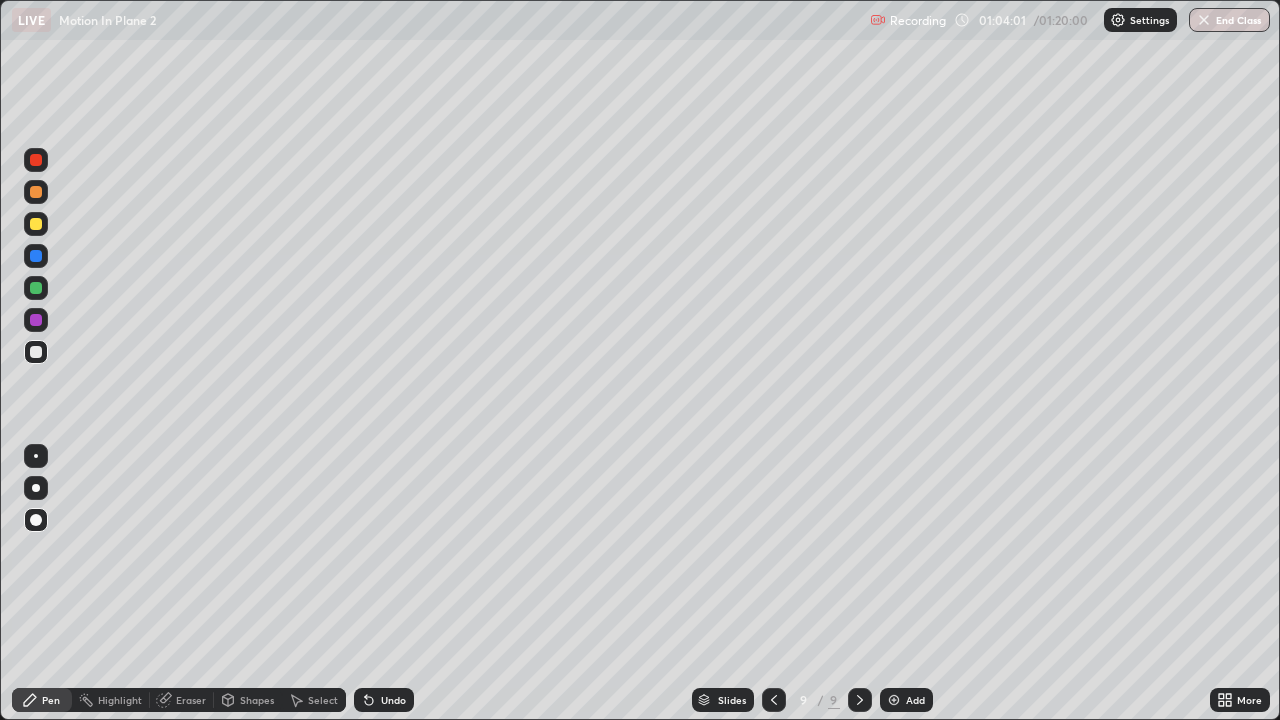 click on "Undo" at bounding box center [393, 700] 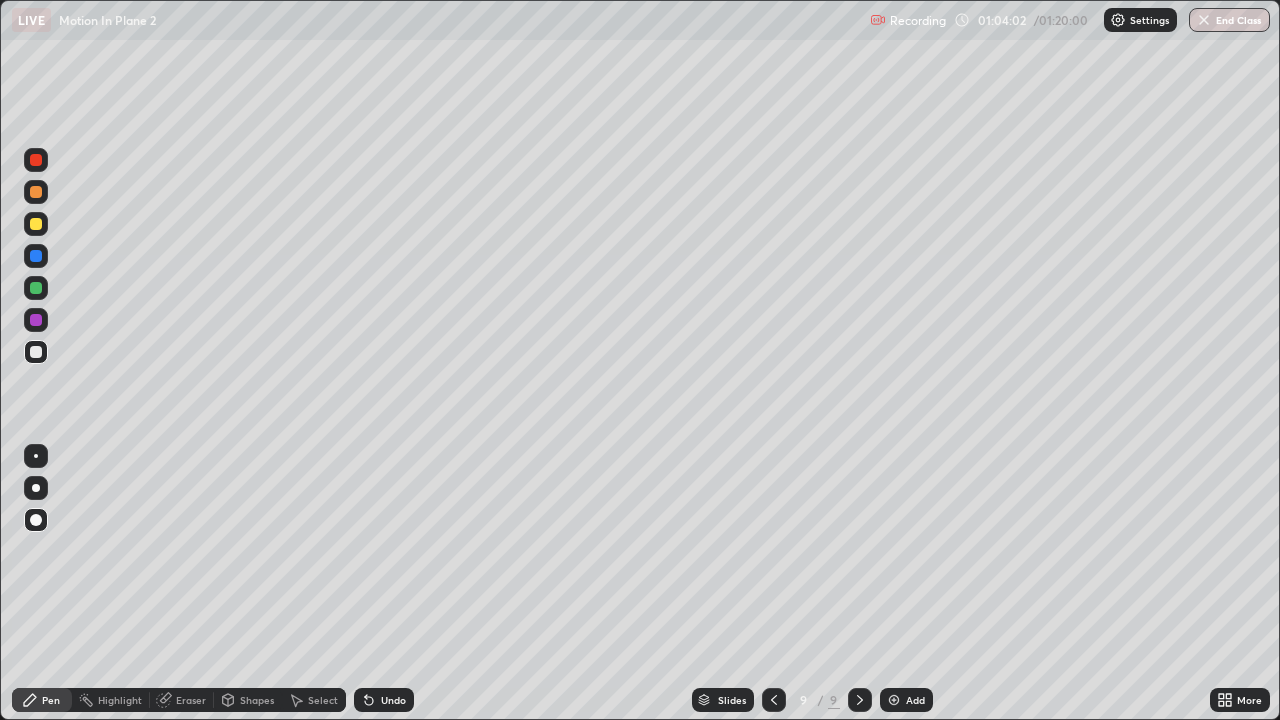 click on "Undo" at bounding box center [380, 700] 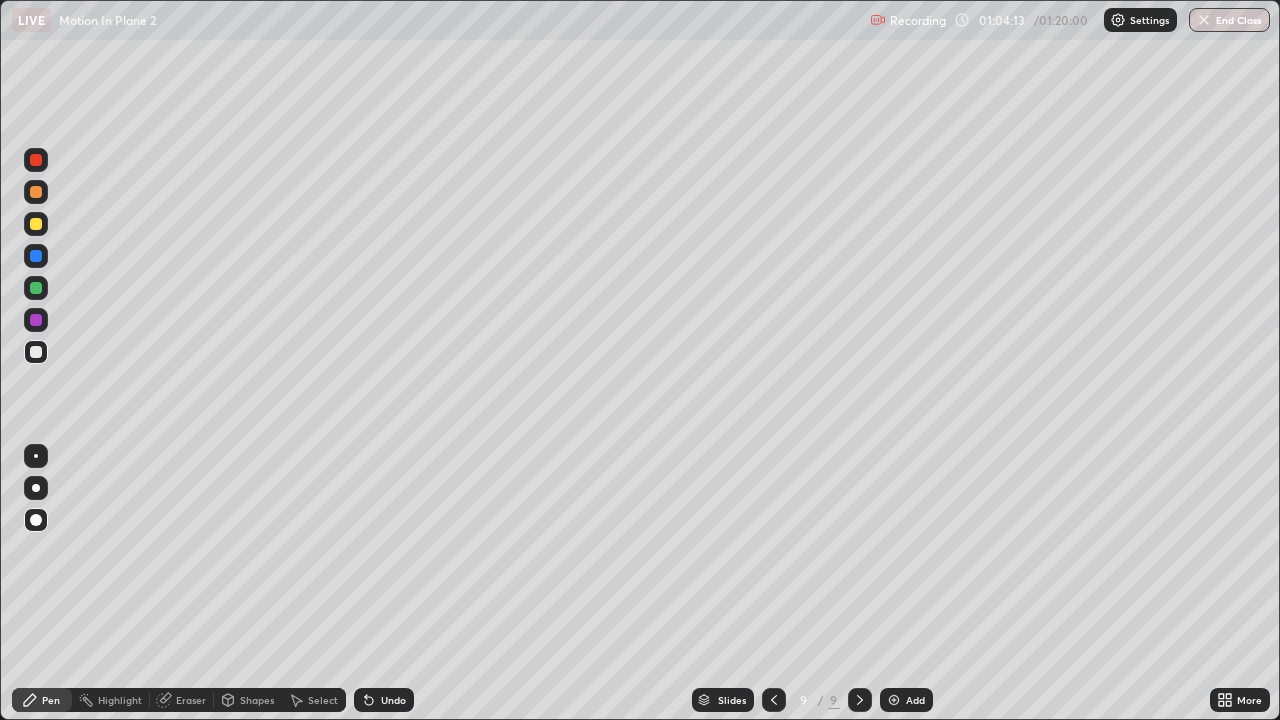 click 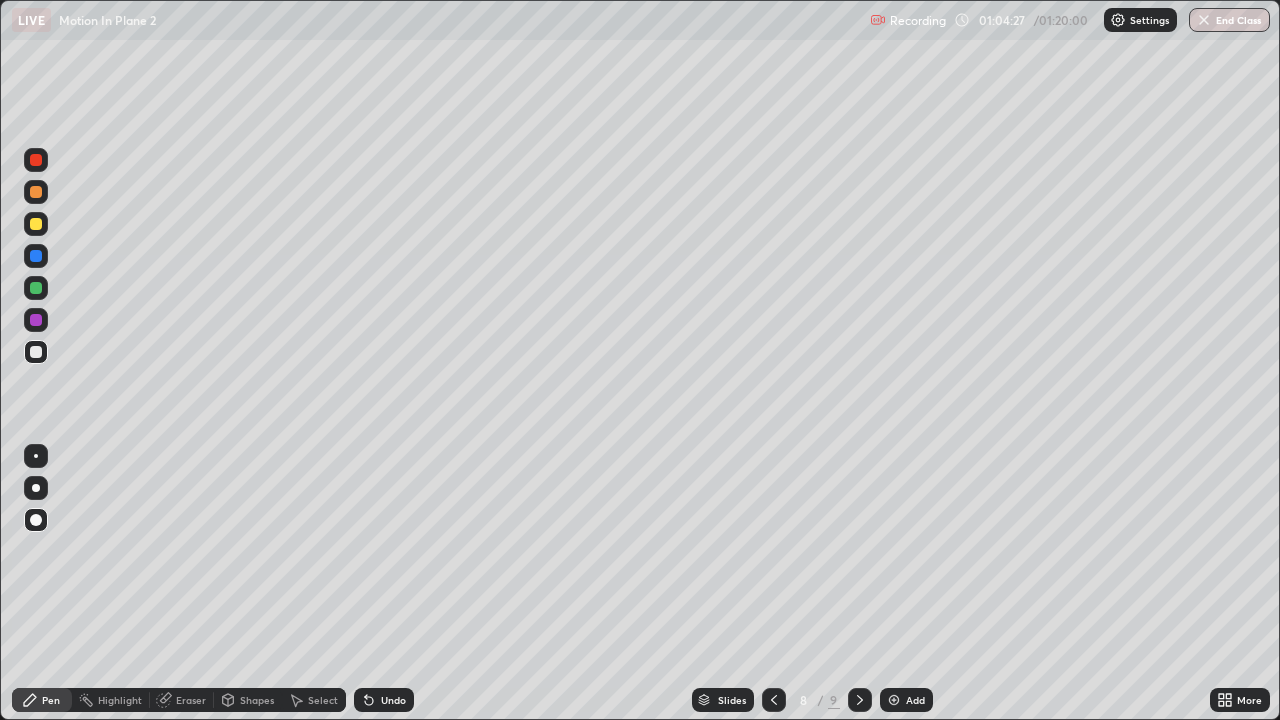 click 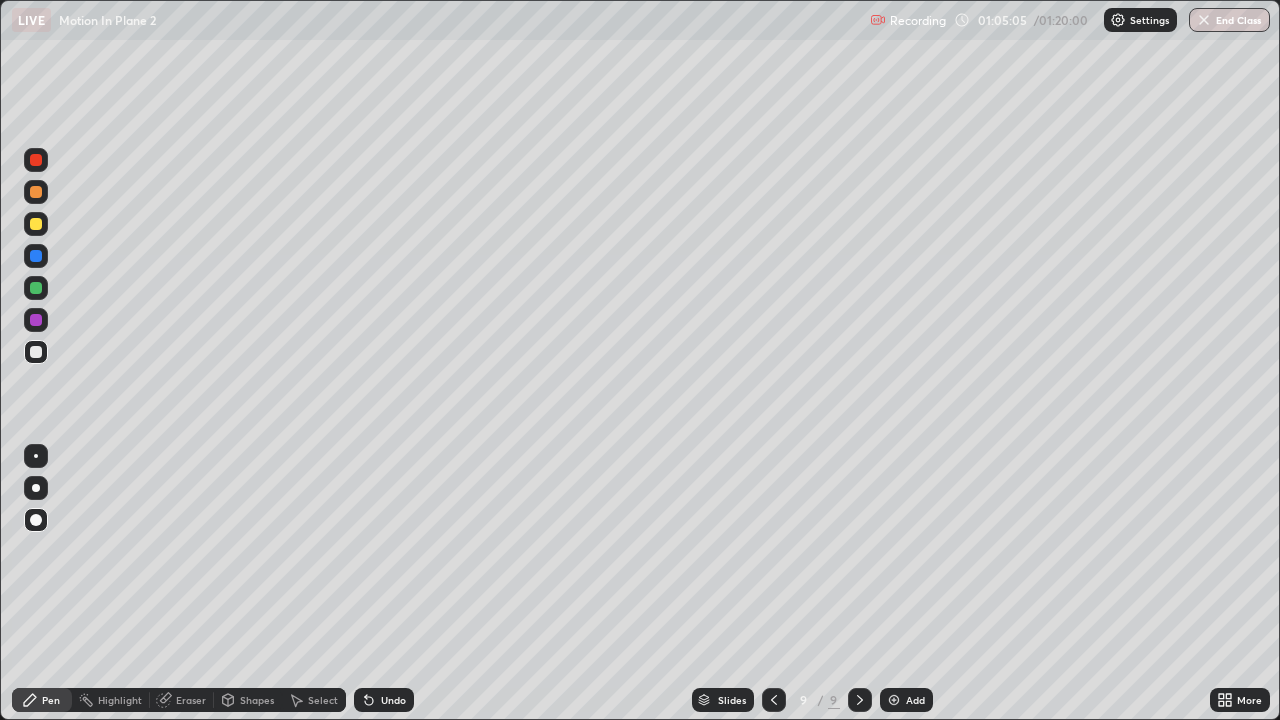 click on "Undo" at bounding box center [393, 700] 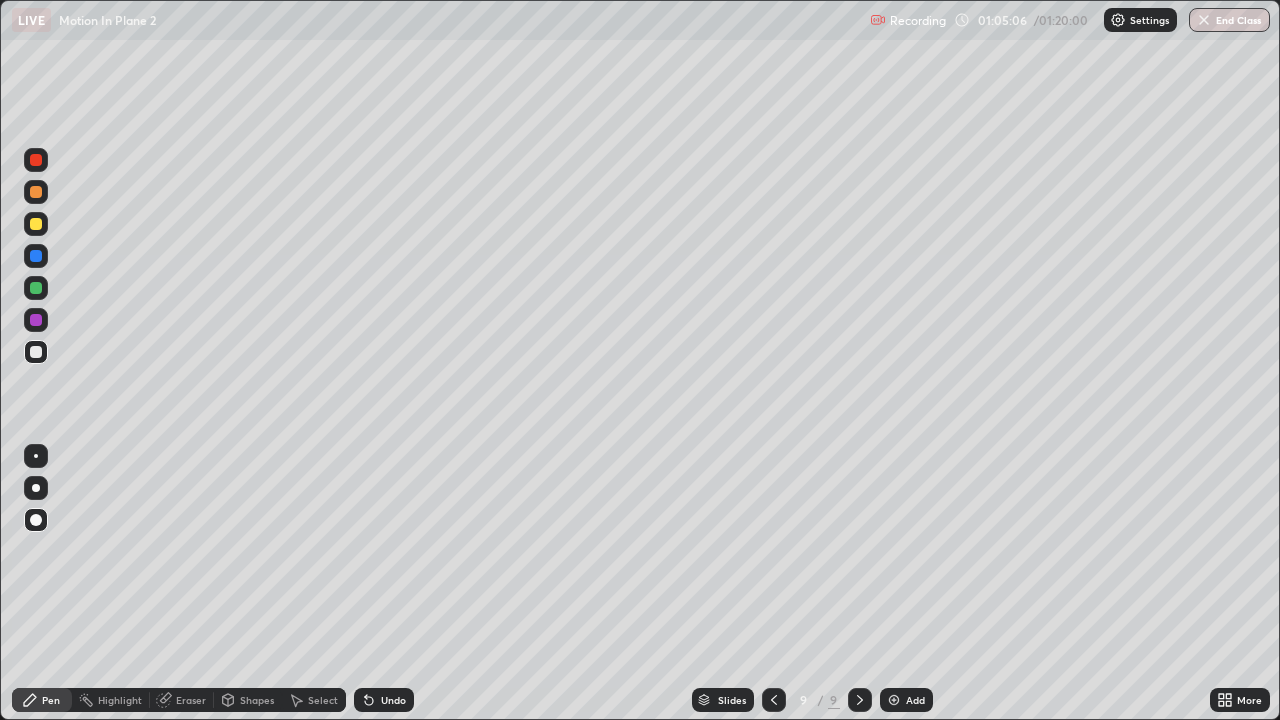 click on "Undo" at bounding box center (393, 700) 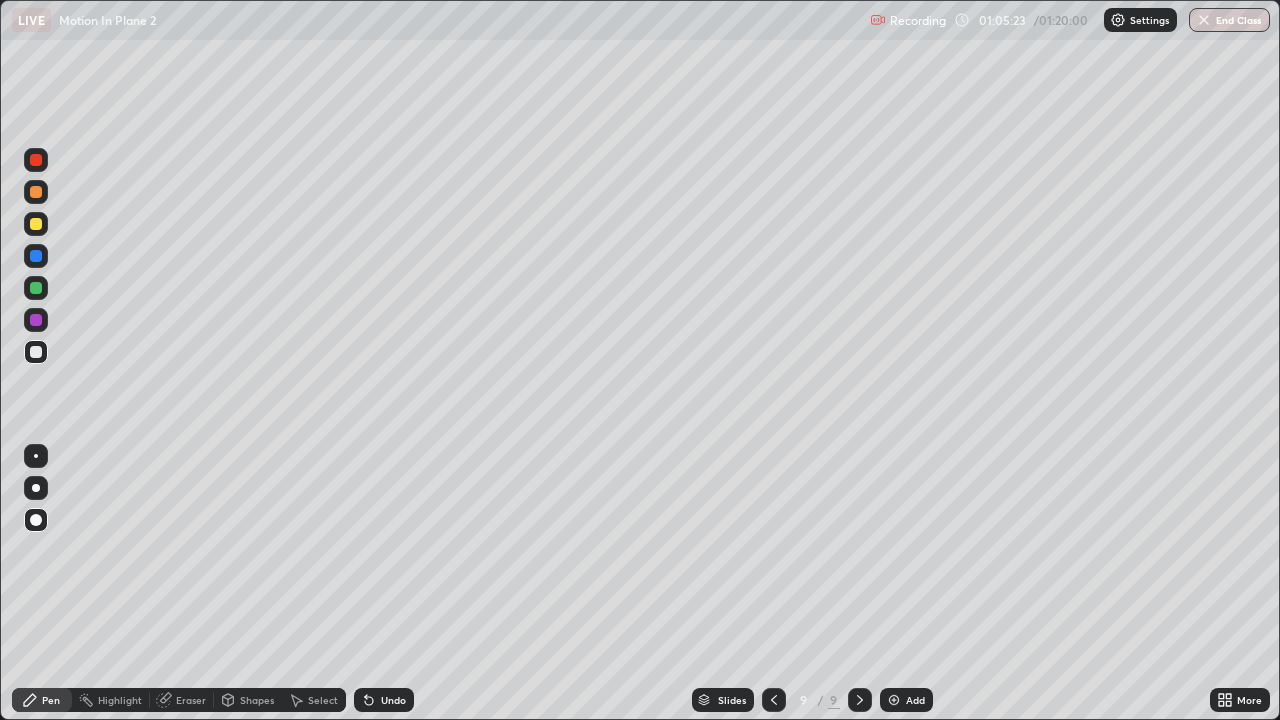 click 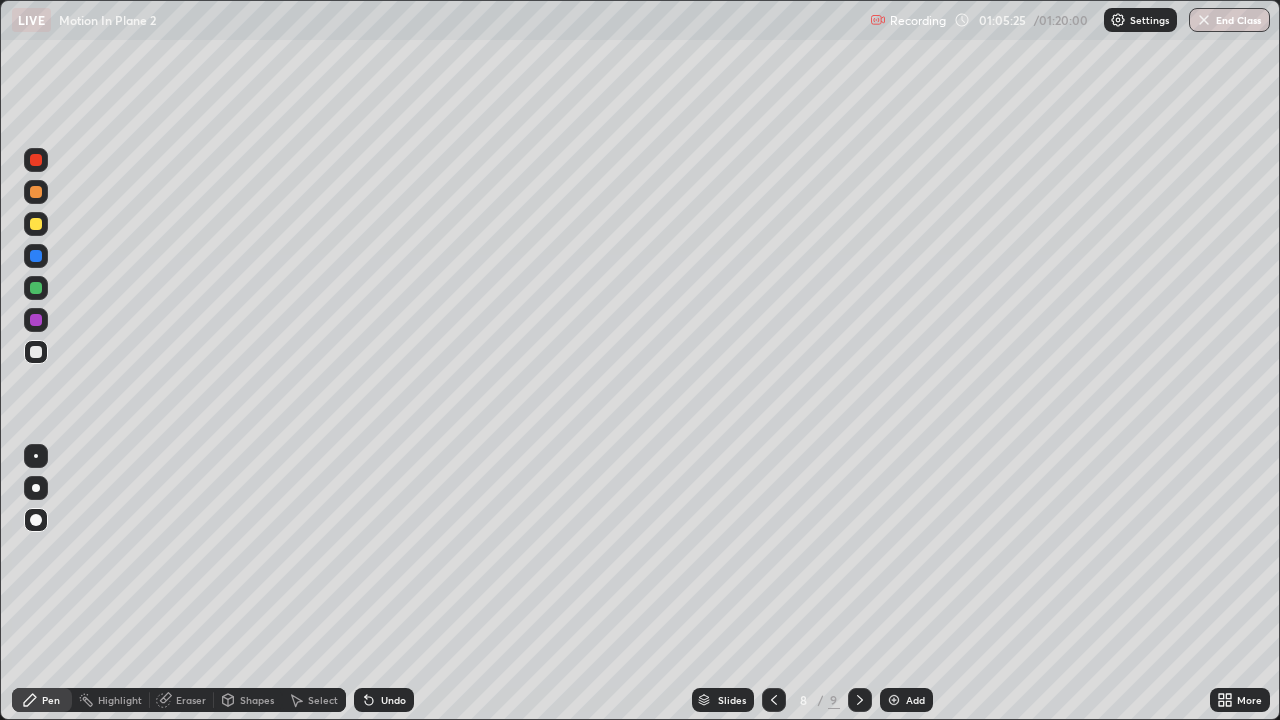 click 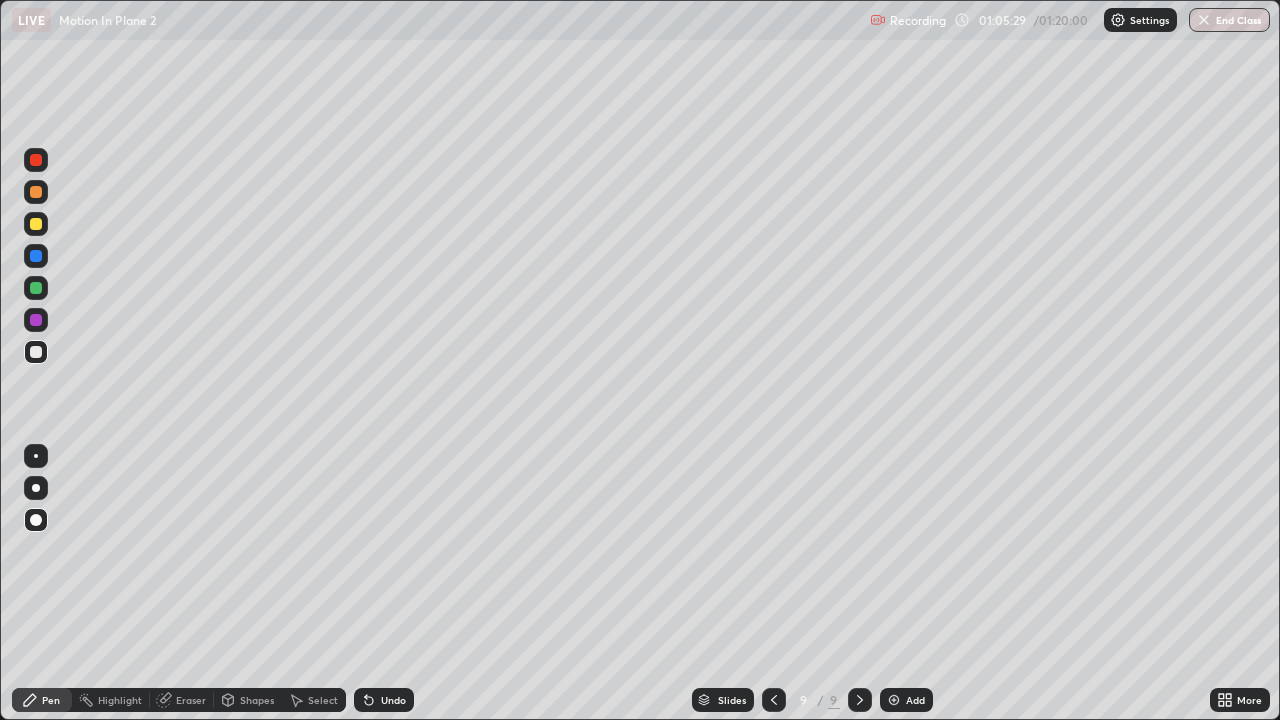 click 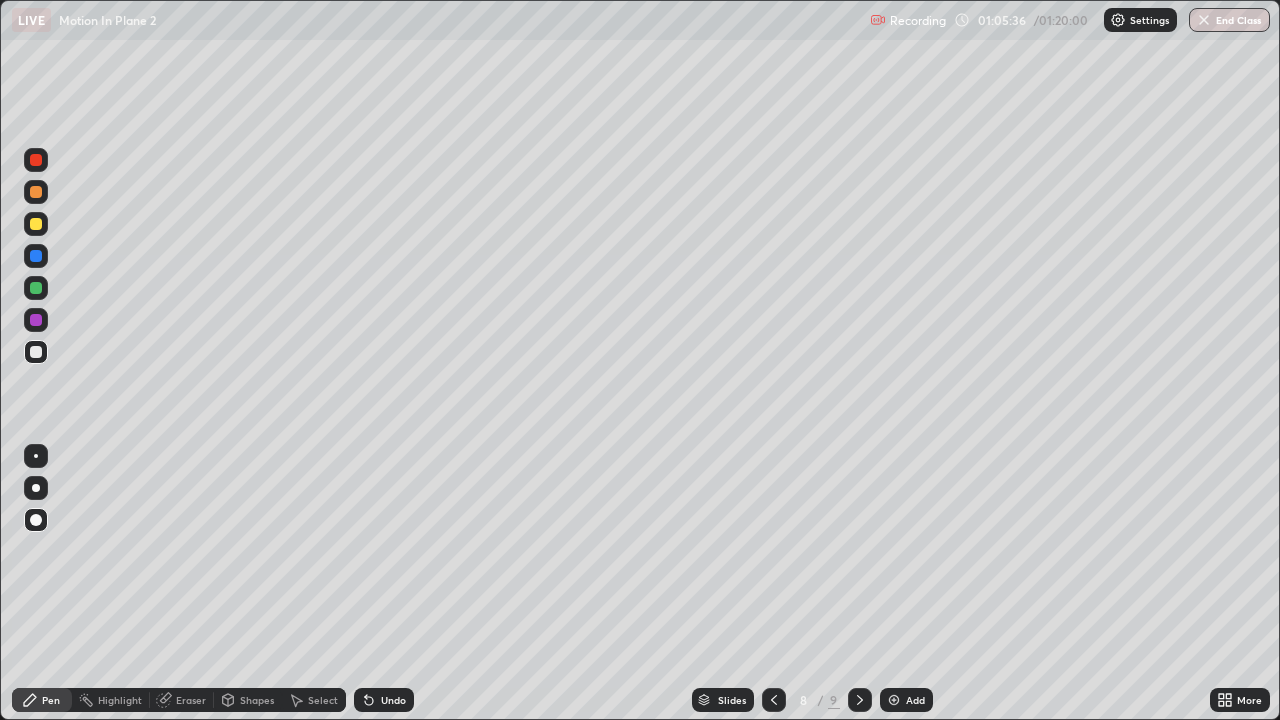 click 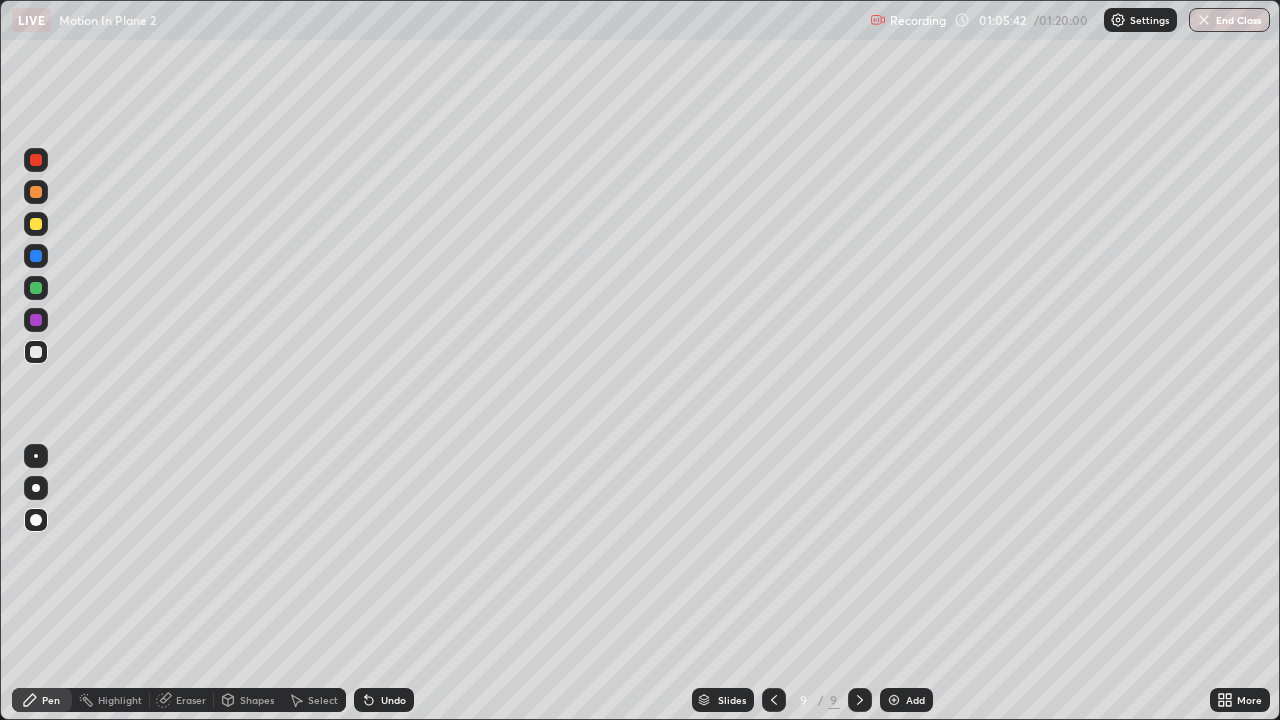 click 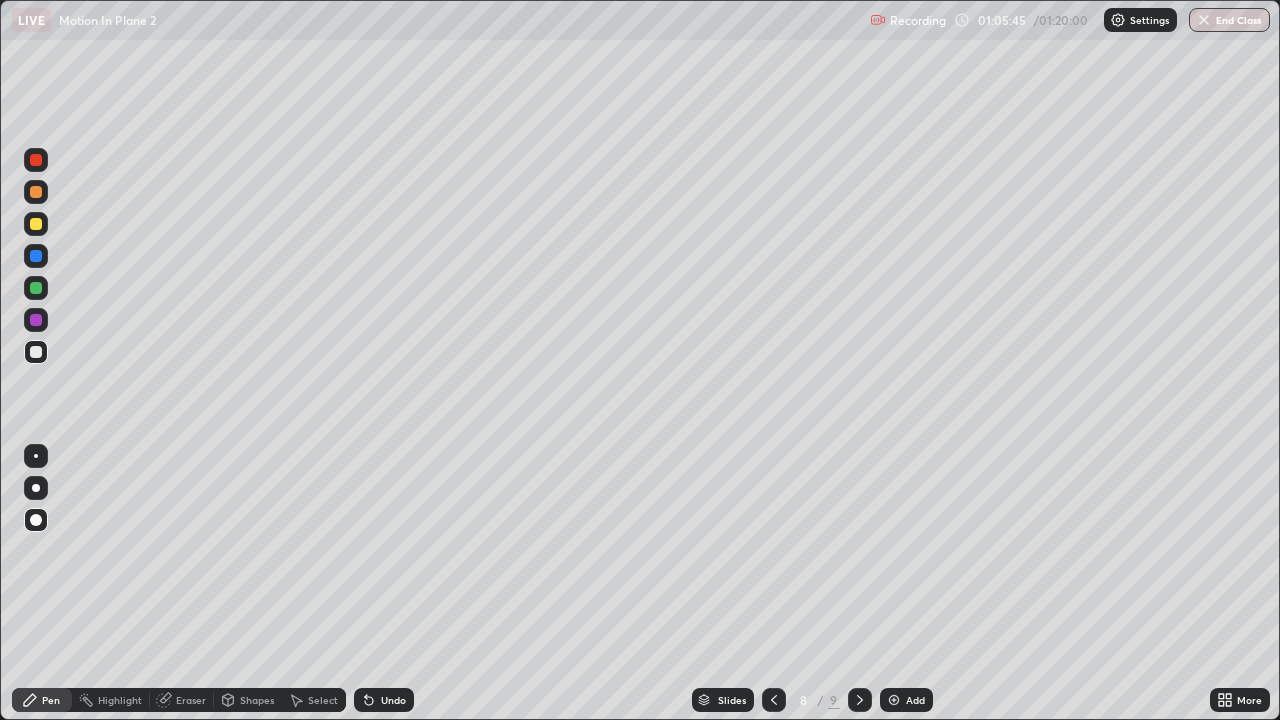 click 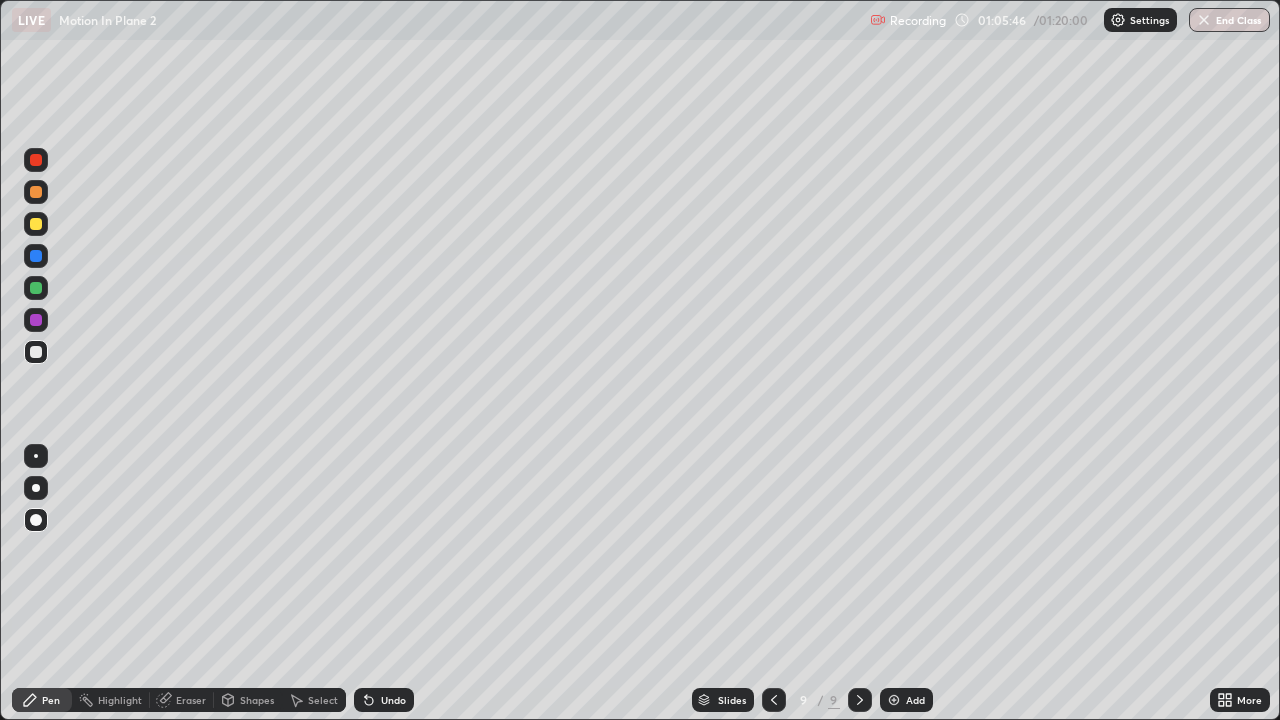 click at bounding box center [36, 288] 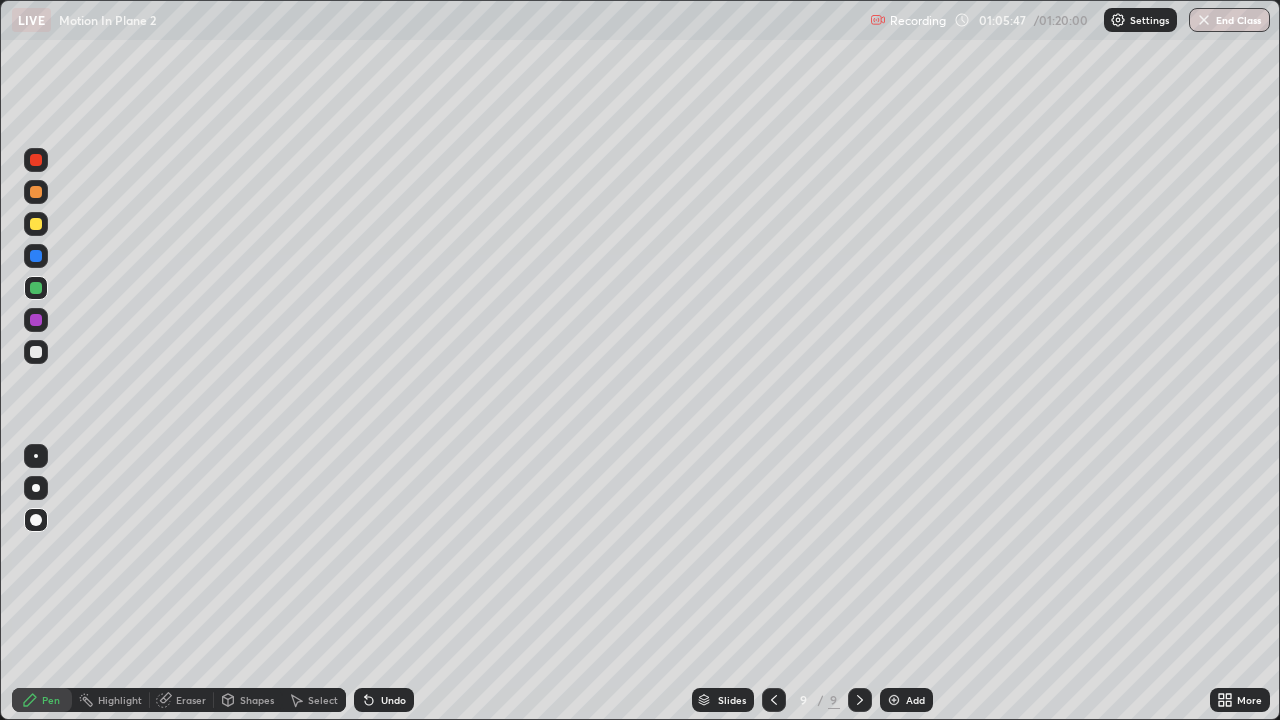 click at bounding box center (36, 256) 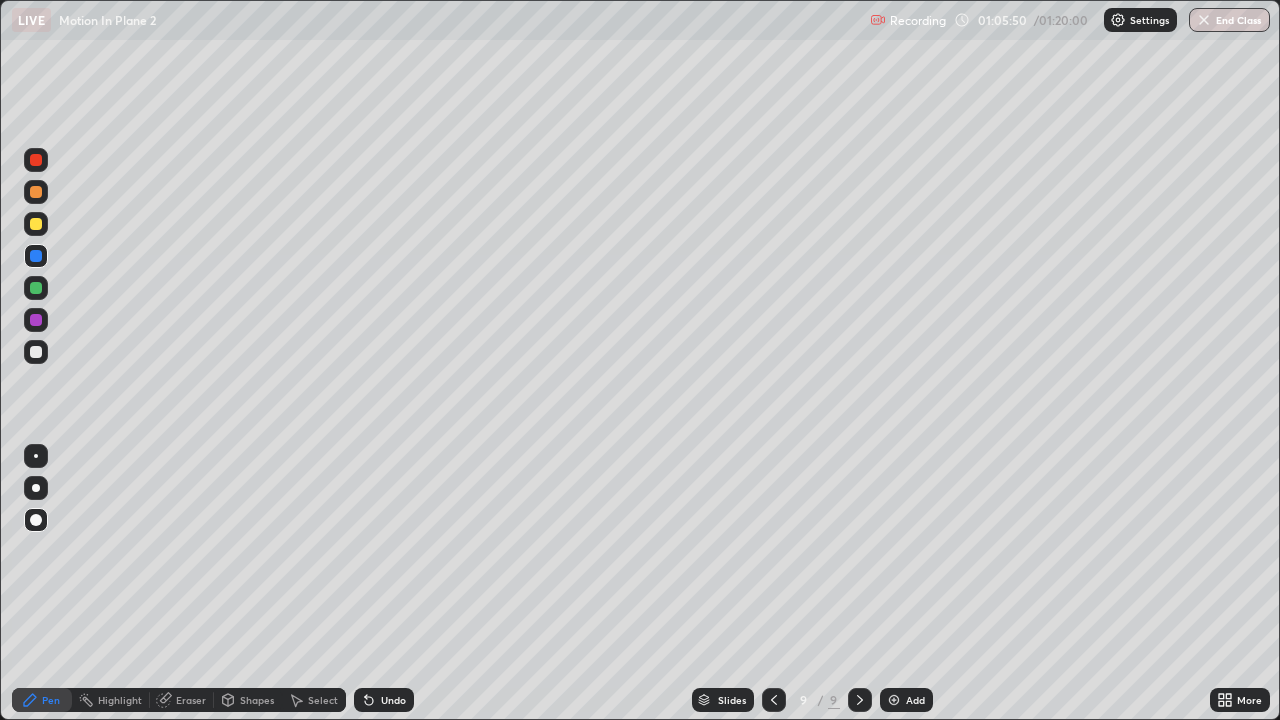 click at bounding box center [36, 520] 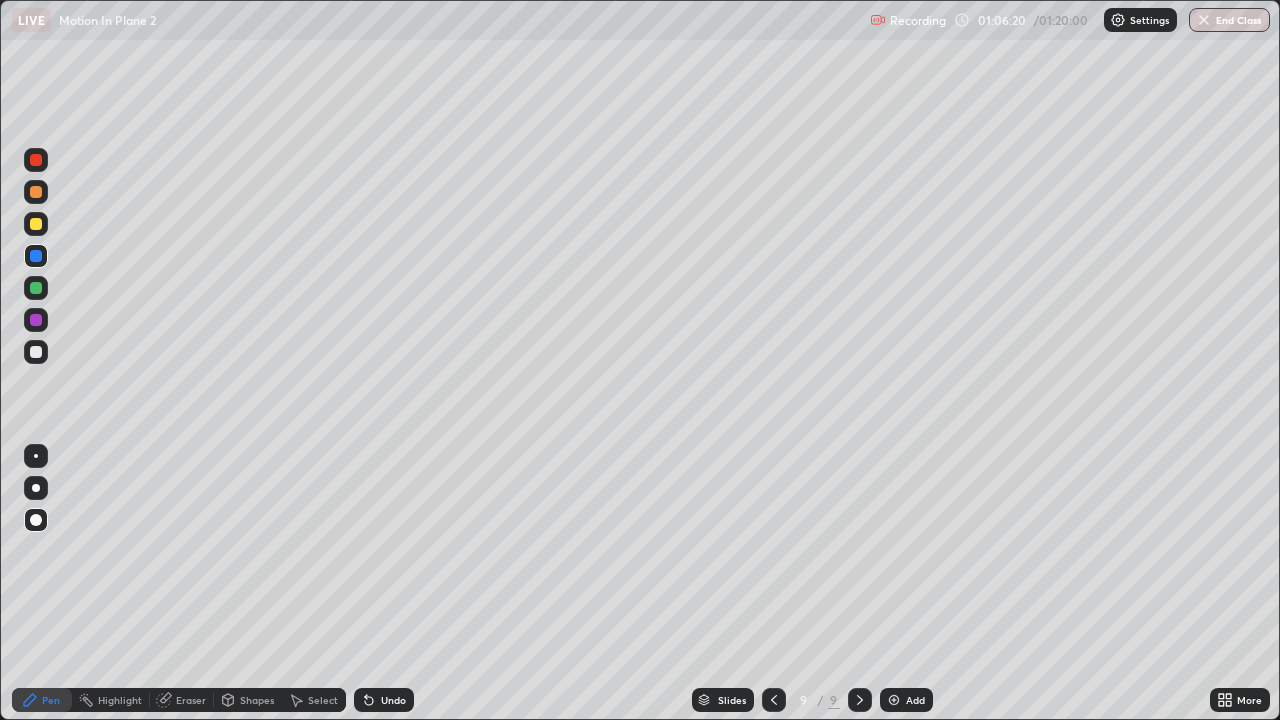 click at bounding box center [36, 320] 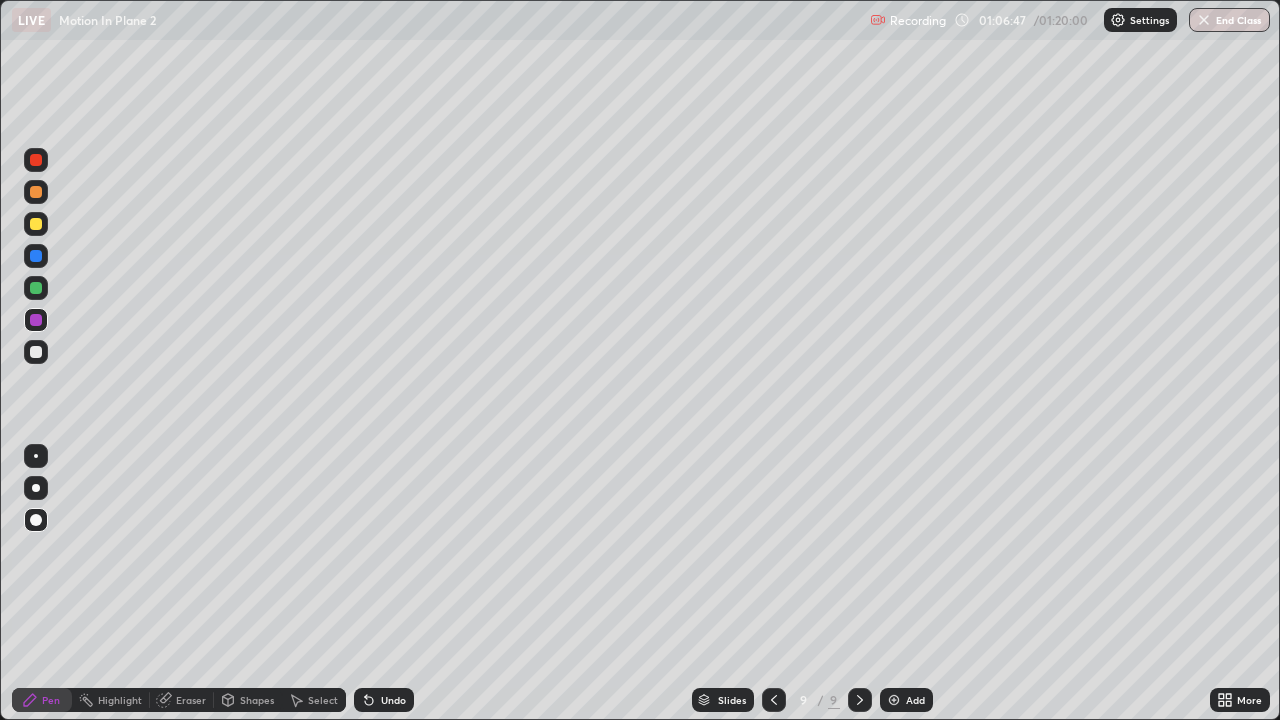 click on "Undo" at bounding box center (393, 700) 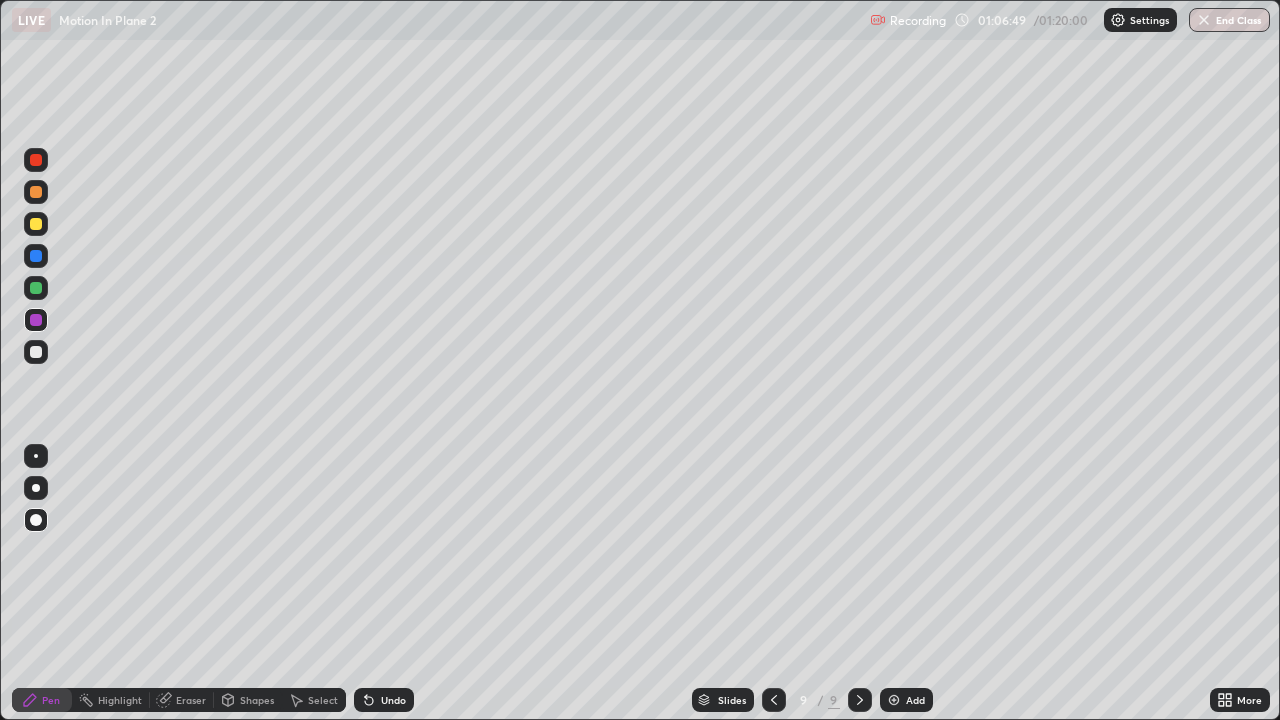 click at bounding box center (774, 700) 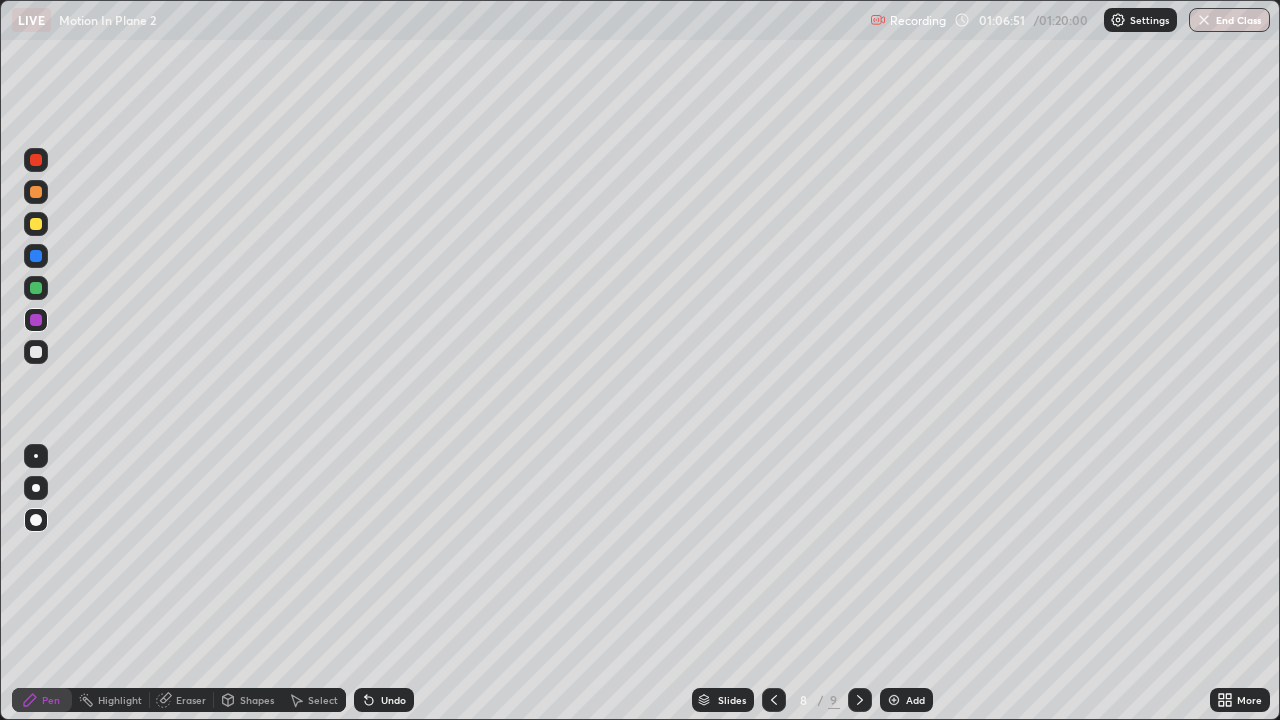 click 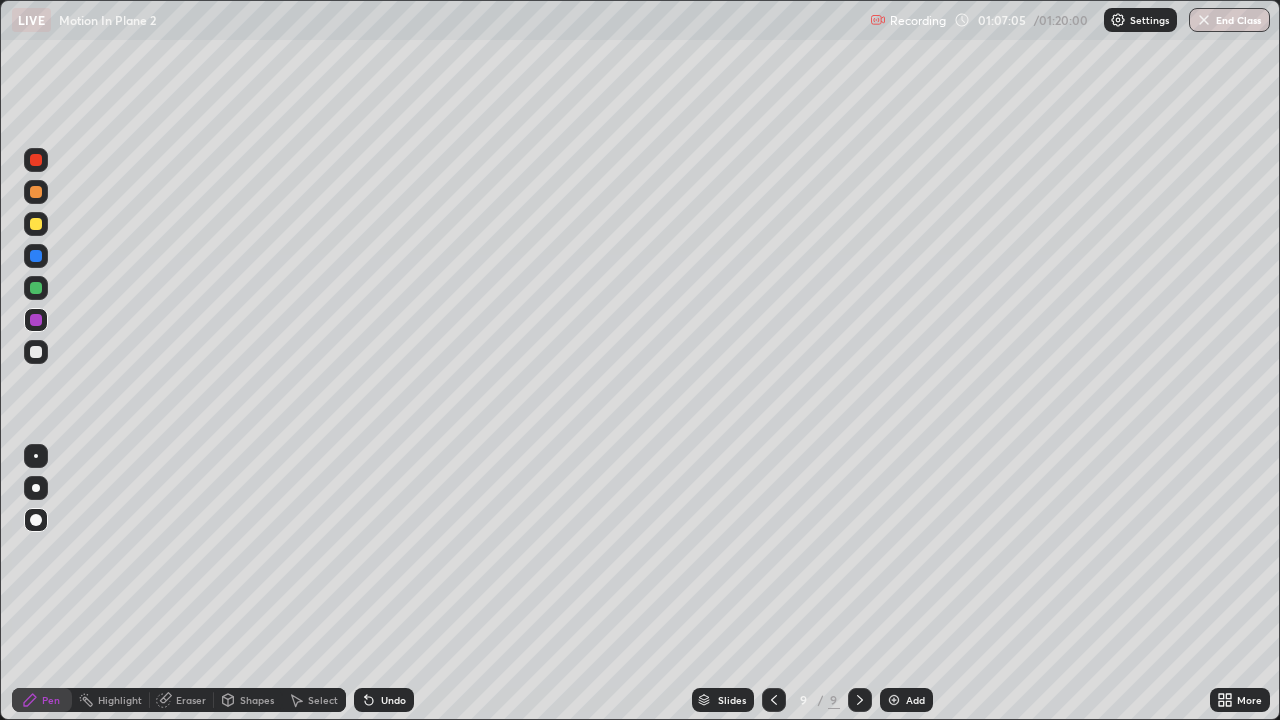click 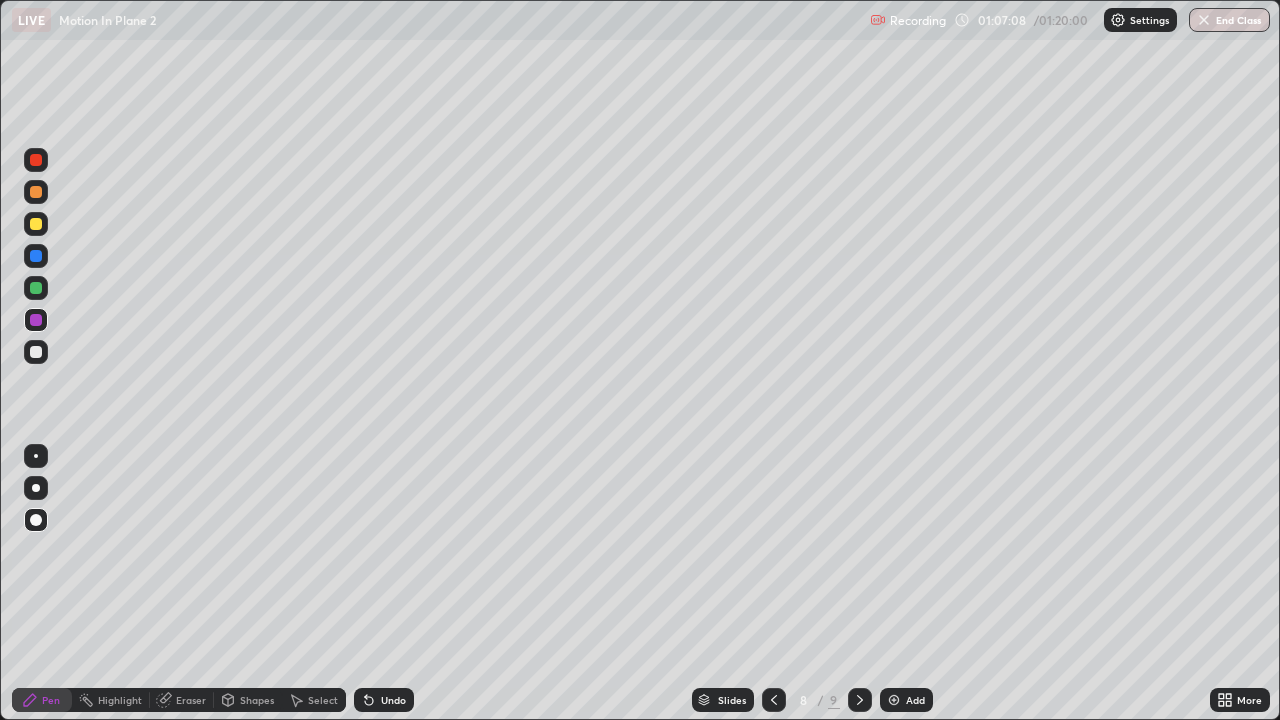 click 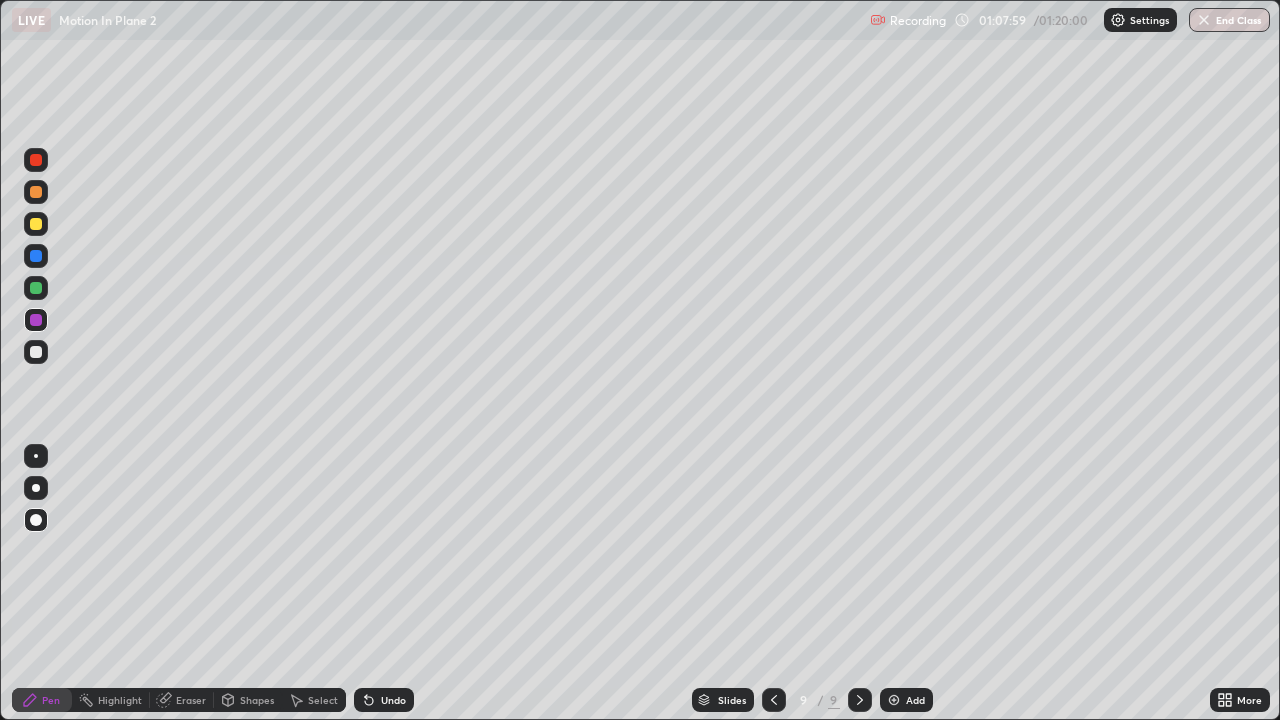 click 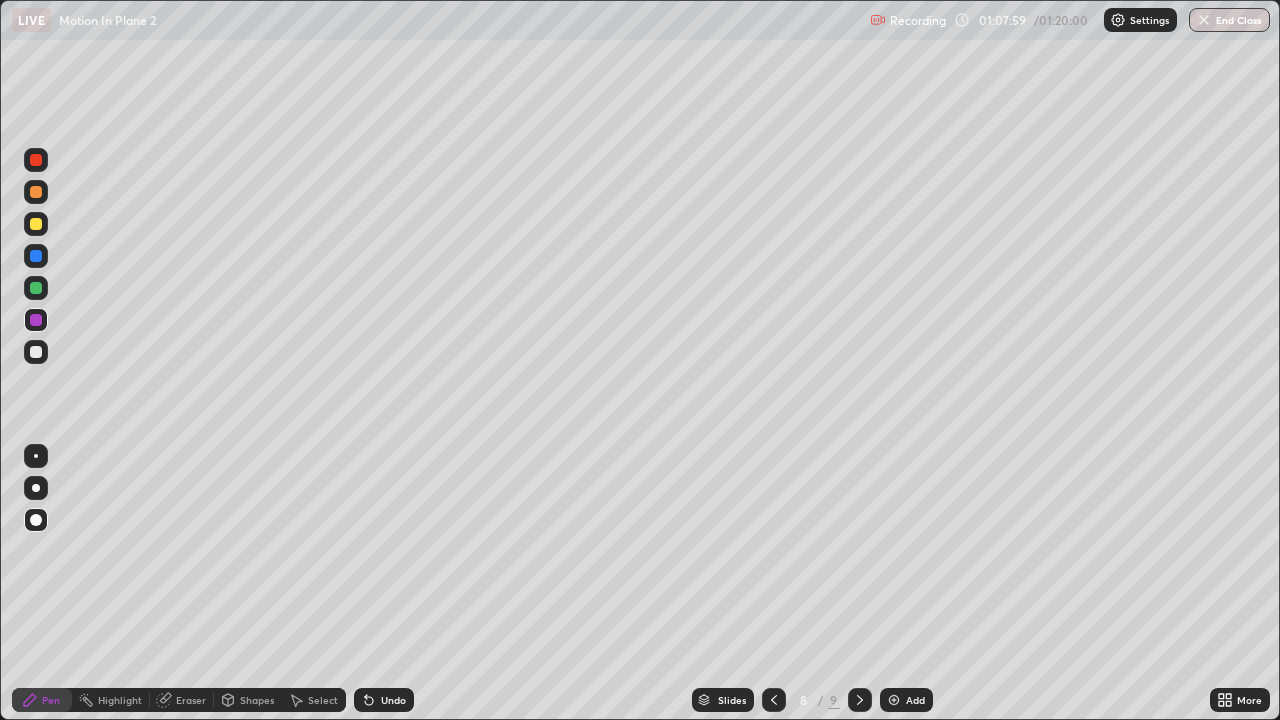 click 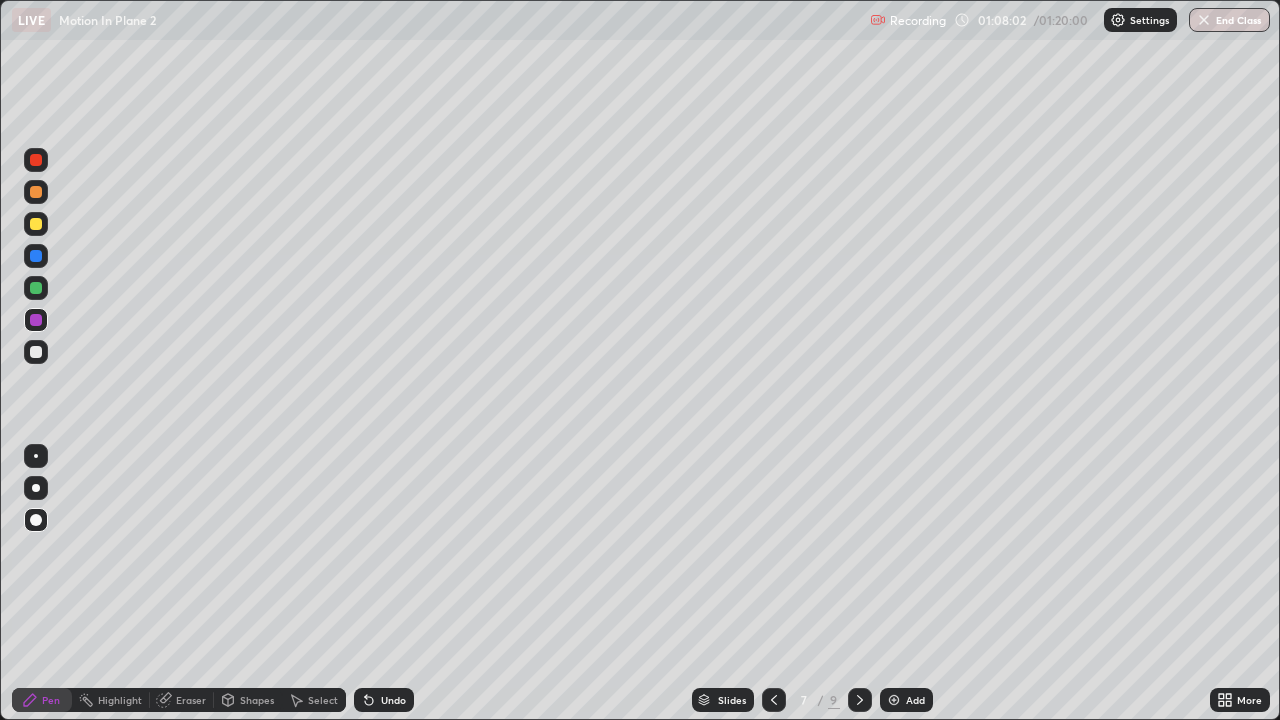 click 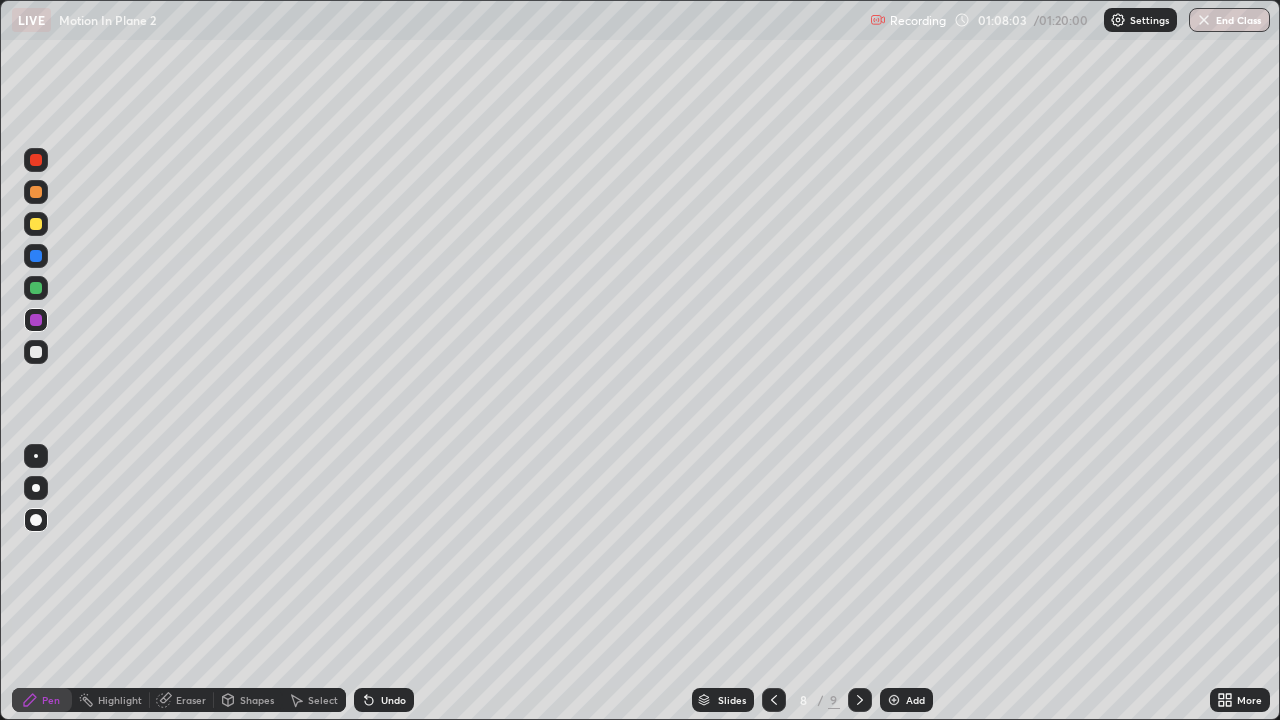 click 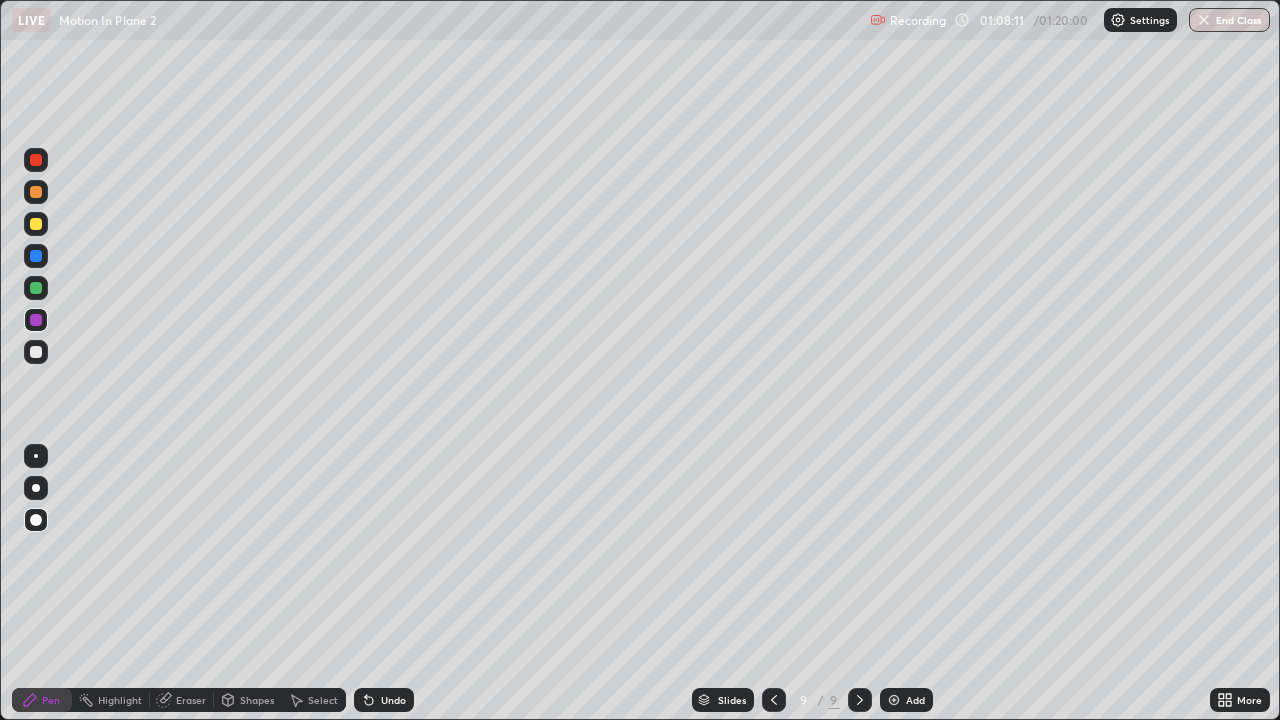 click on "Undo" at bounding box center [393, 700] 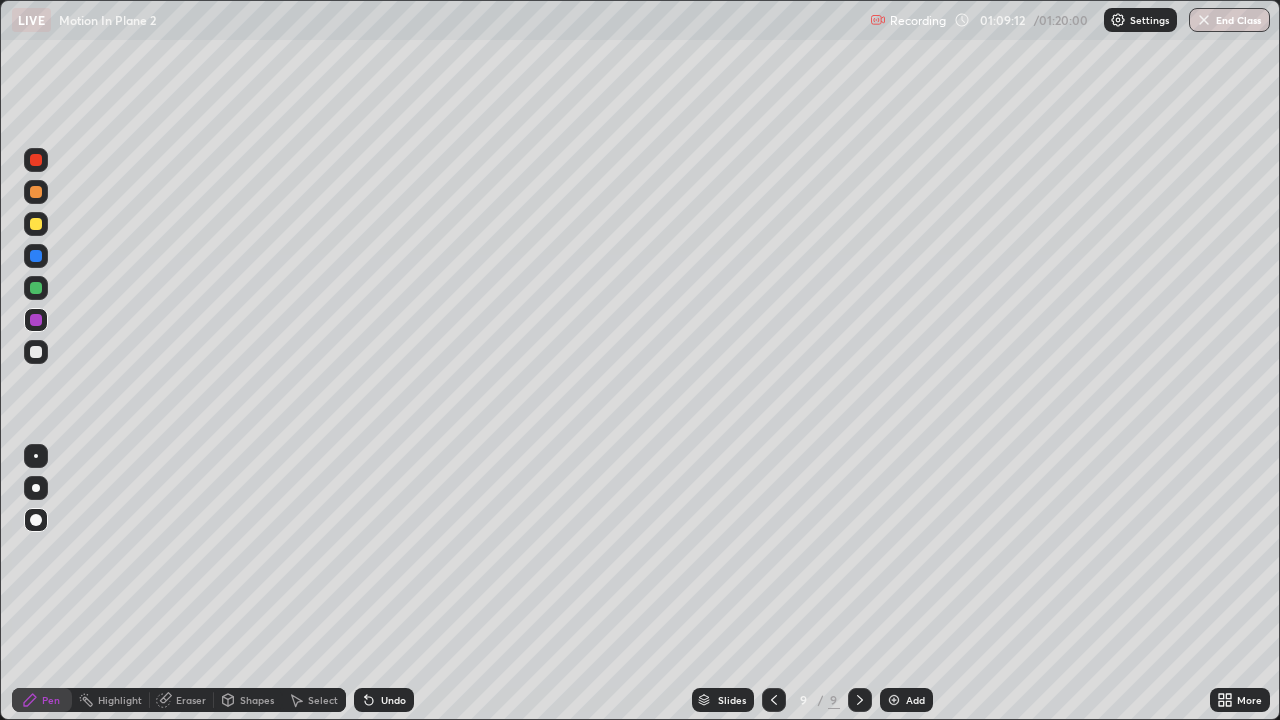 click on "Undo" at bounding box center (393, 700) 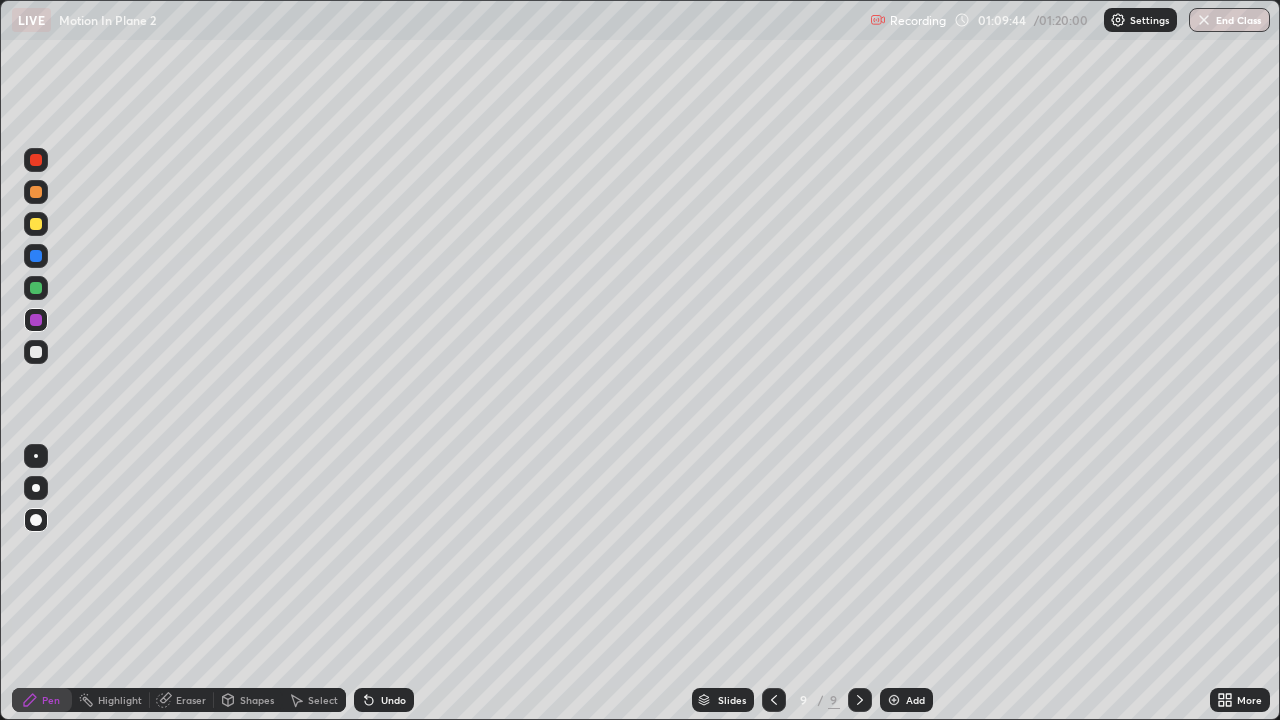 click at bounding box center [860, 700] 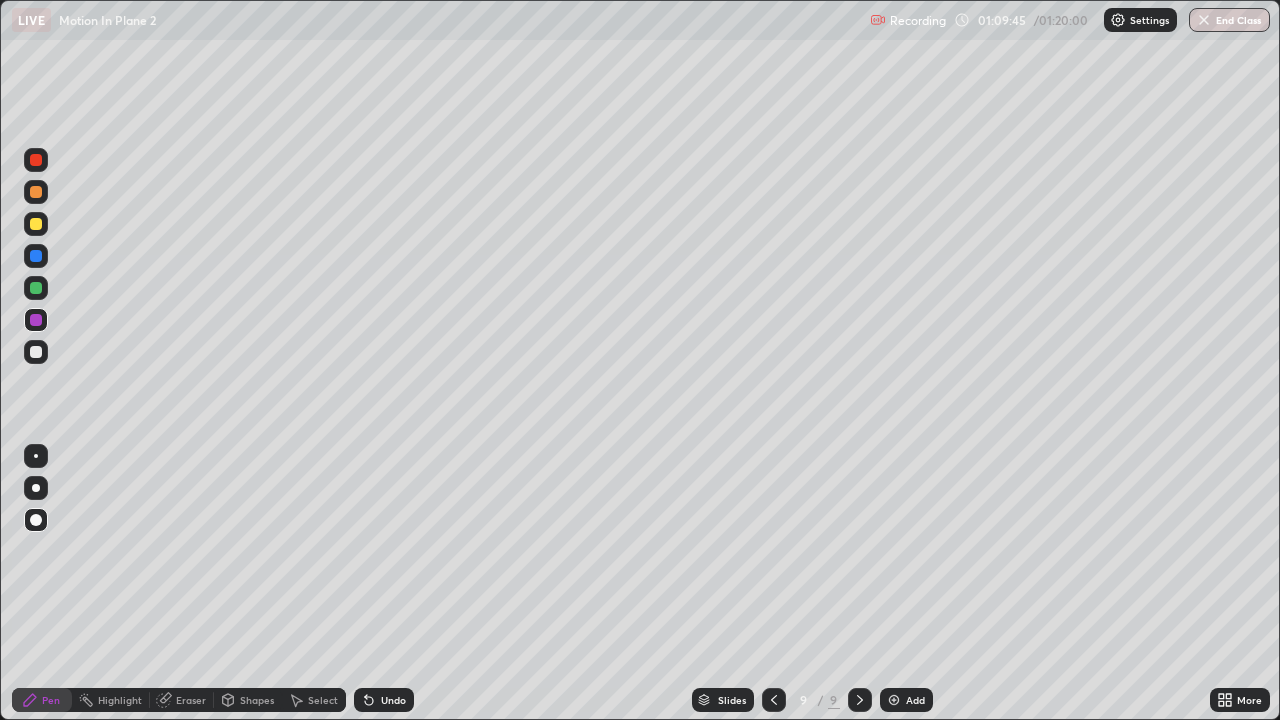 click on "Add" at bounding box center [915, 700] 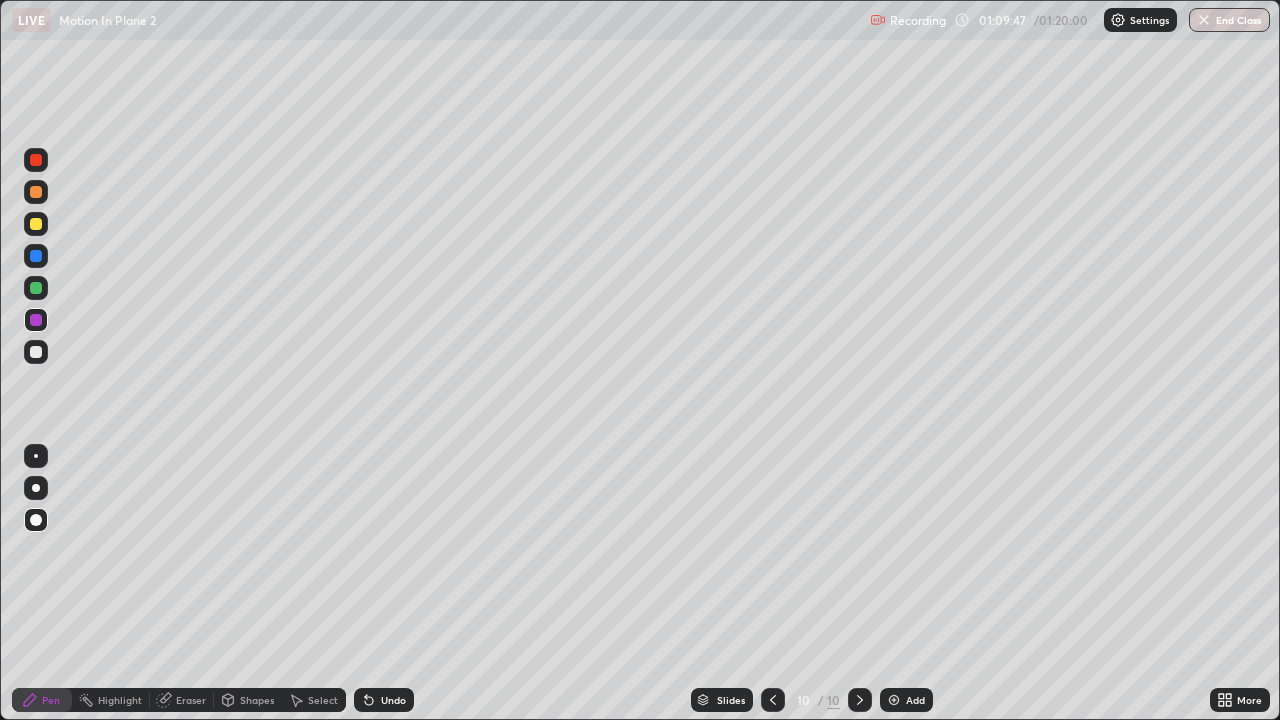 click at bounding box center (36, 352) 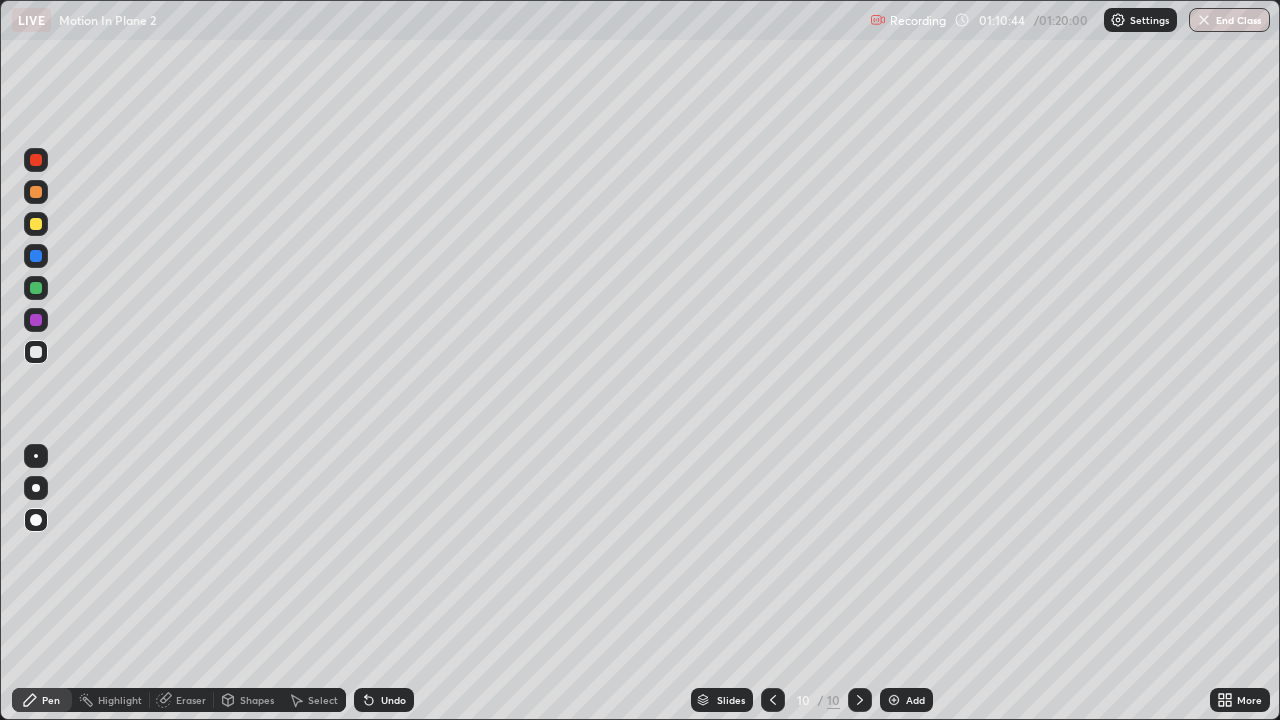 click on "Undo" at bounding box center [393, 700] 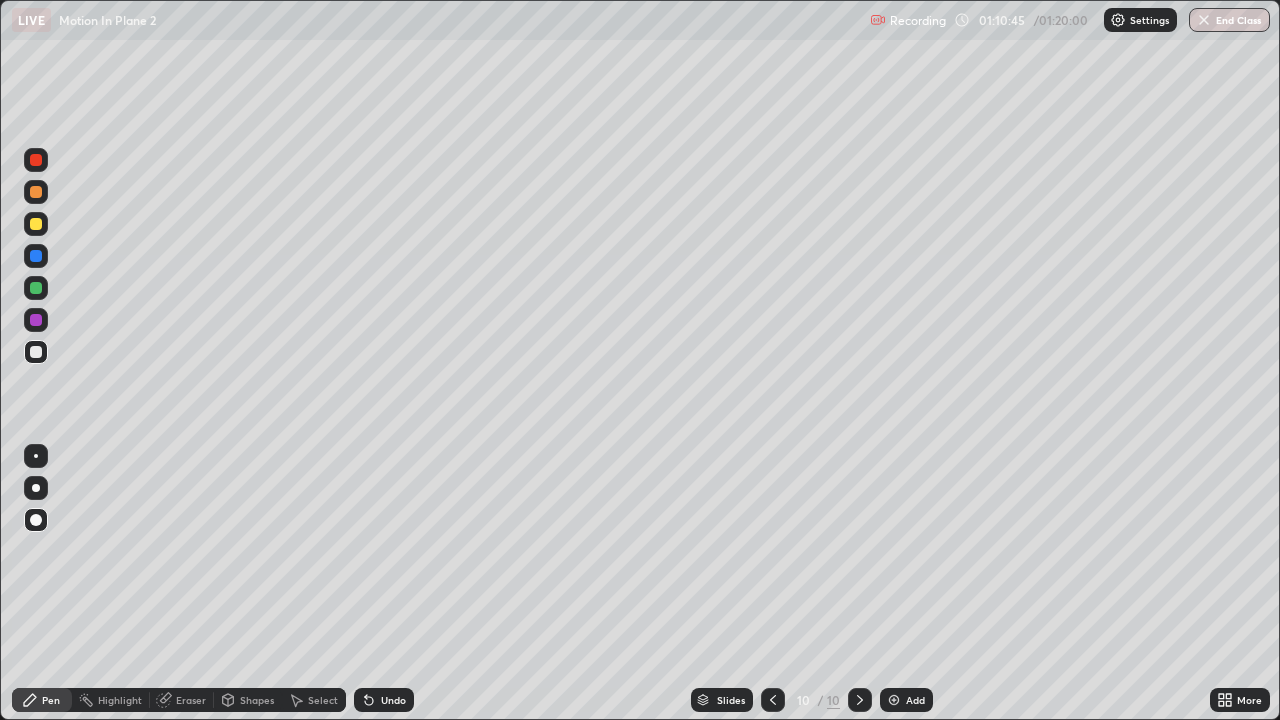 click on "Undo" at bounding box center (393, 700) 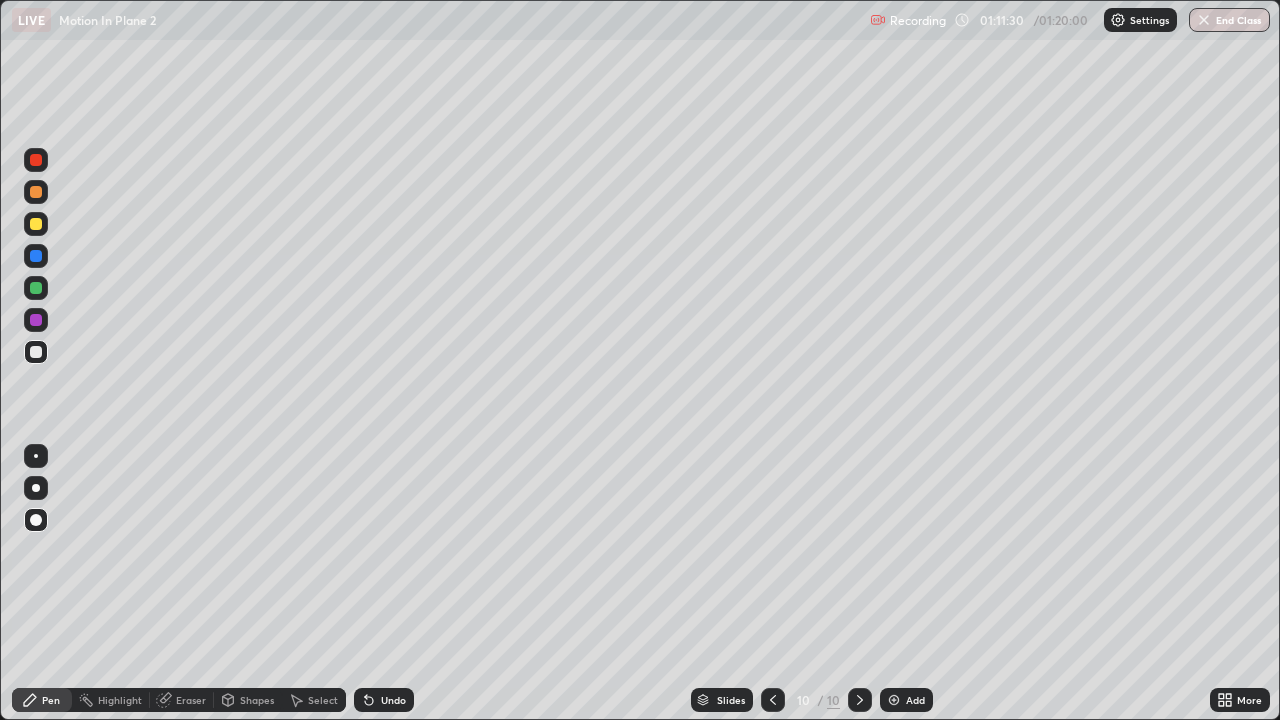 click on "Eraser" at bounding box center (191, 700) 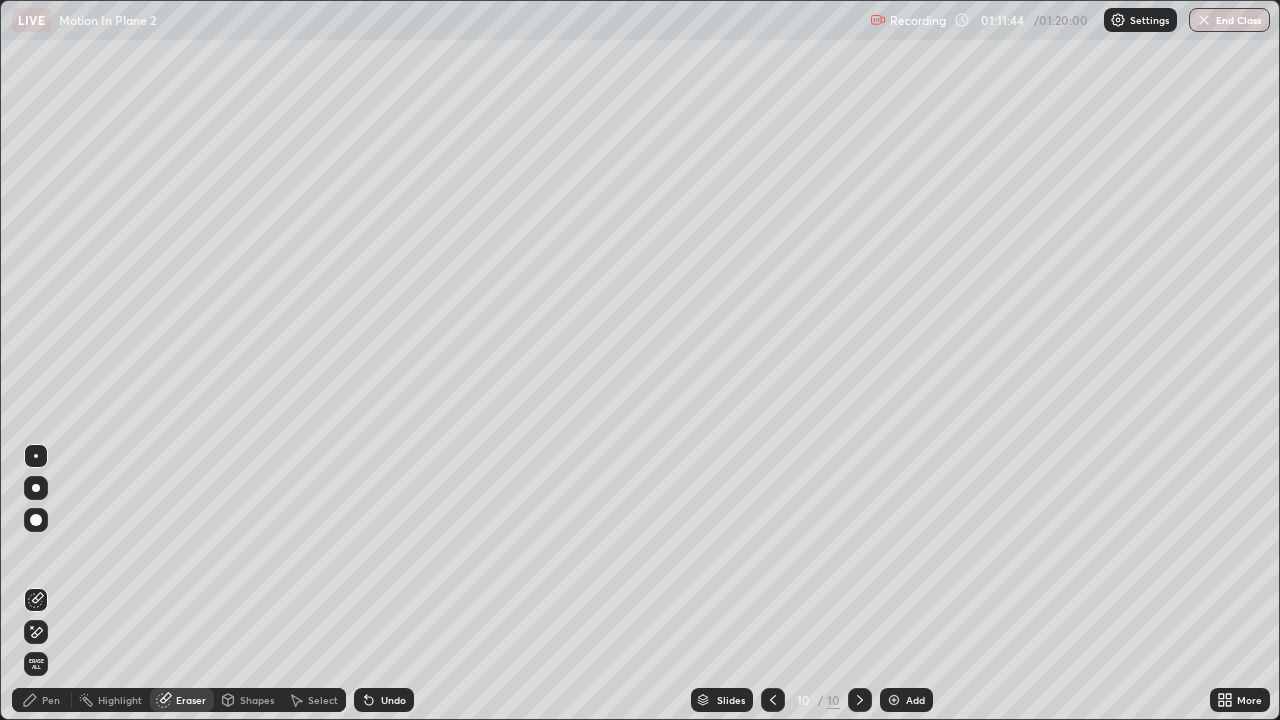 click 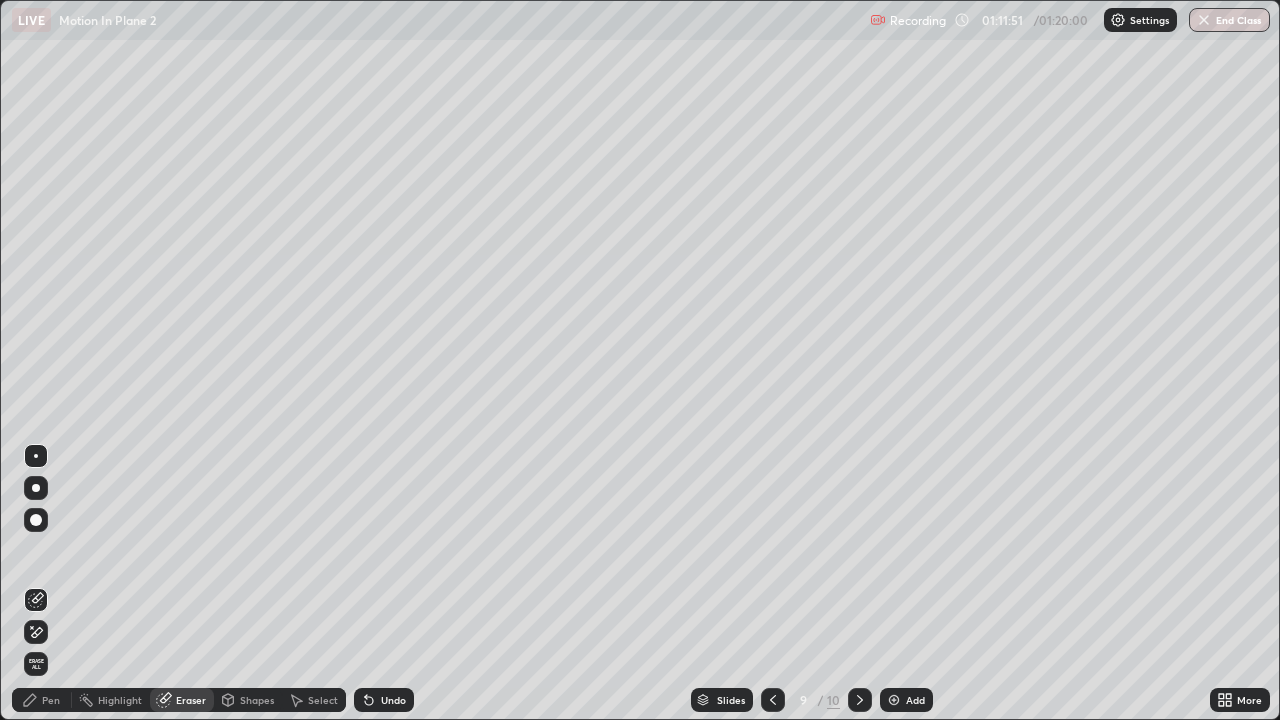 click 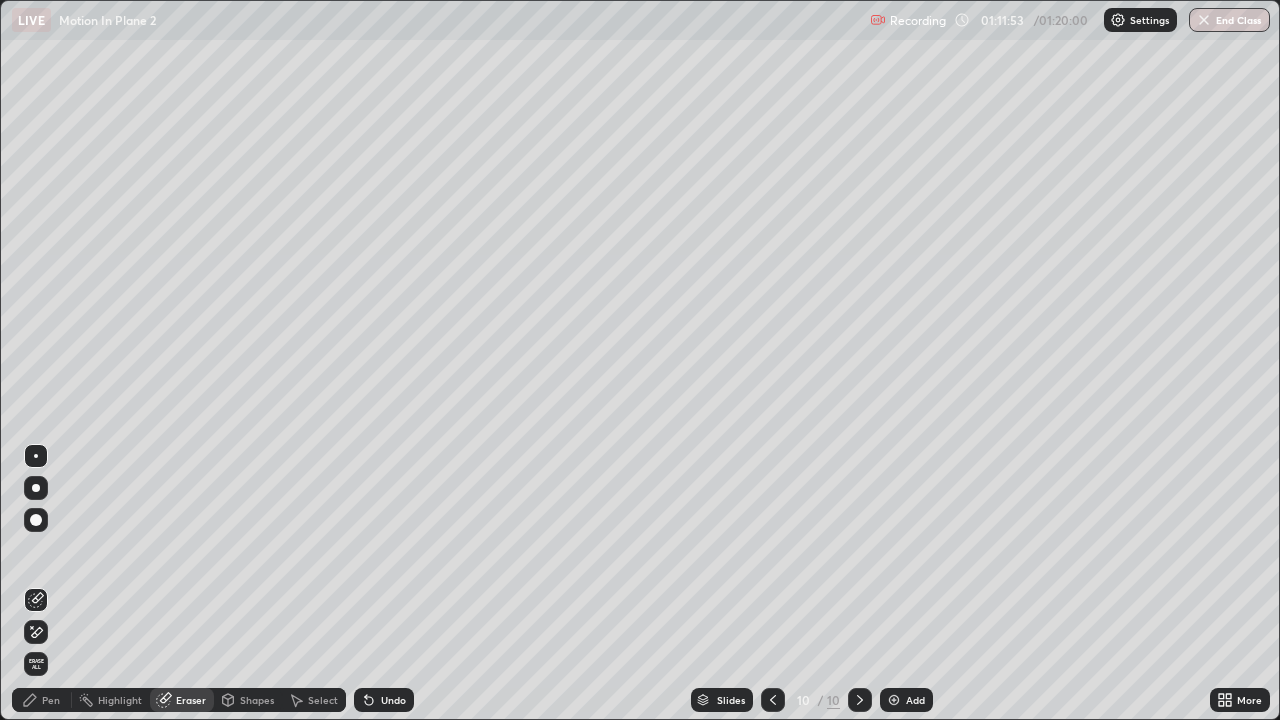 click 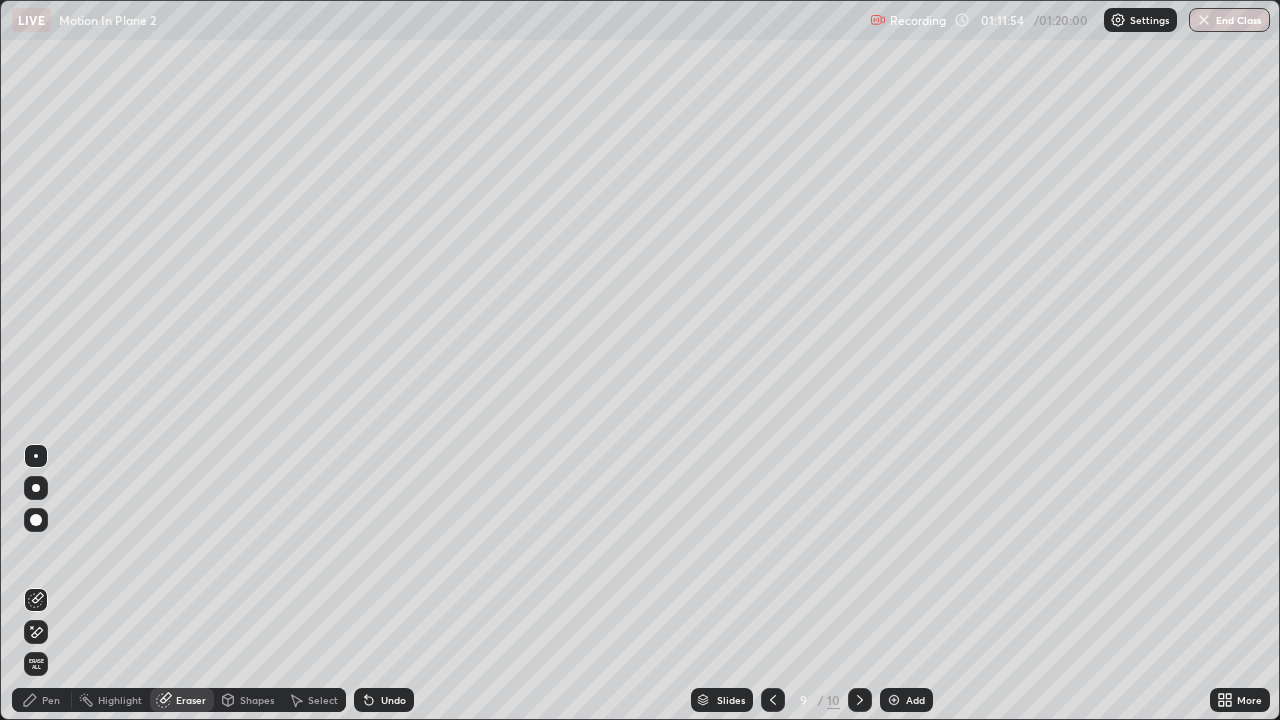 click 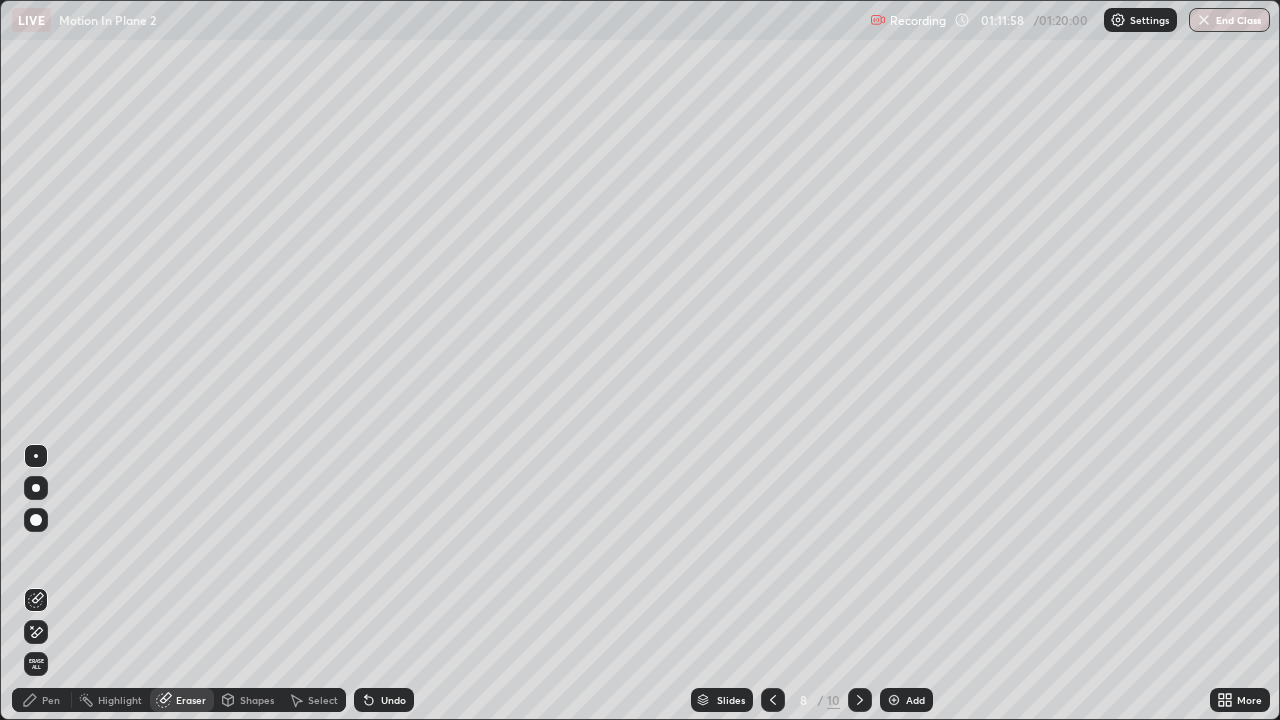 click 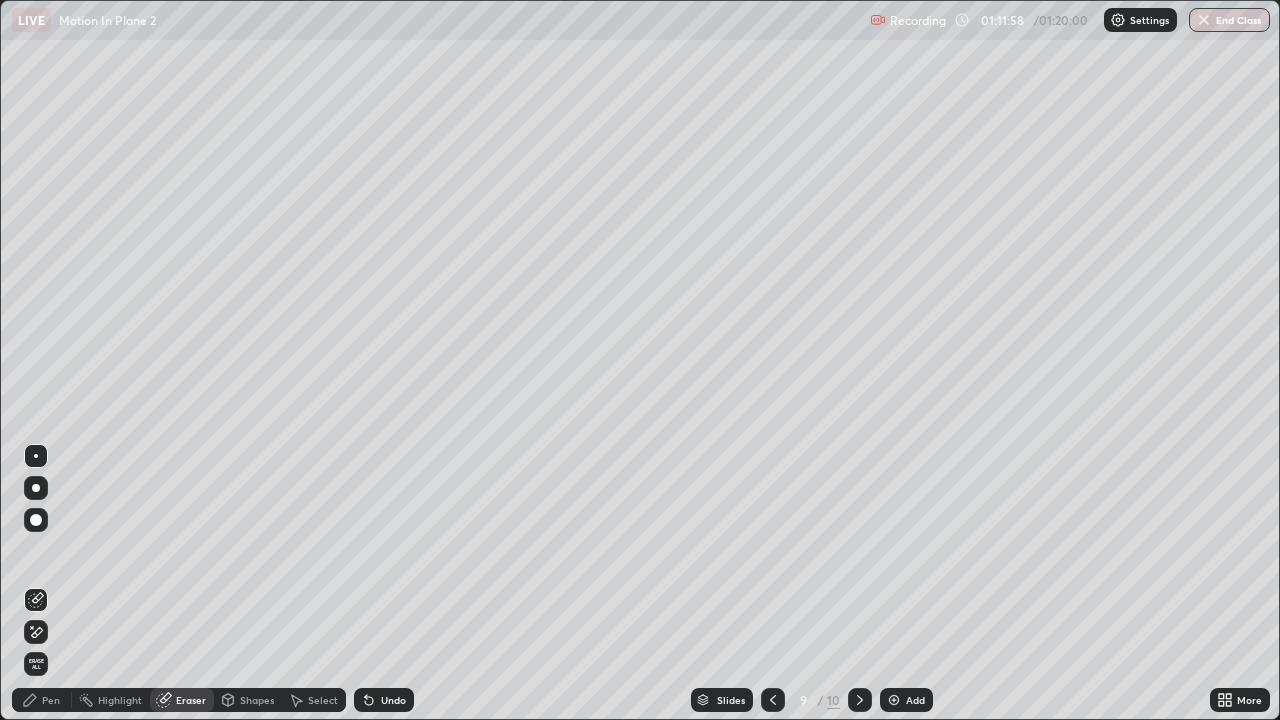 click 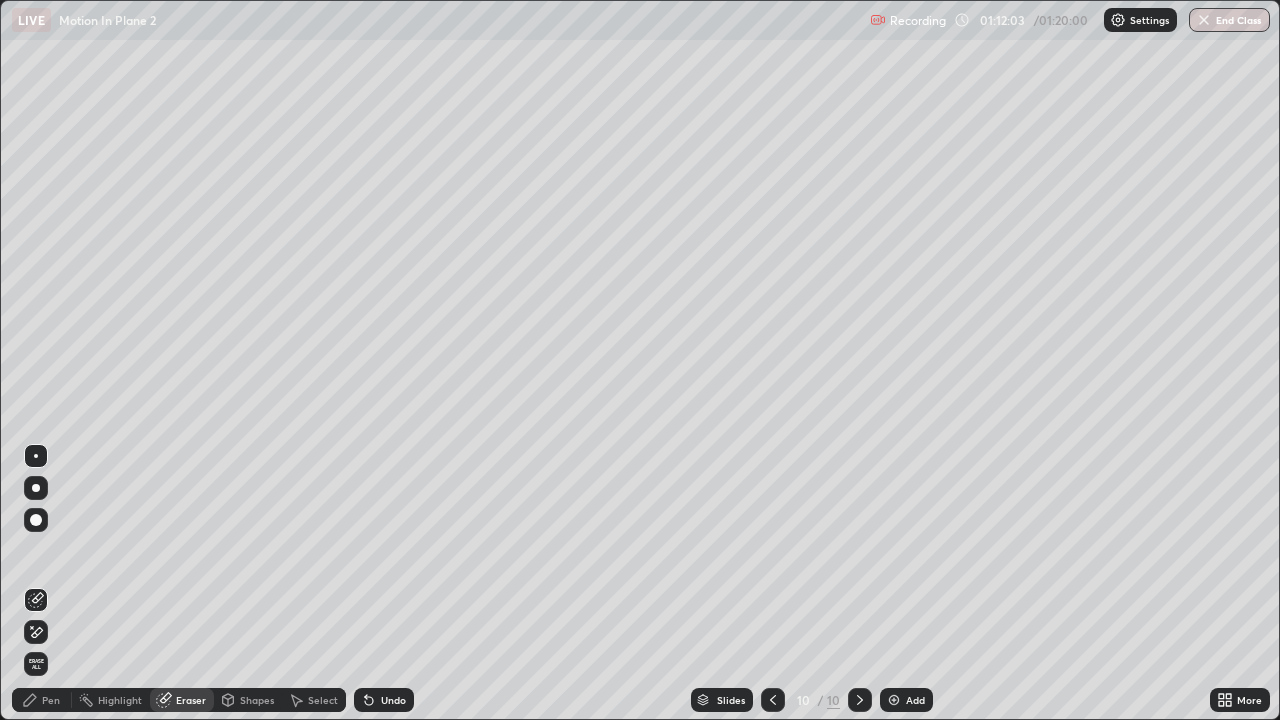 click on "Pen" at bounding box center (51, 700) 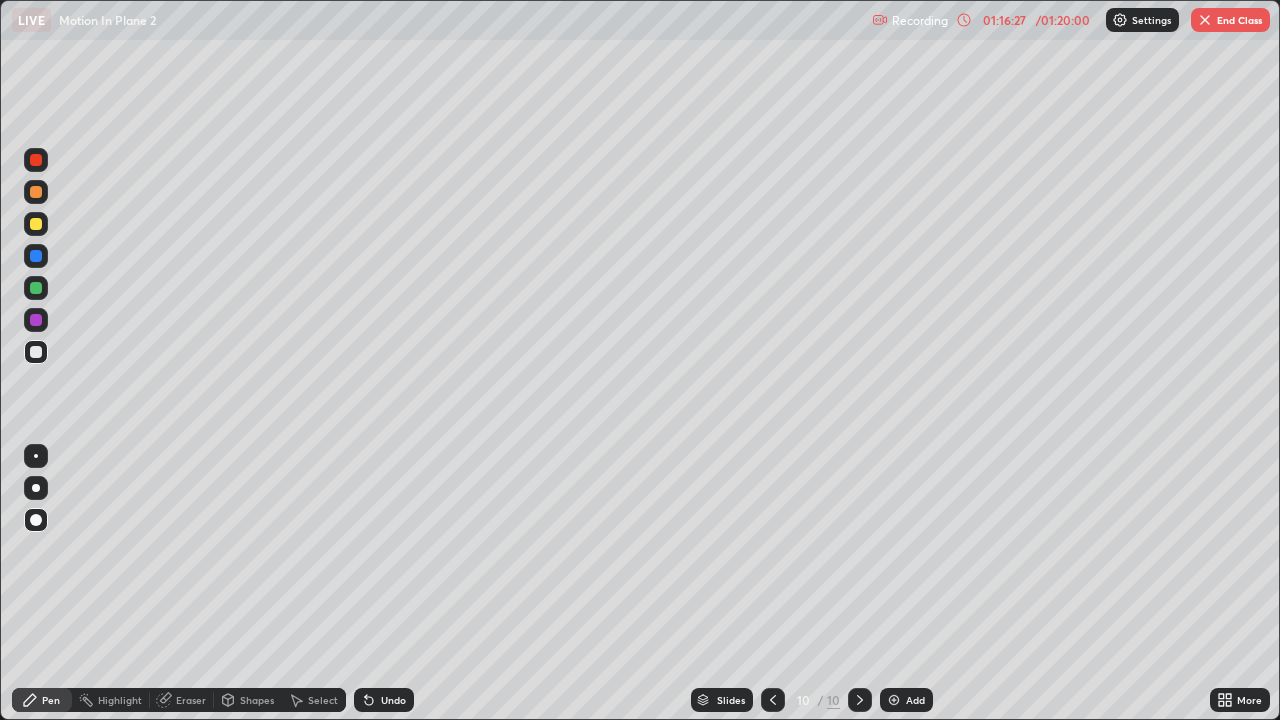 click on "End Class" at bounding box center (1230, 20) 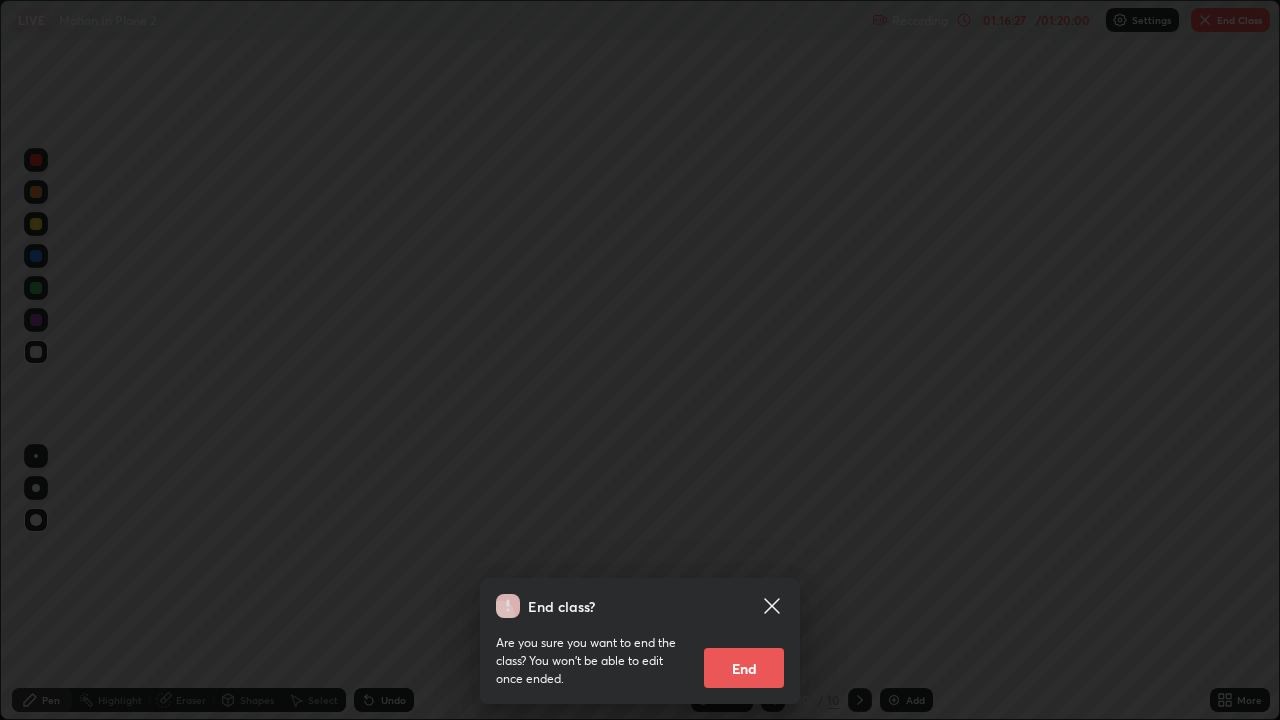 click on "End" at bounding box center (744, 668) 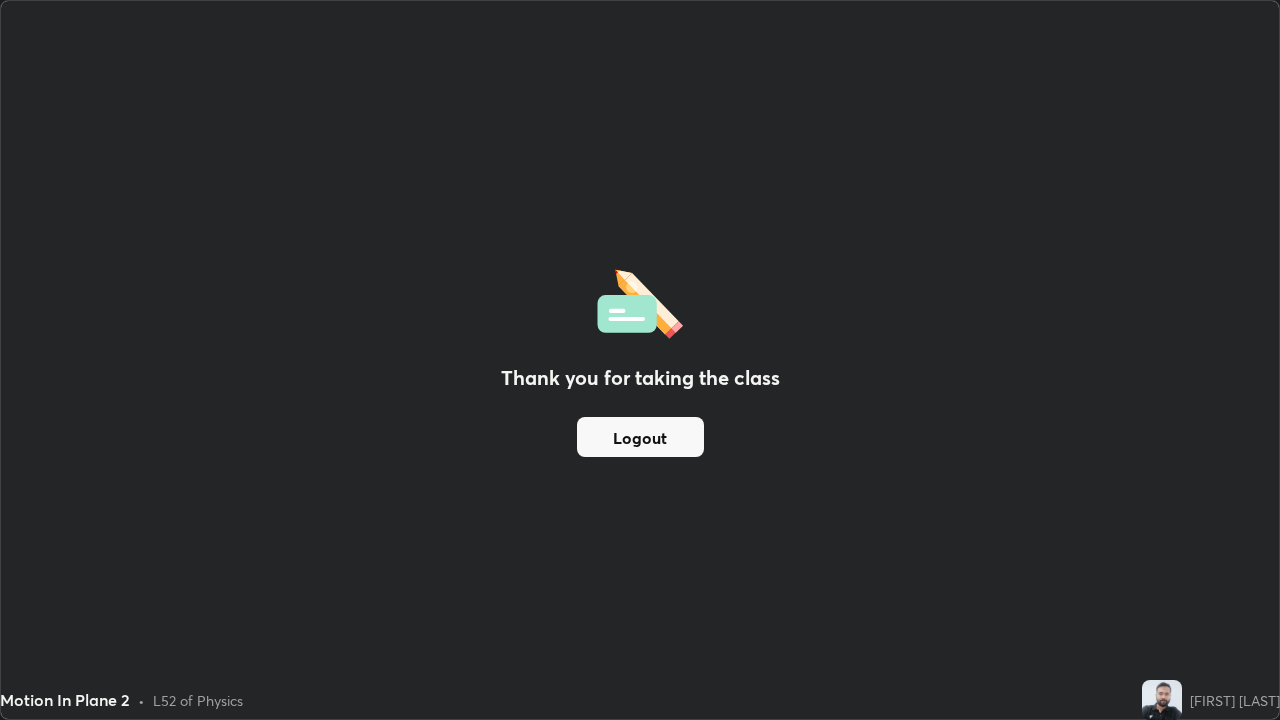 click on "Logout" at bounding box center (640, 437) 